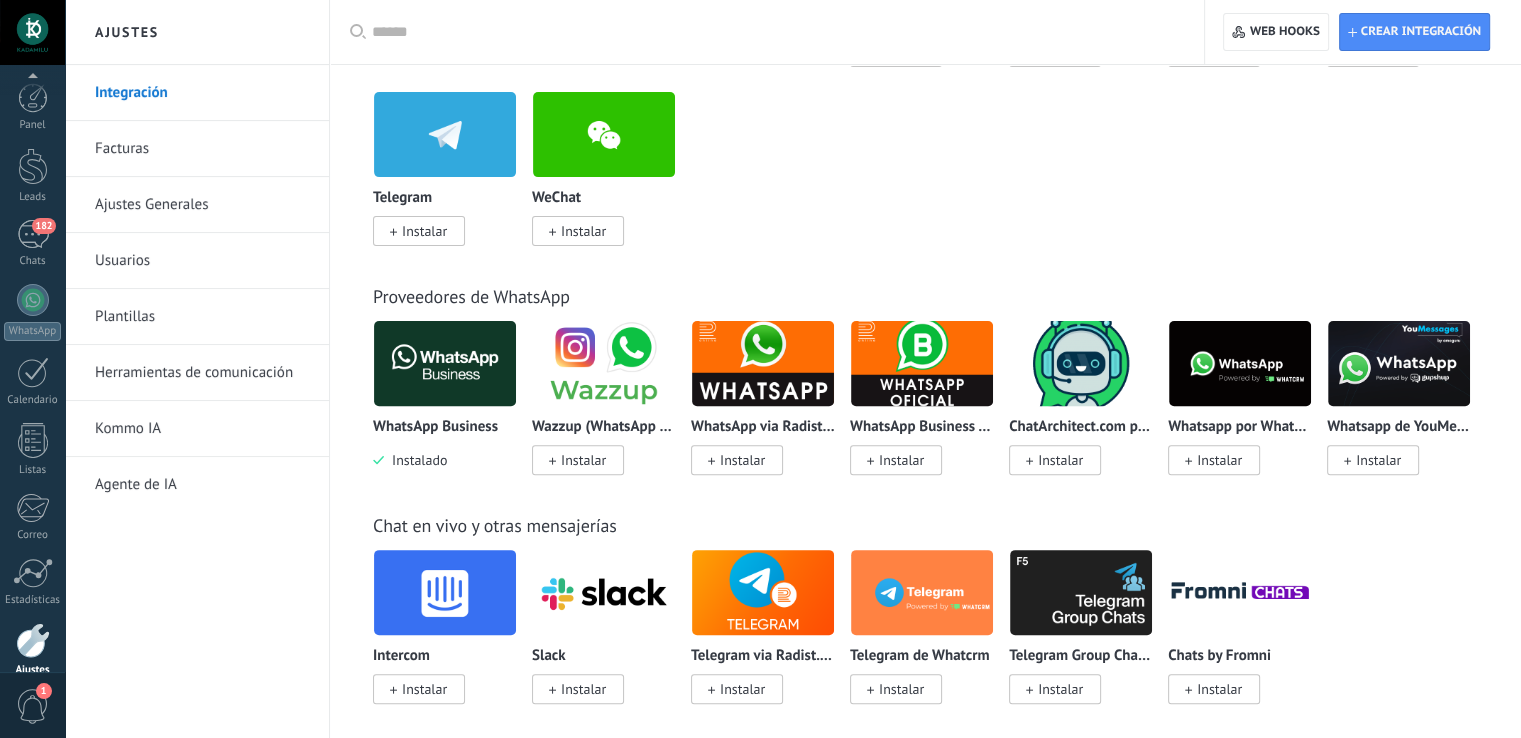 scroll, scrollTop: 600, scrollLeft: 0, axis: vertical 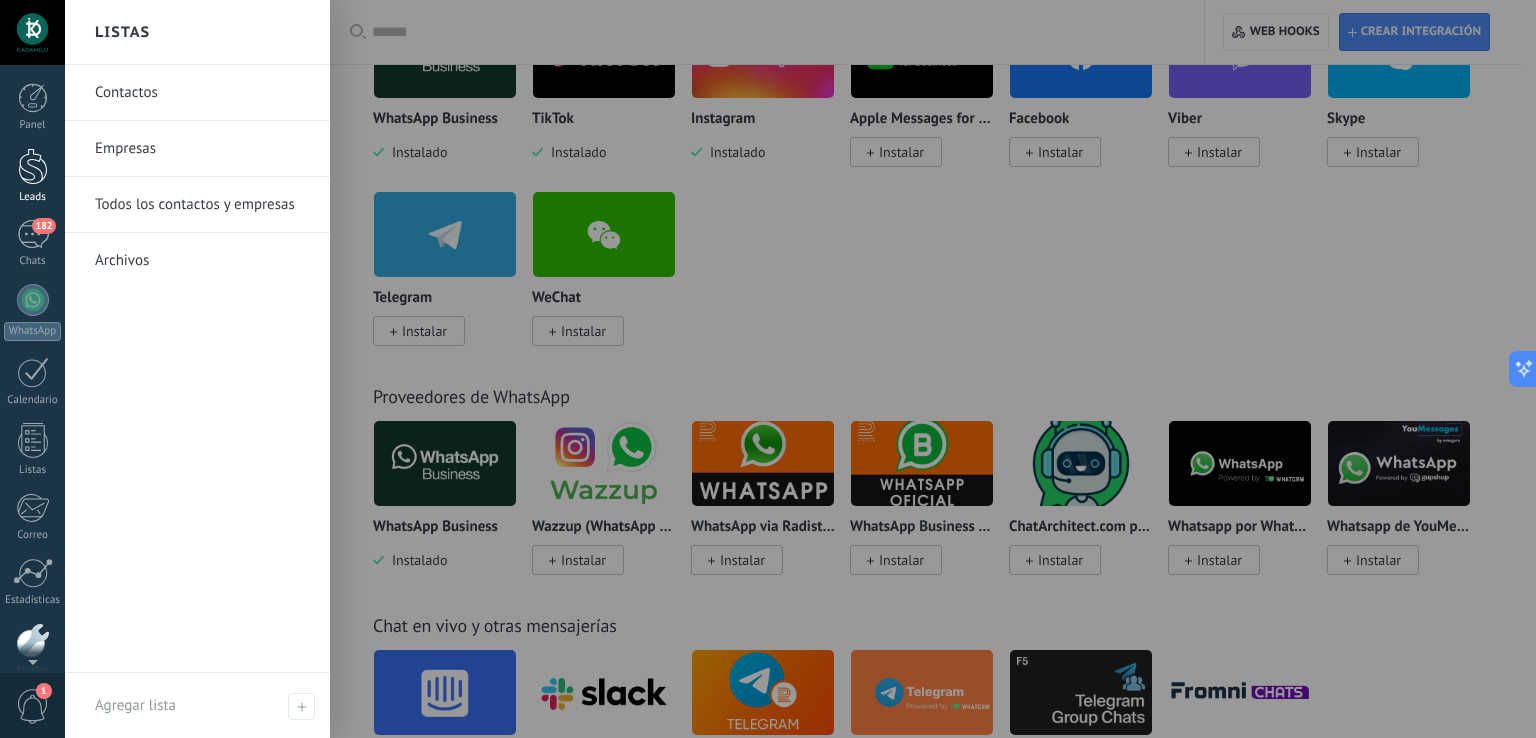 click at bounding box center (33, 166) 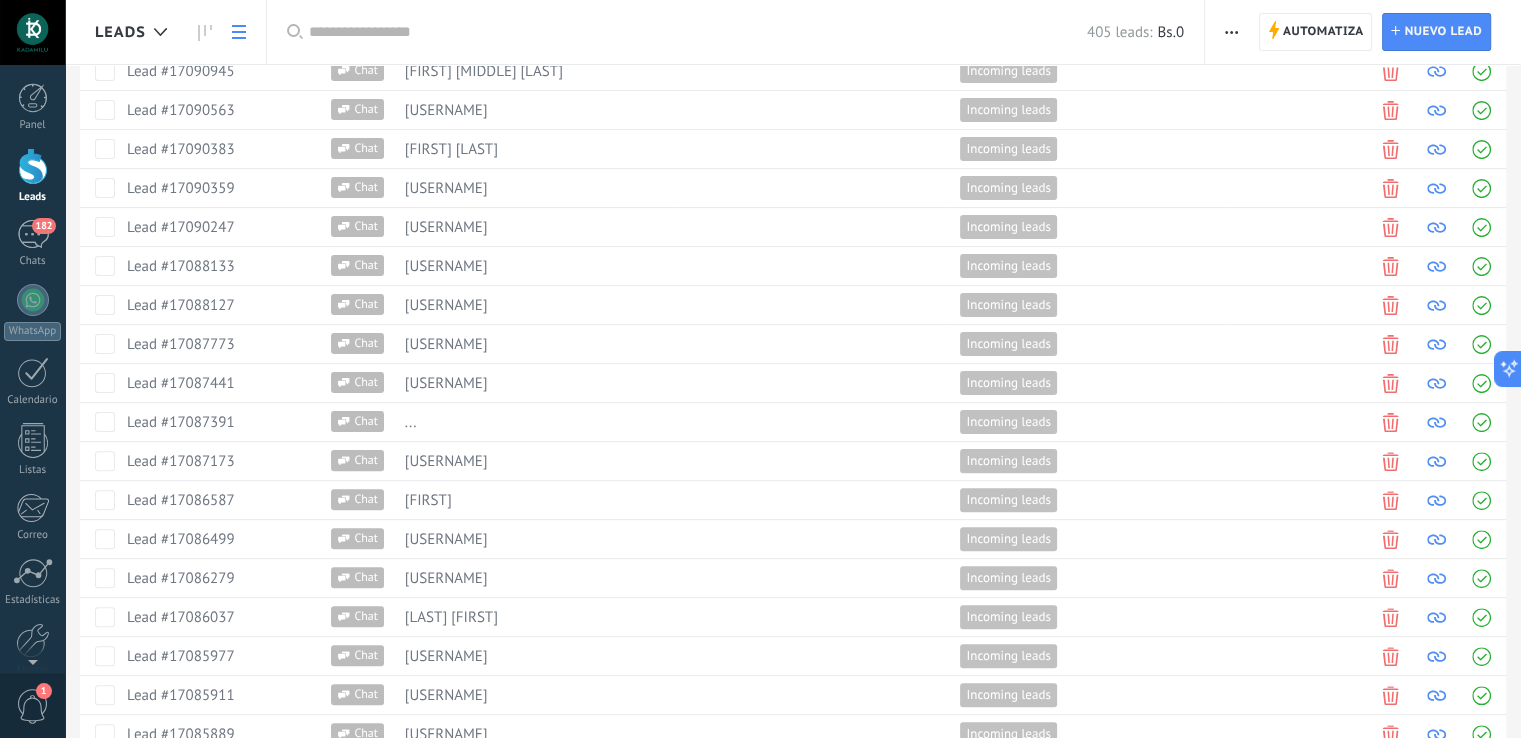 scroll, scrollTop: 0, scrollLeft: 0, axis: both 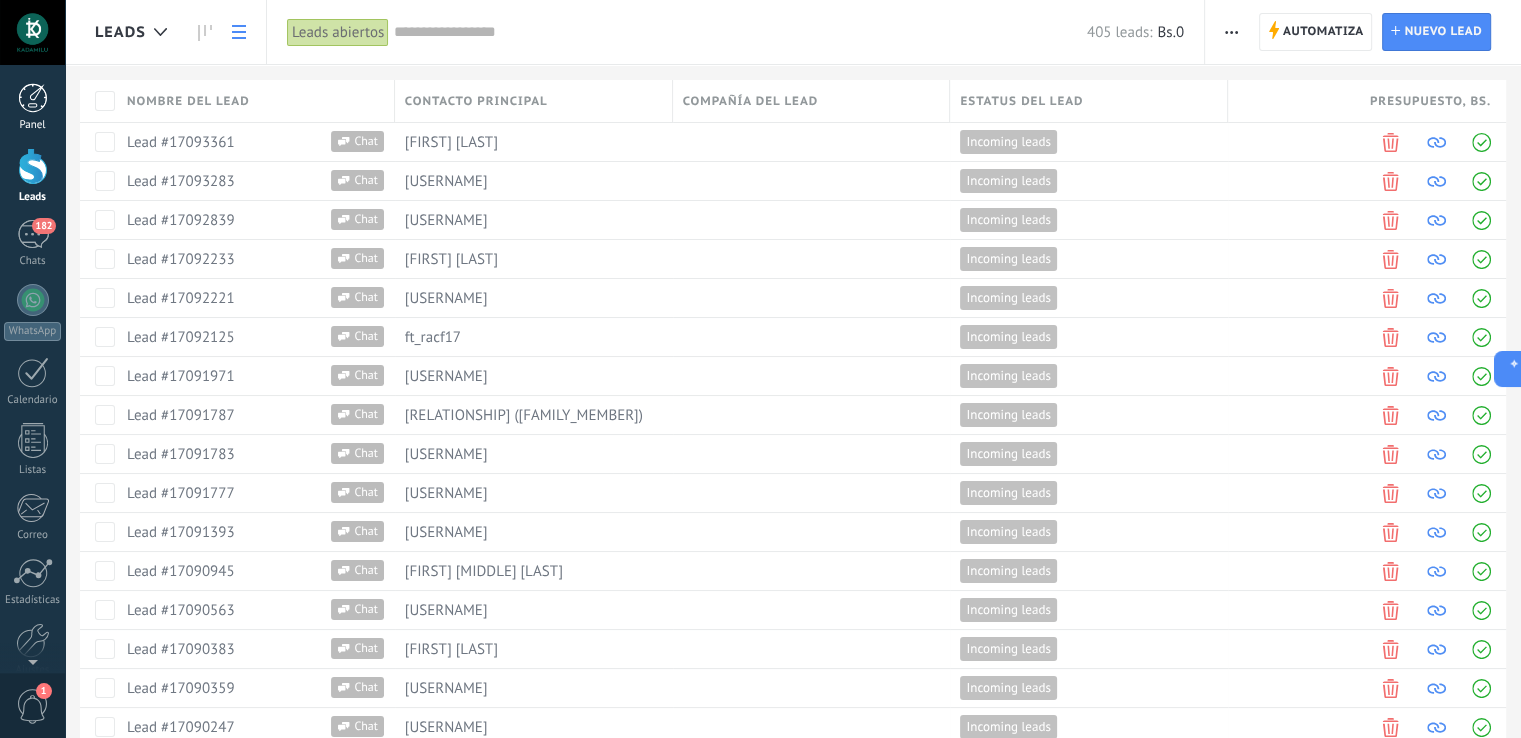 click at bounding box center (33, 98) 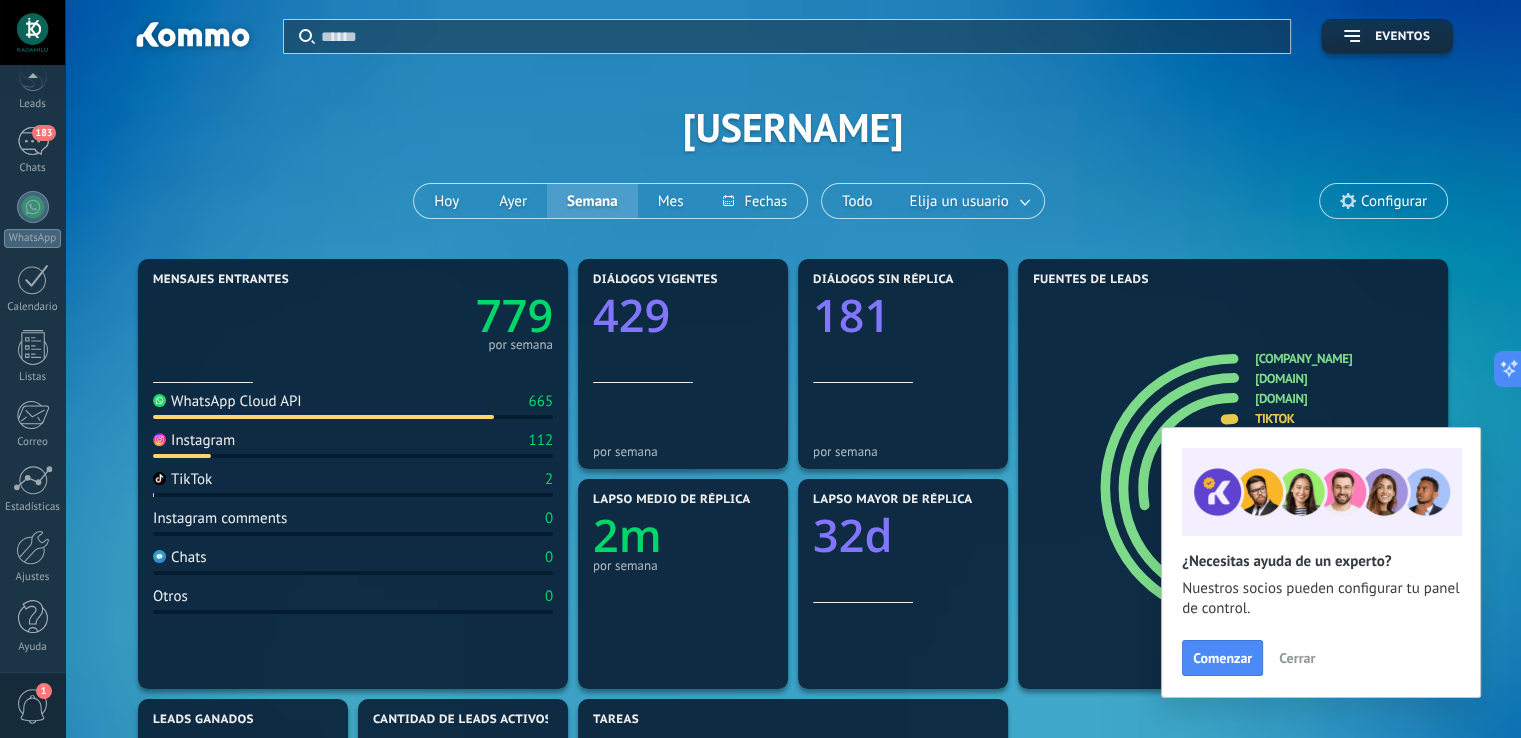 scroll, scrollTop: 0, scrollLeft: 0, axis: both 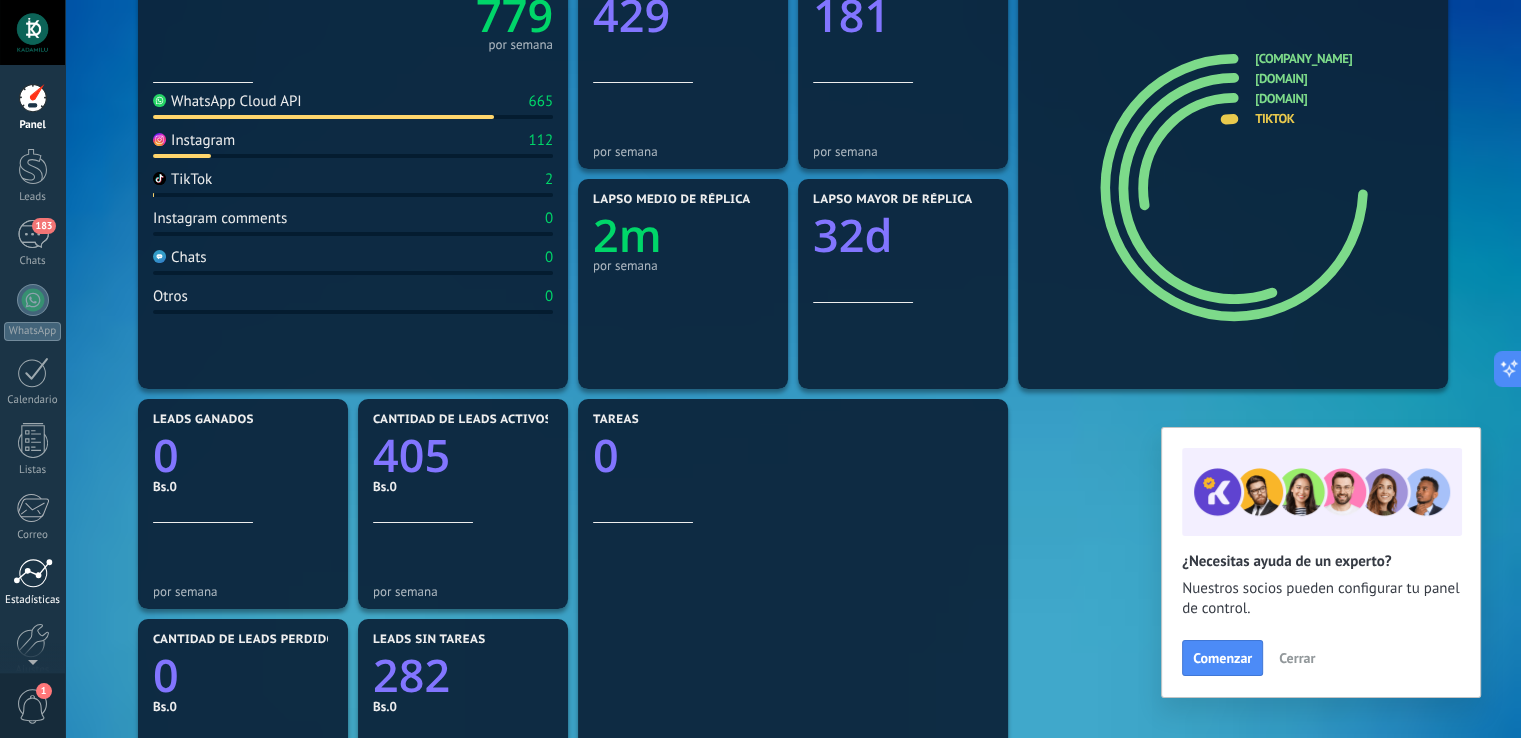 click at bounding box center (33, 573) 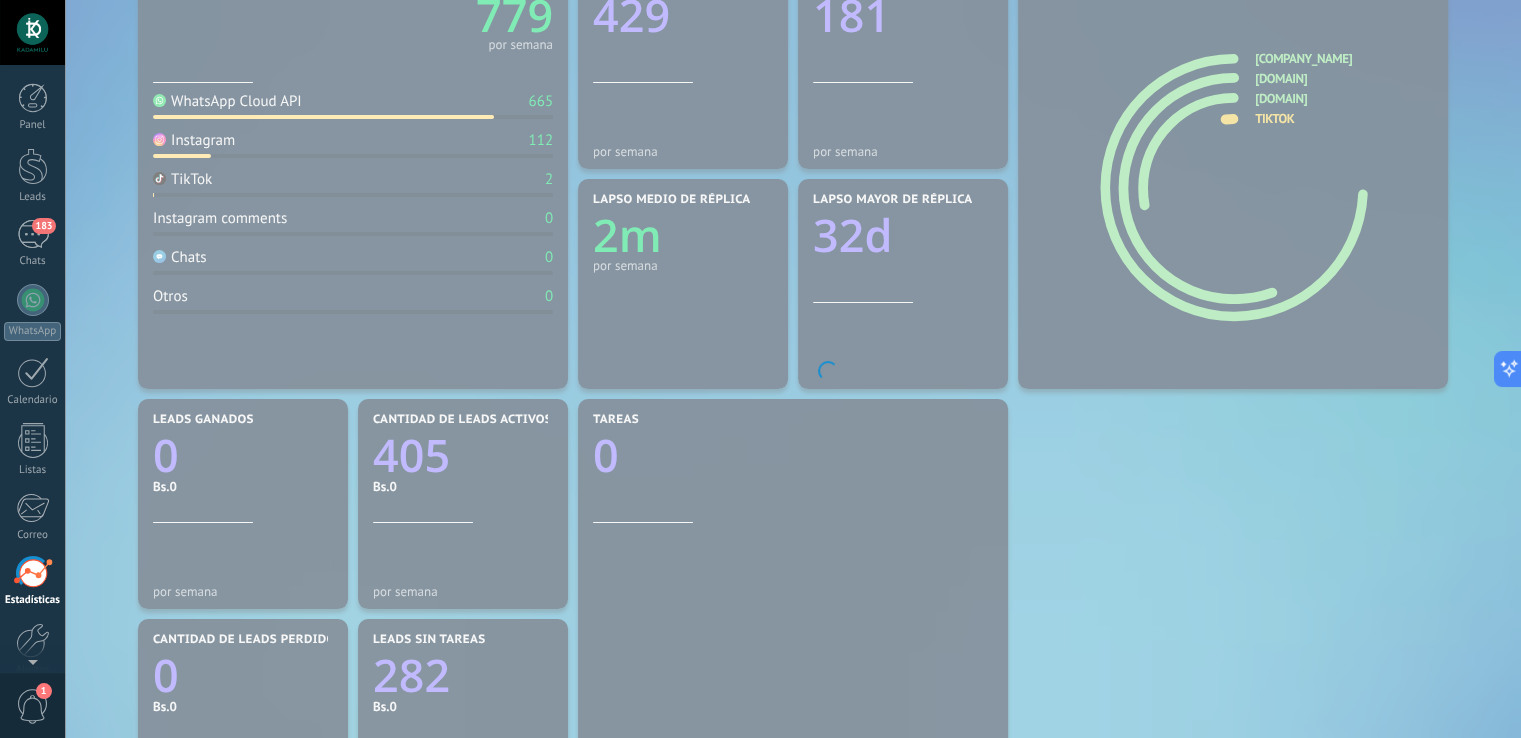 scroll, scrollTop: 0, scrollLeft: 0, axis: both 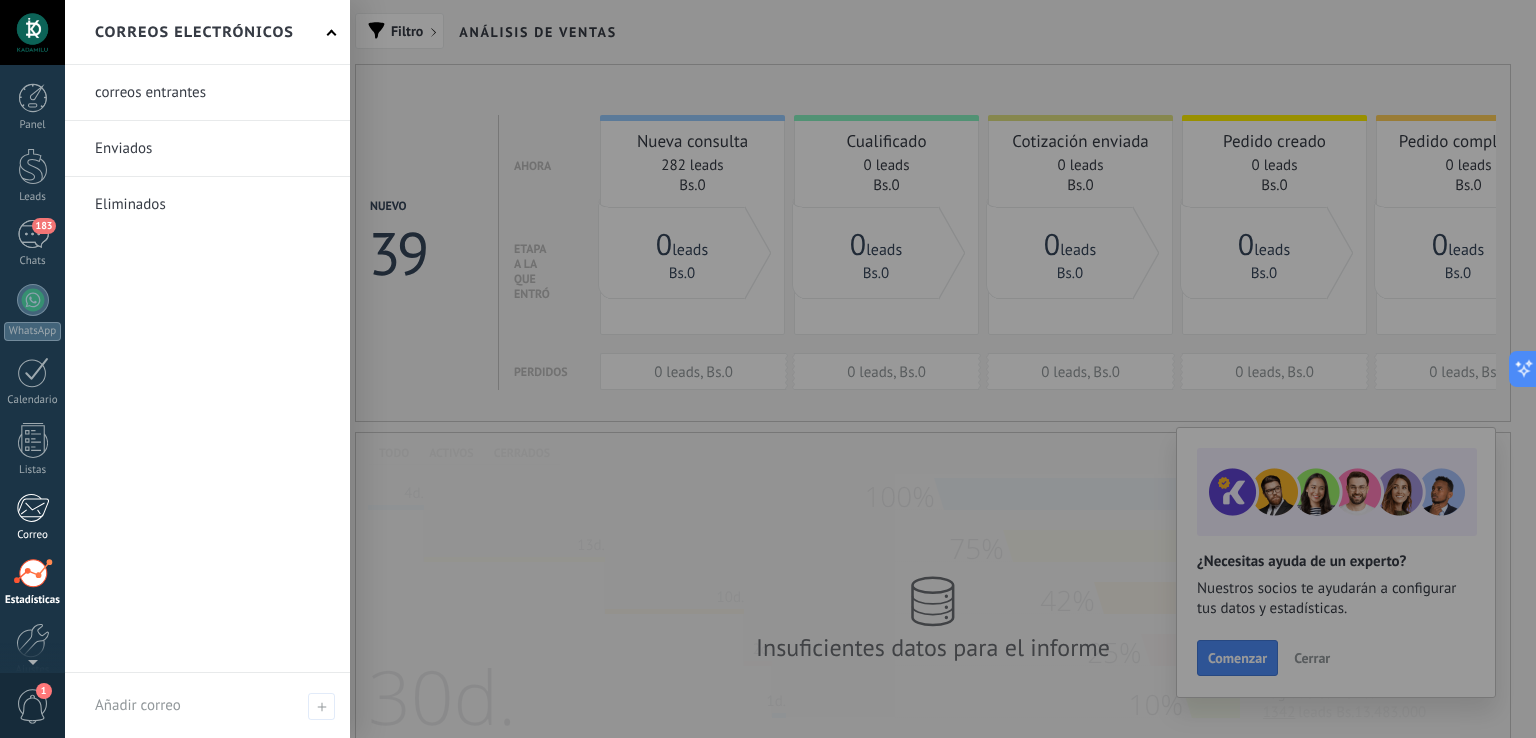 click at bounding box center [32, 508] 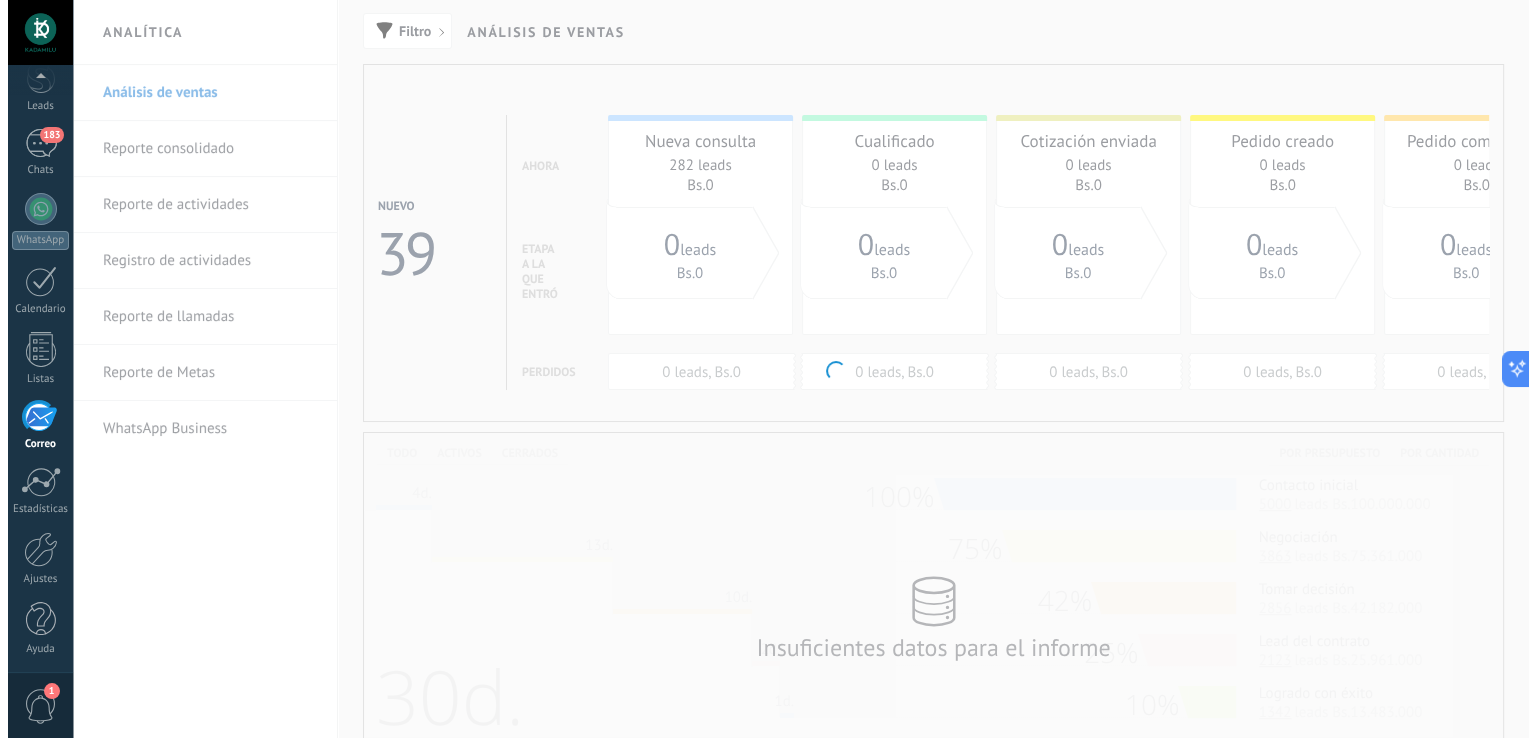 scroll, scrollTop: 93, scrollLeft: 0, axis: vertical 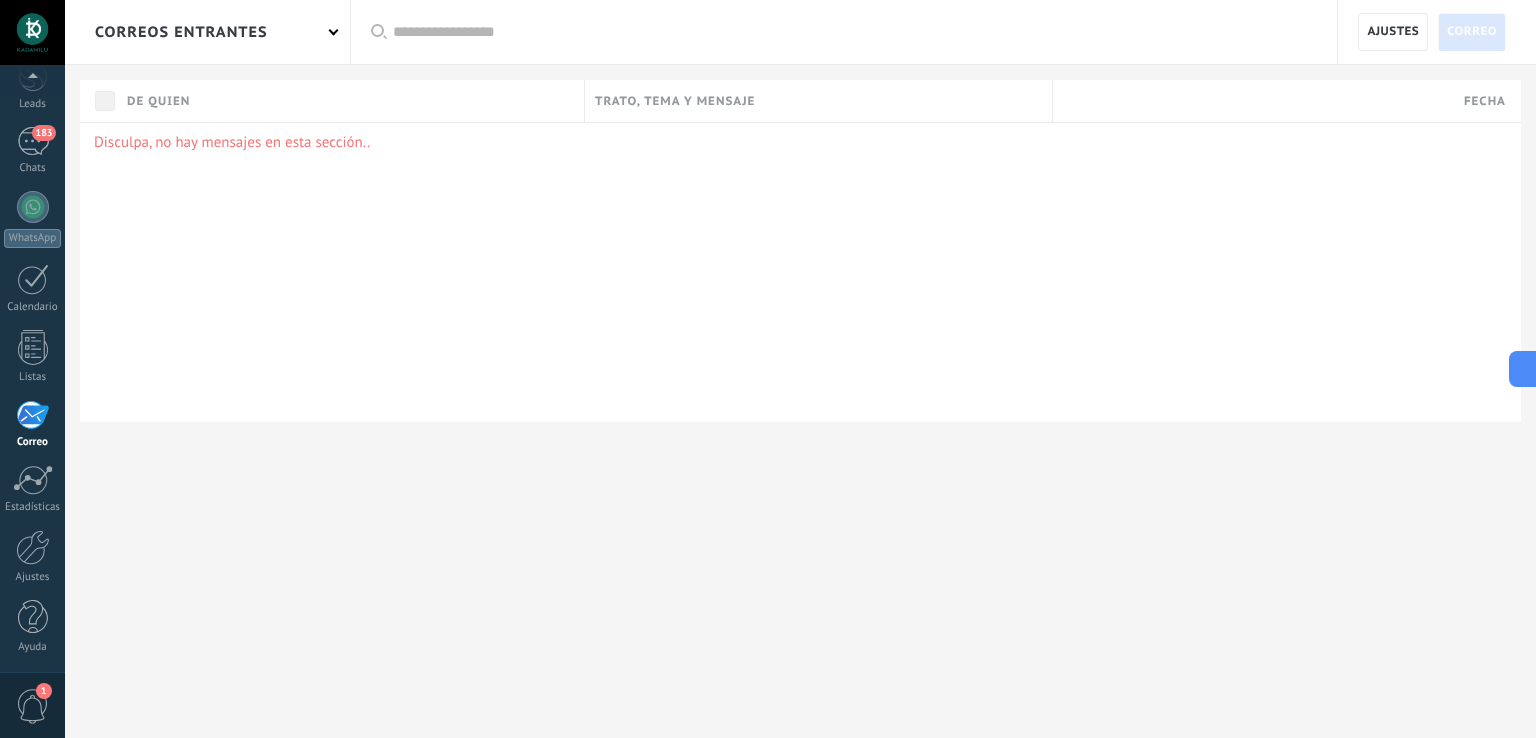 click on "1" at bounding box center (33, 706) 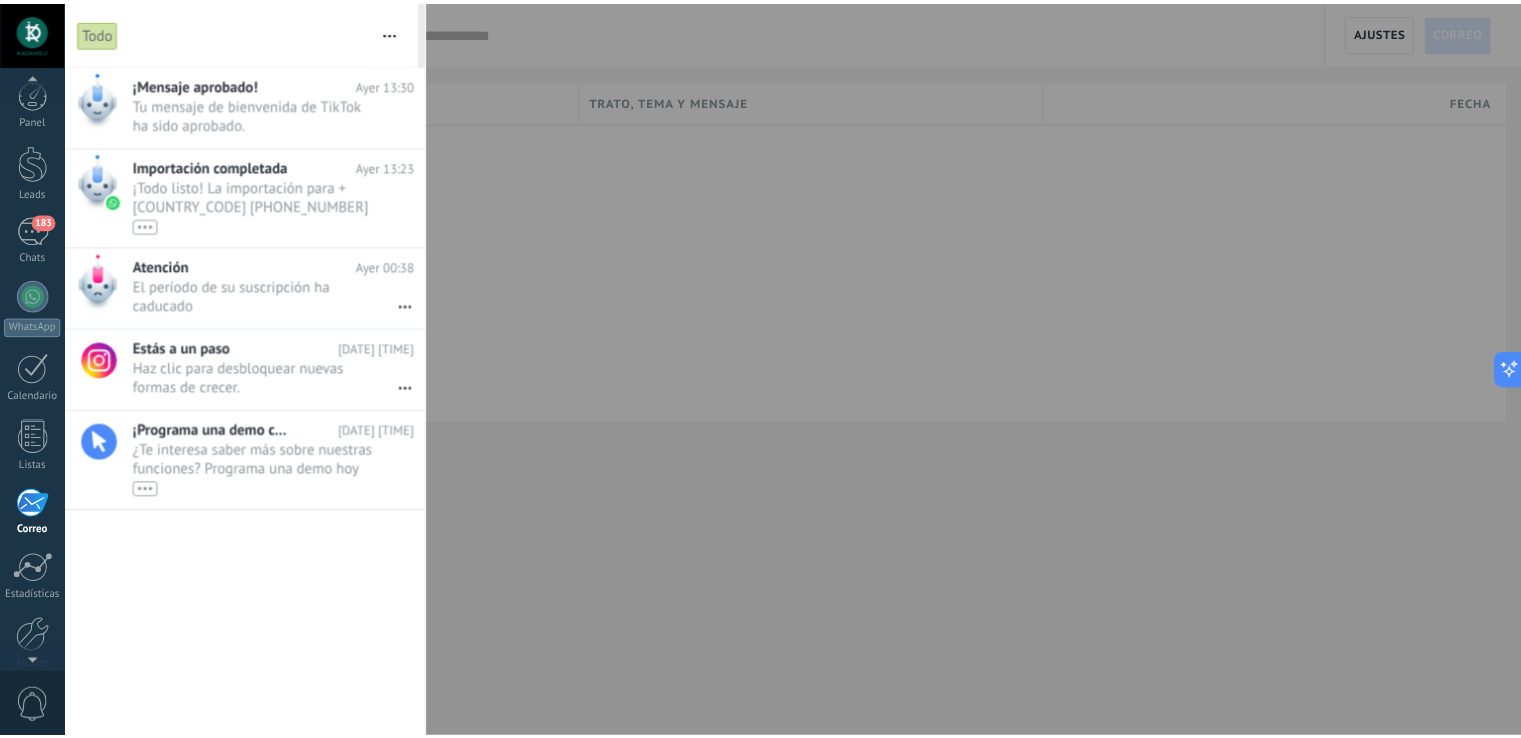 scroll, scrollTop: 0, scrollLeft: 0, axis: both 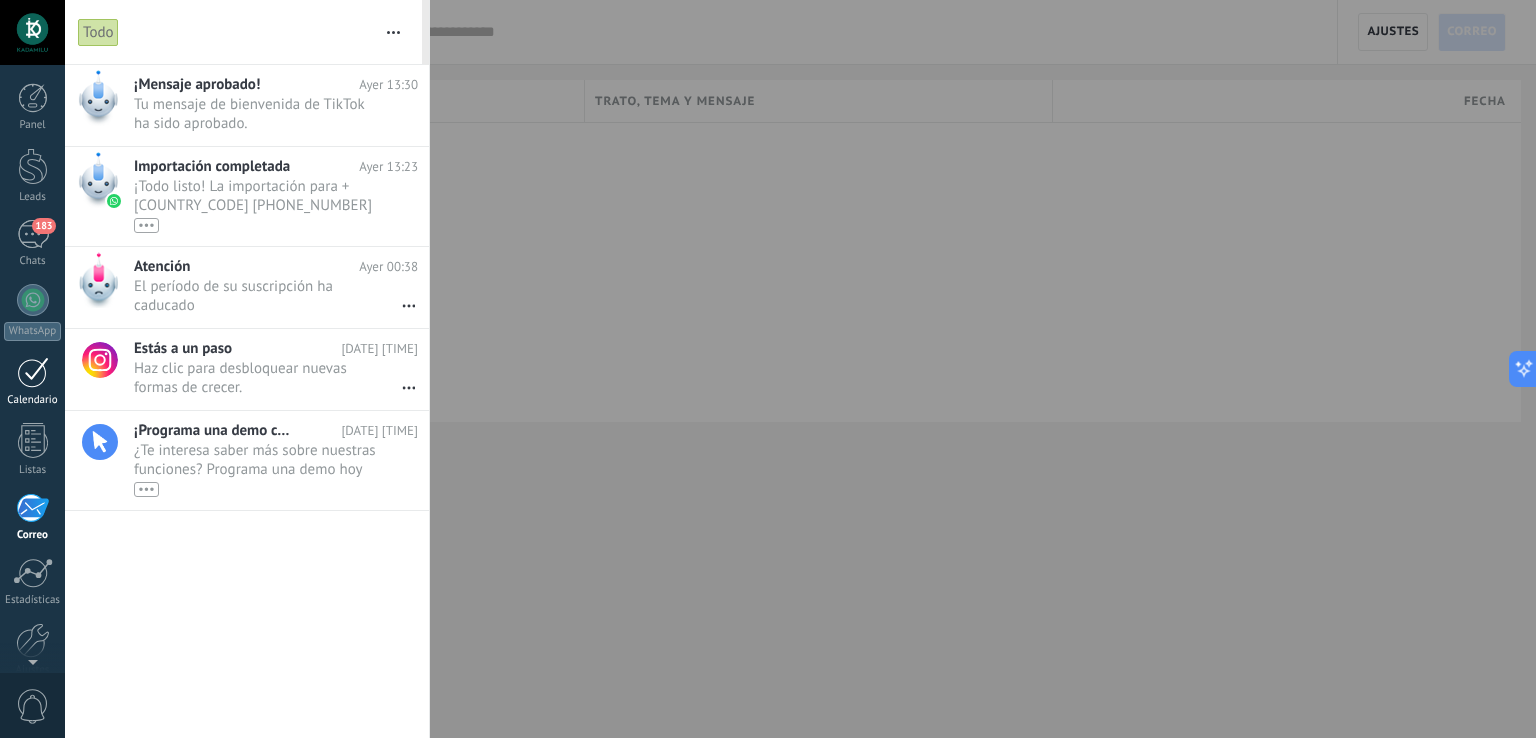 click at bounding box center (33, 372) 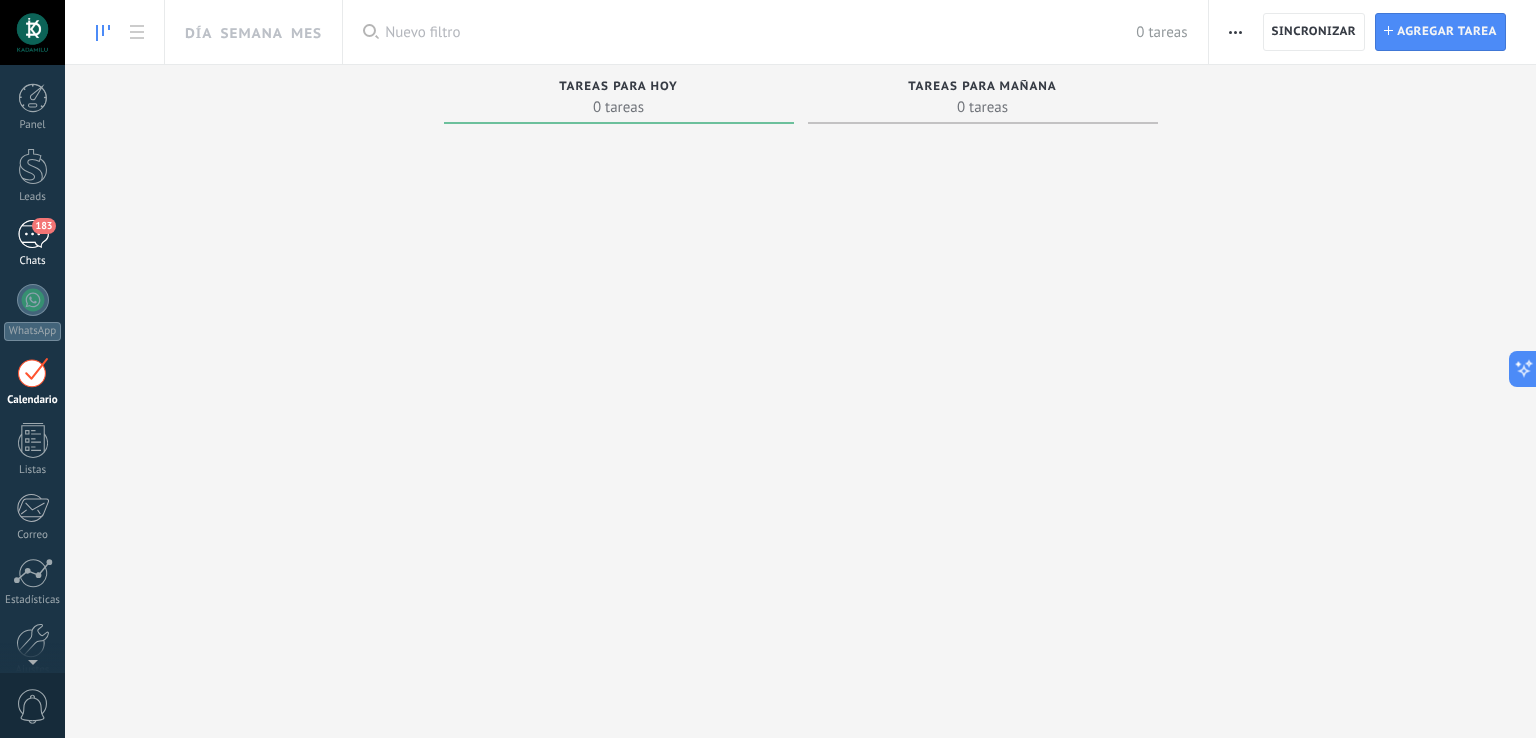 click on "183" at bounding box center [33, 234] 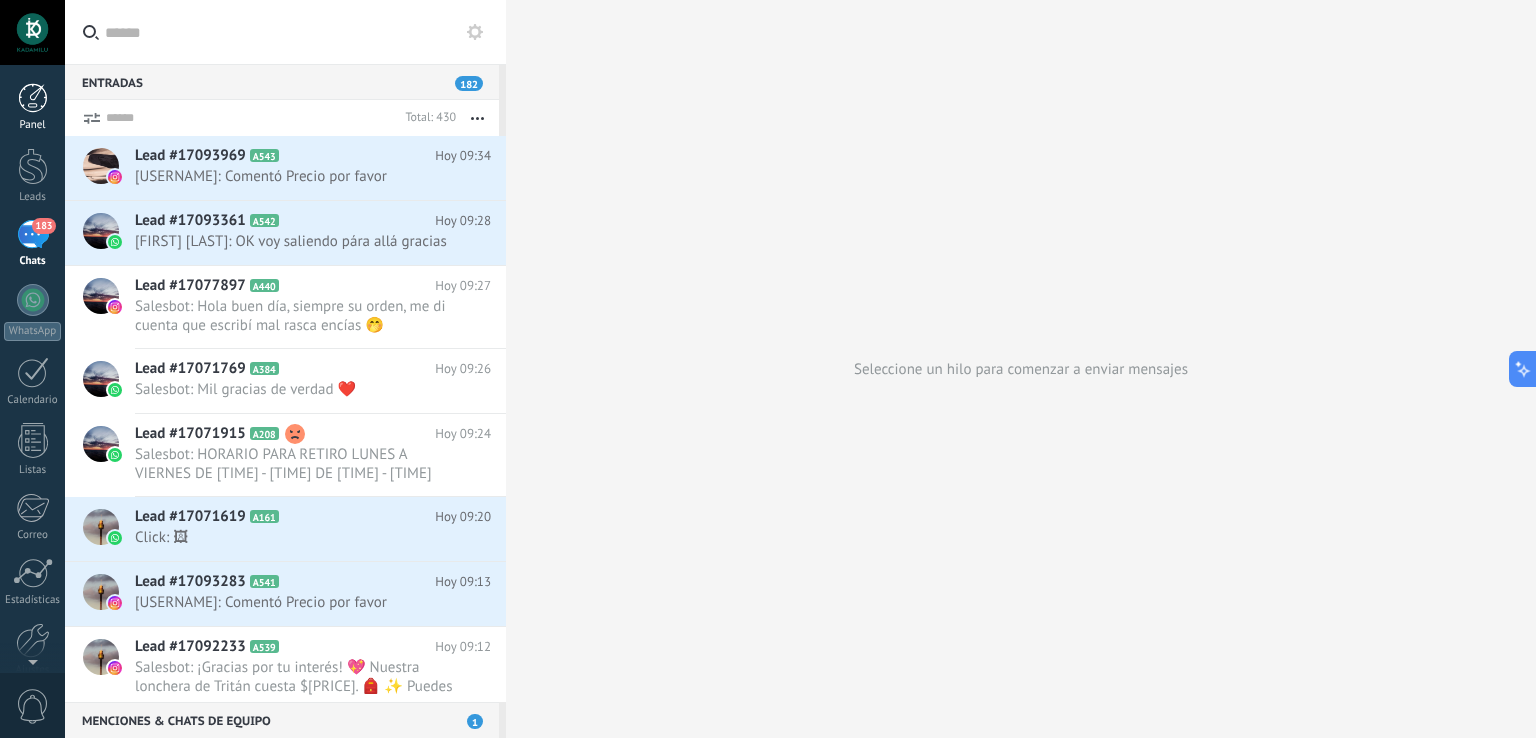 click at bounding box center [33, 98] 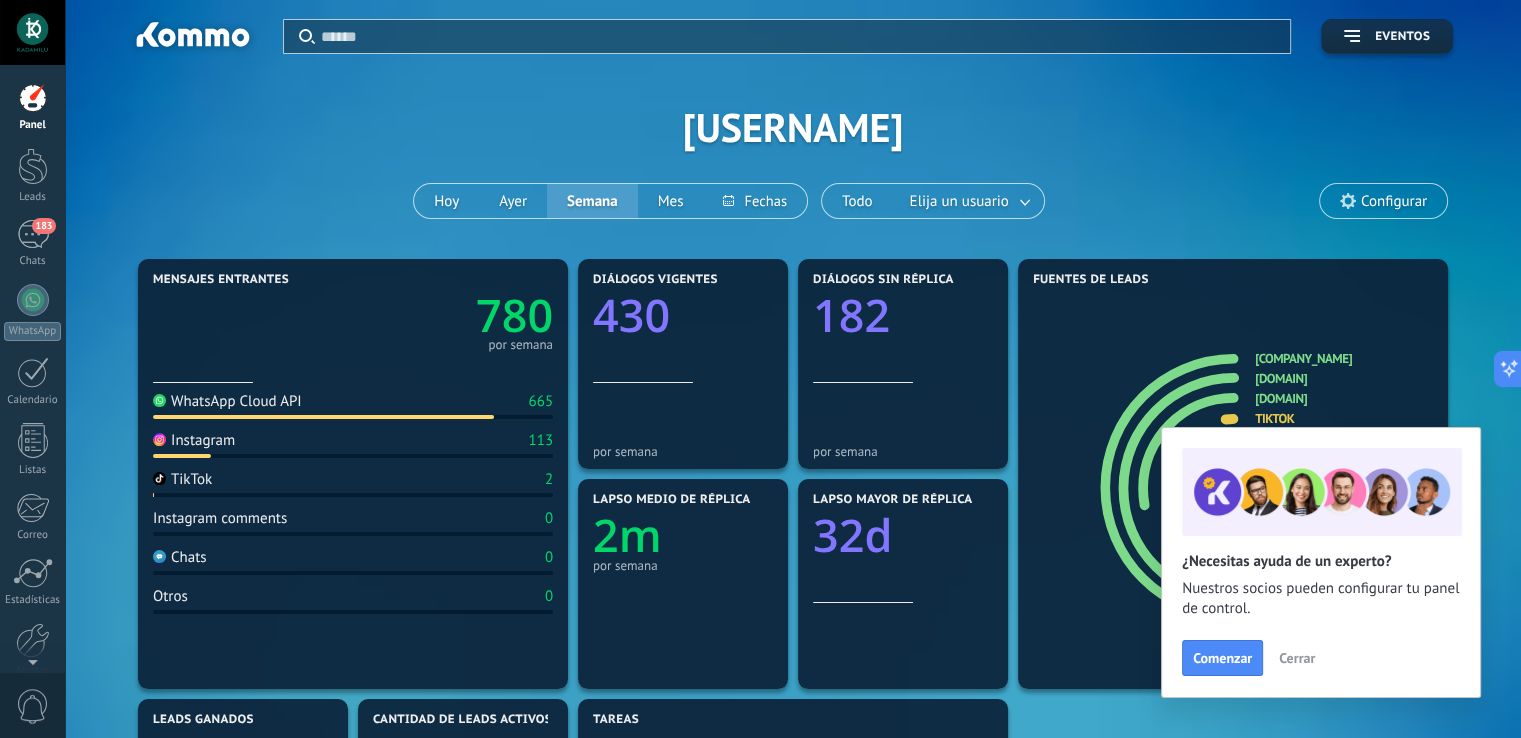click at bounding box center (32, 32) 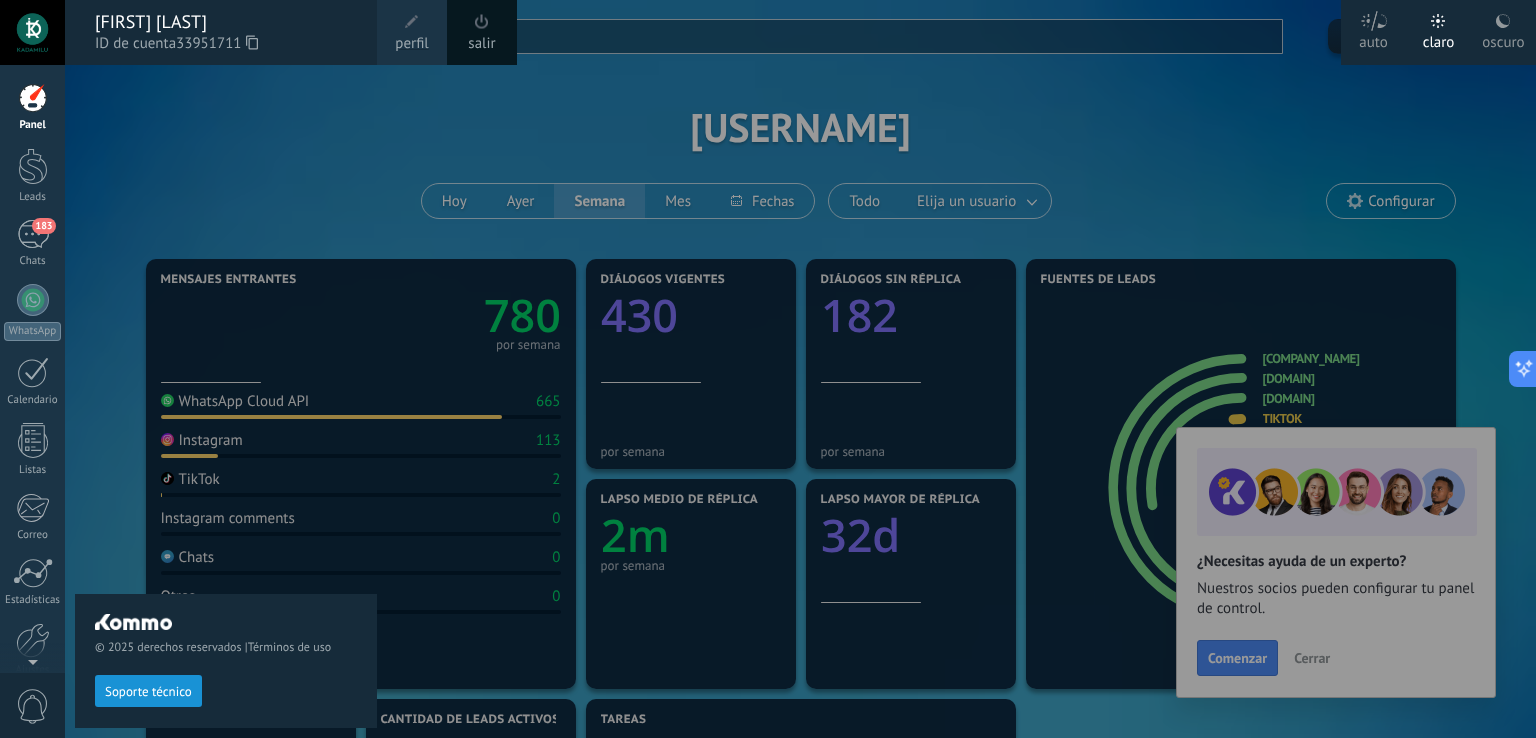 click on "oscuro" at bounding box center (1503, 39) 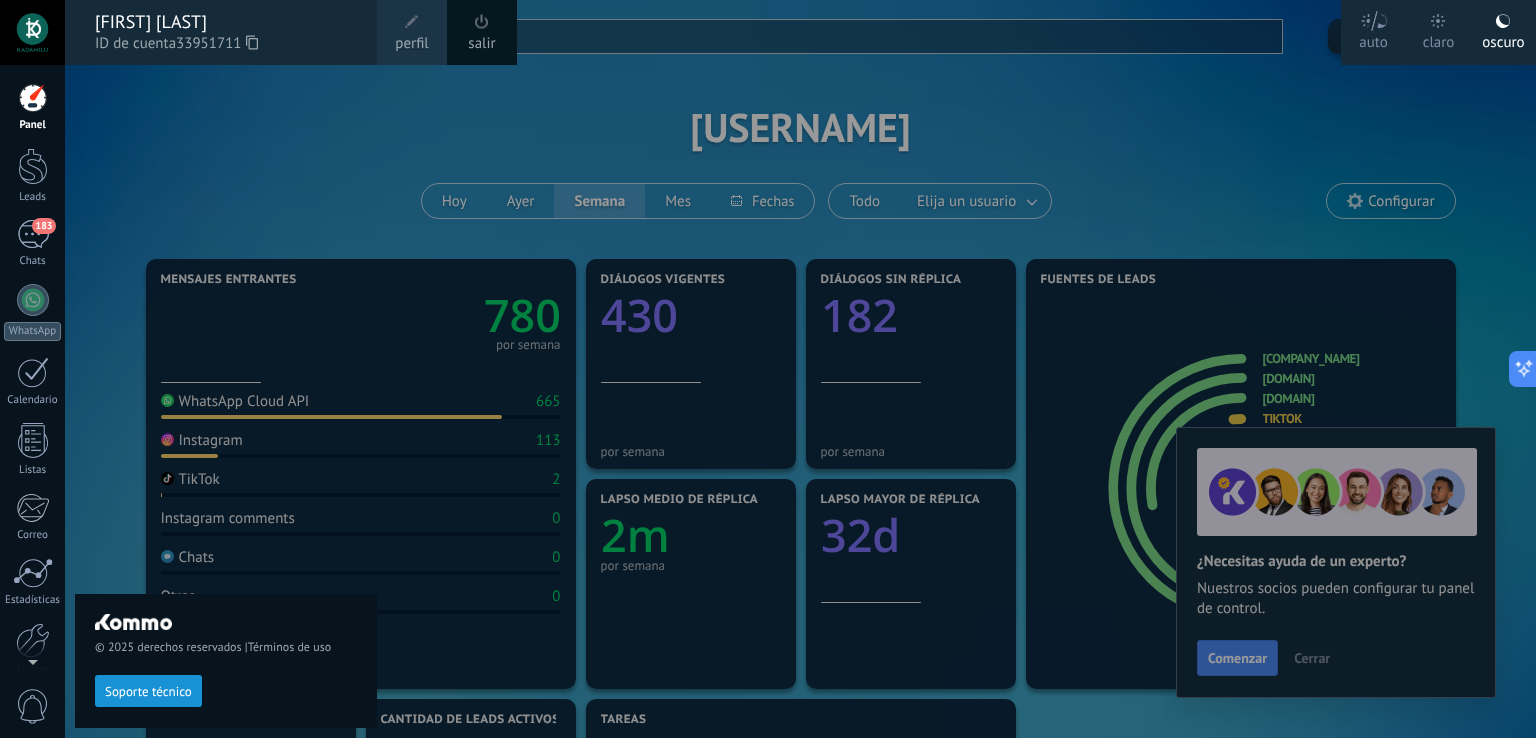 click on "perfil" at bounding box center (411, 44) 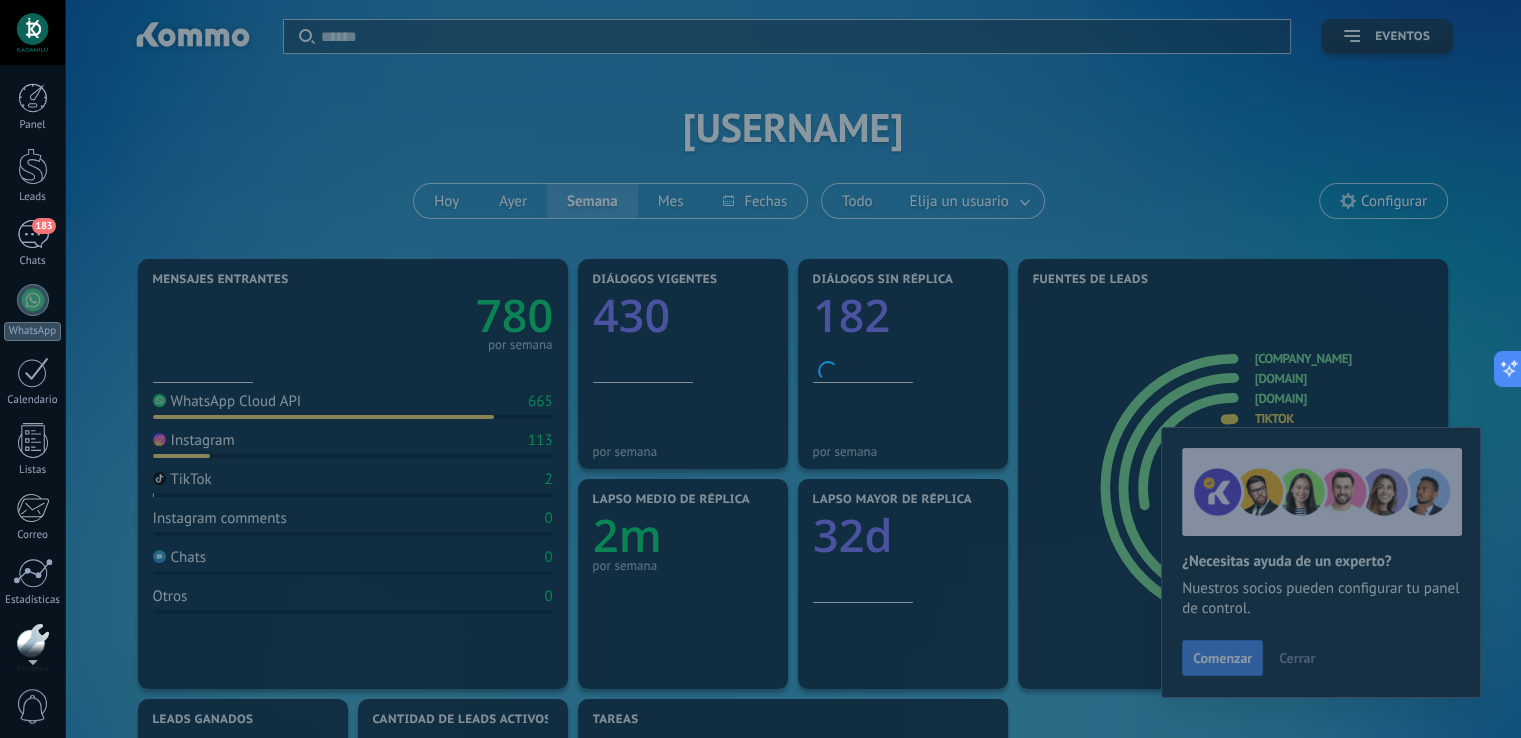scroll, scrollTop: 93, scrollLeft: 0, axis: vertical 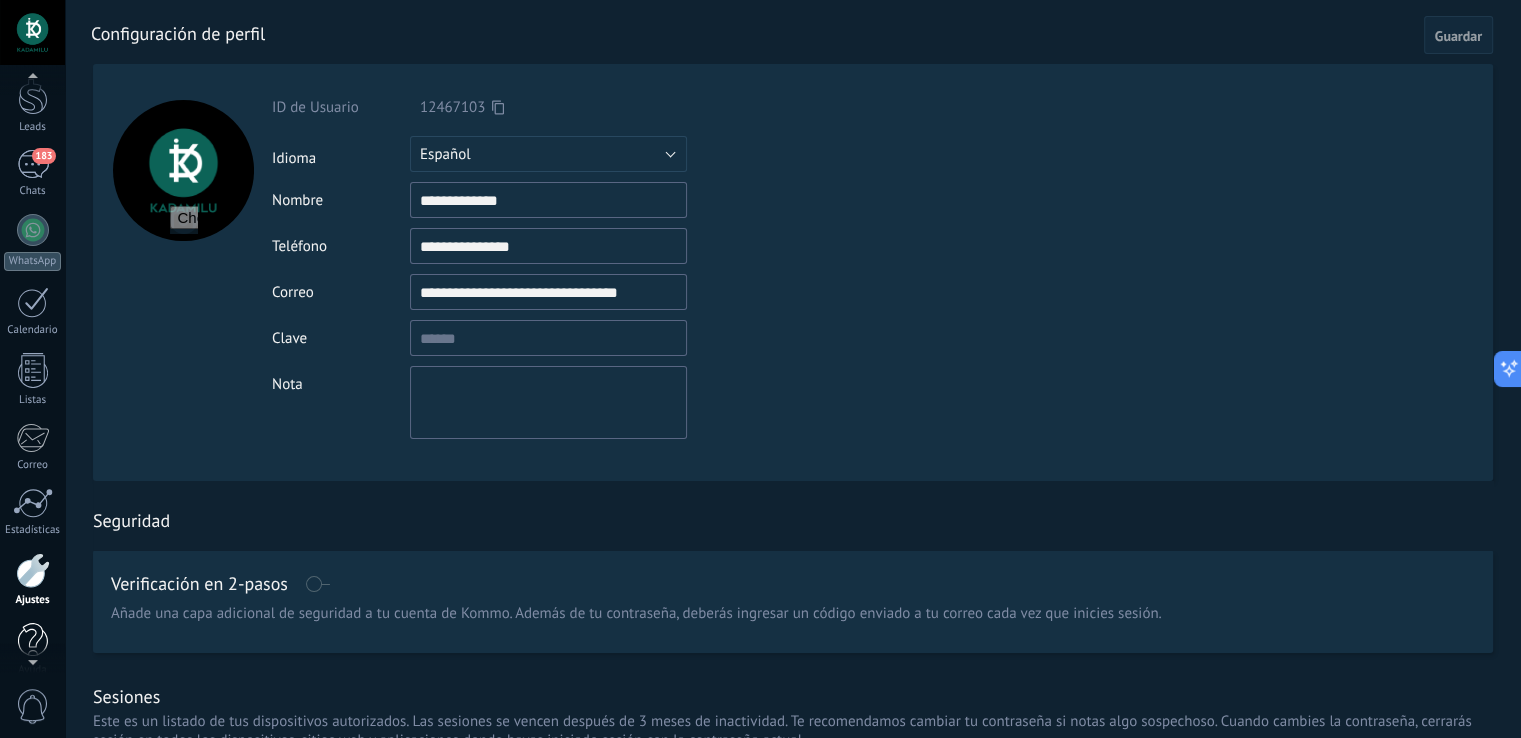 click at bounding box center (33, 640) 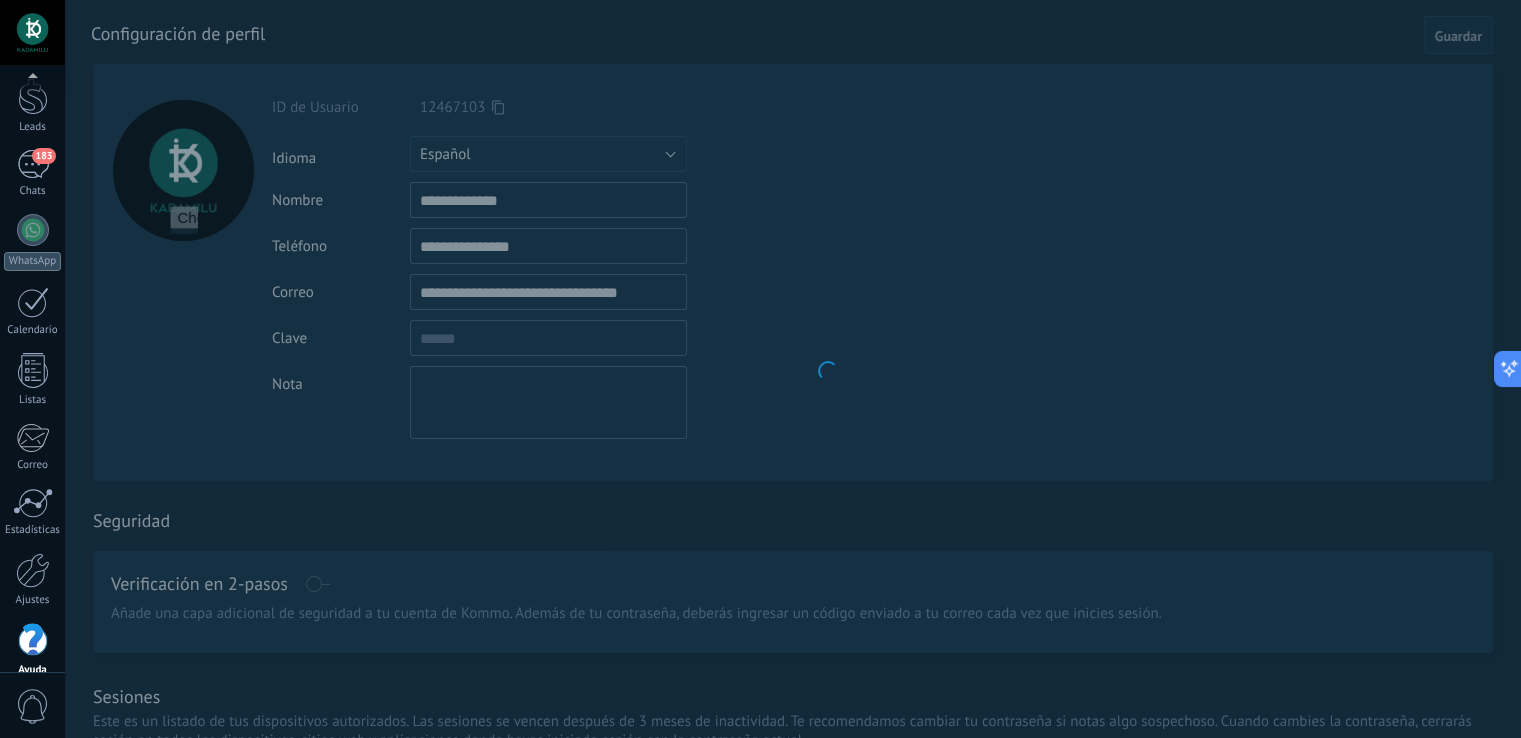 scroll, scrollTop: 93, scrollLeft: 0, axis: vertical 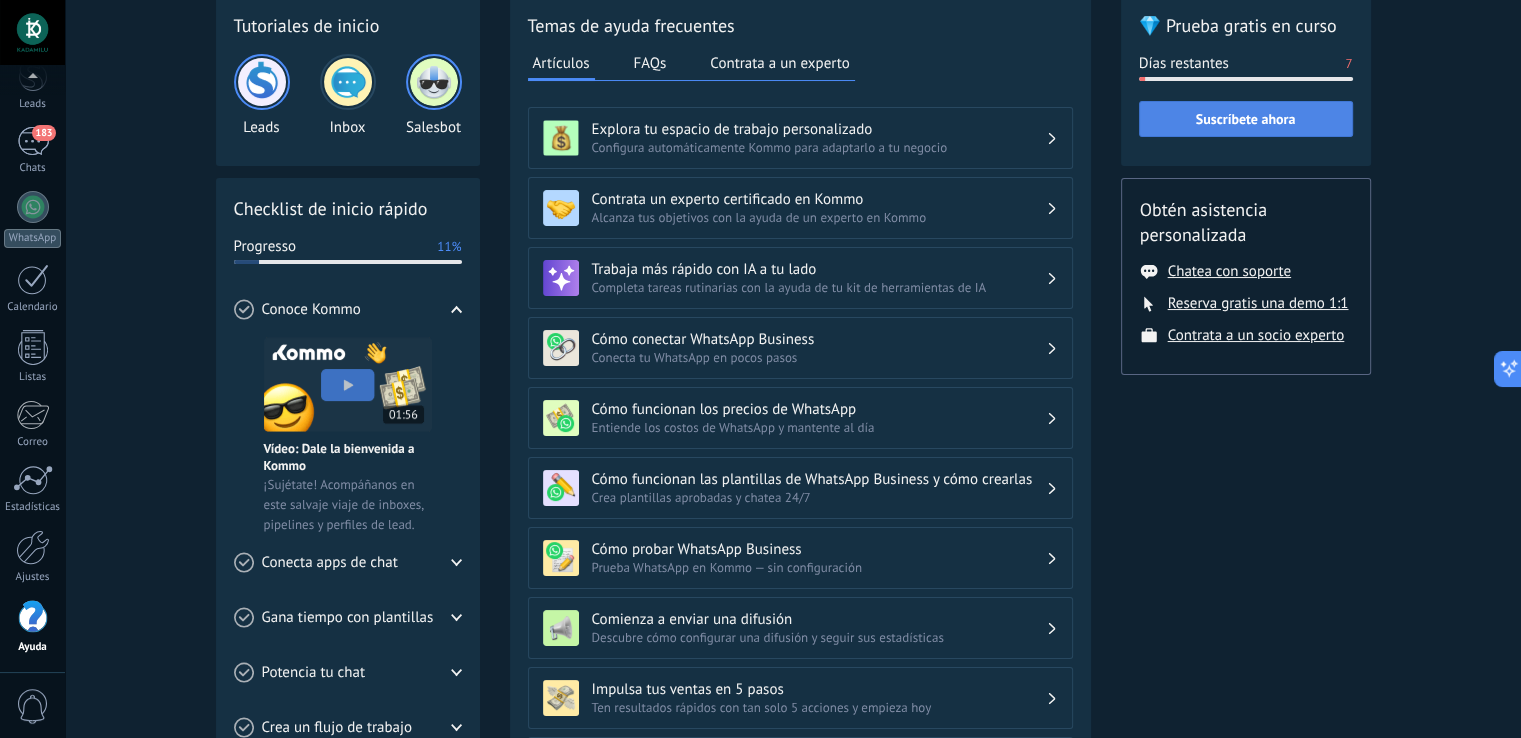 click on "Suscríbete ahora" at bounding box center (1246, 119) 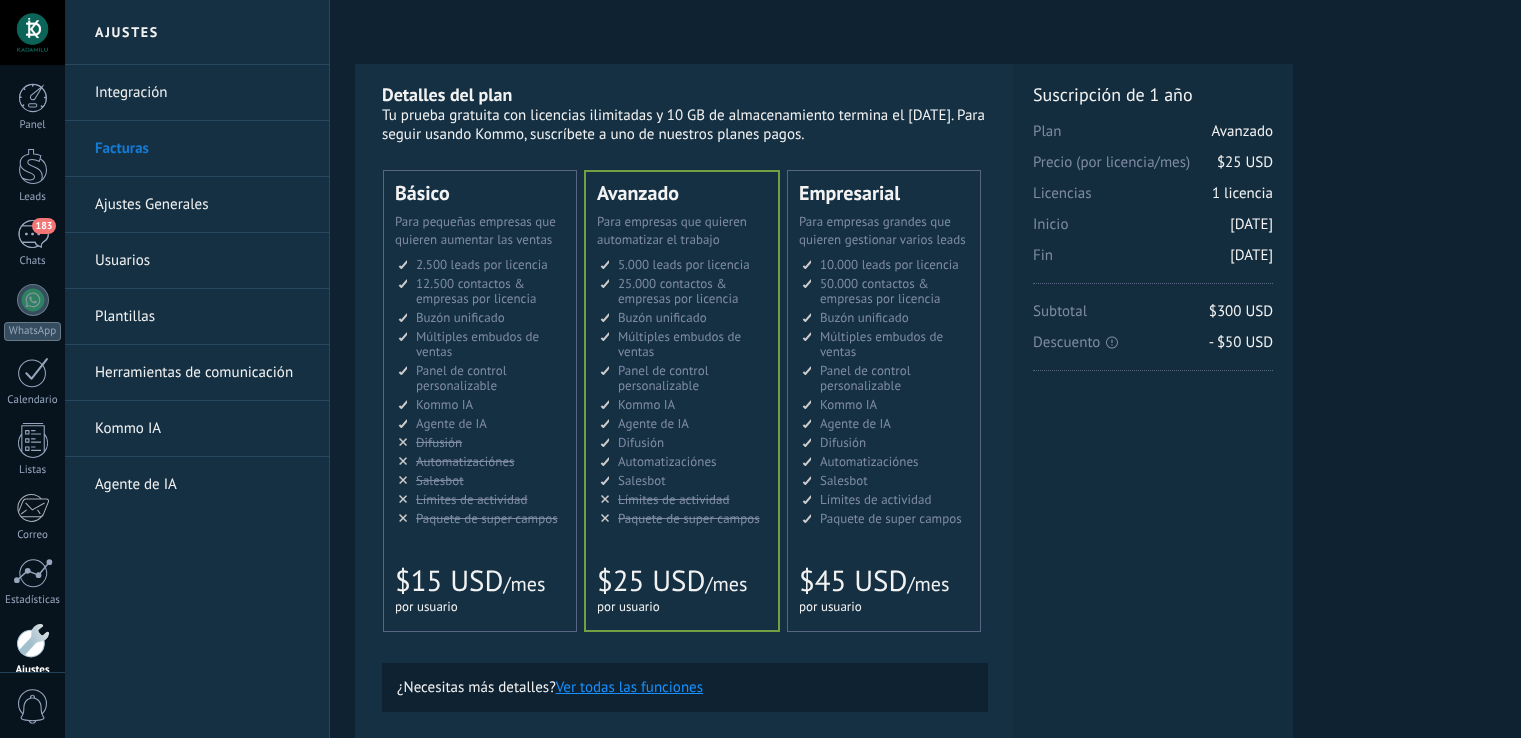 scroll, scrollTop: 0, scrollLeft: 0, axis: both 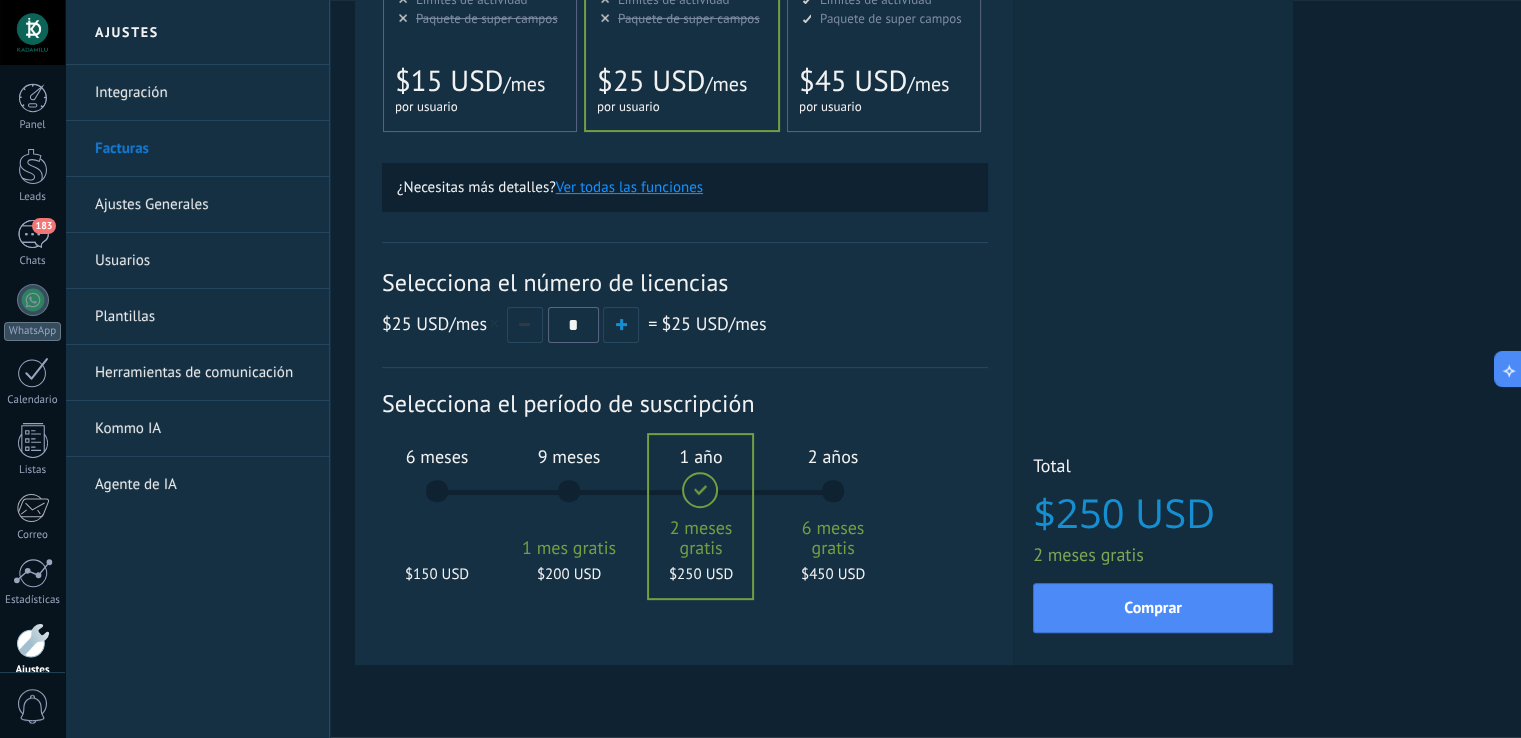 click on "[DURATION]
[PRICE] [CURRENCY]" at bounding box center (437, 500) 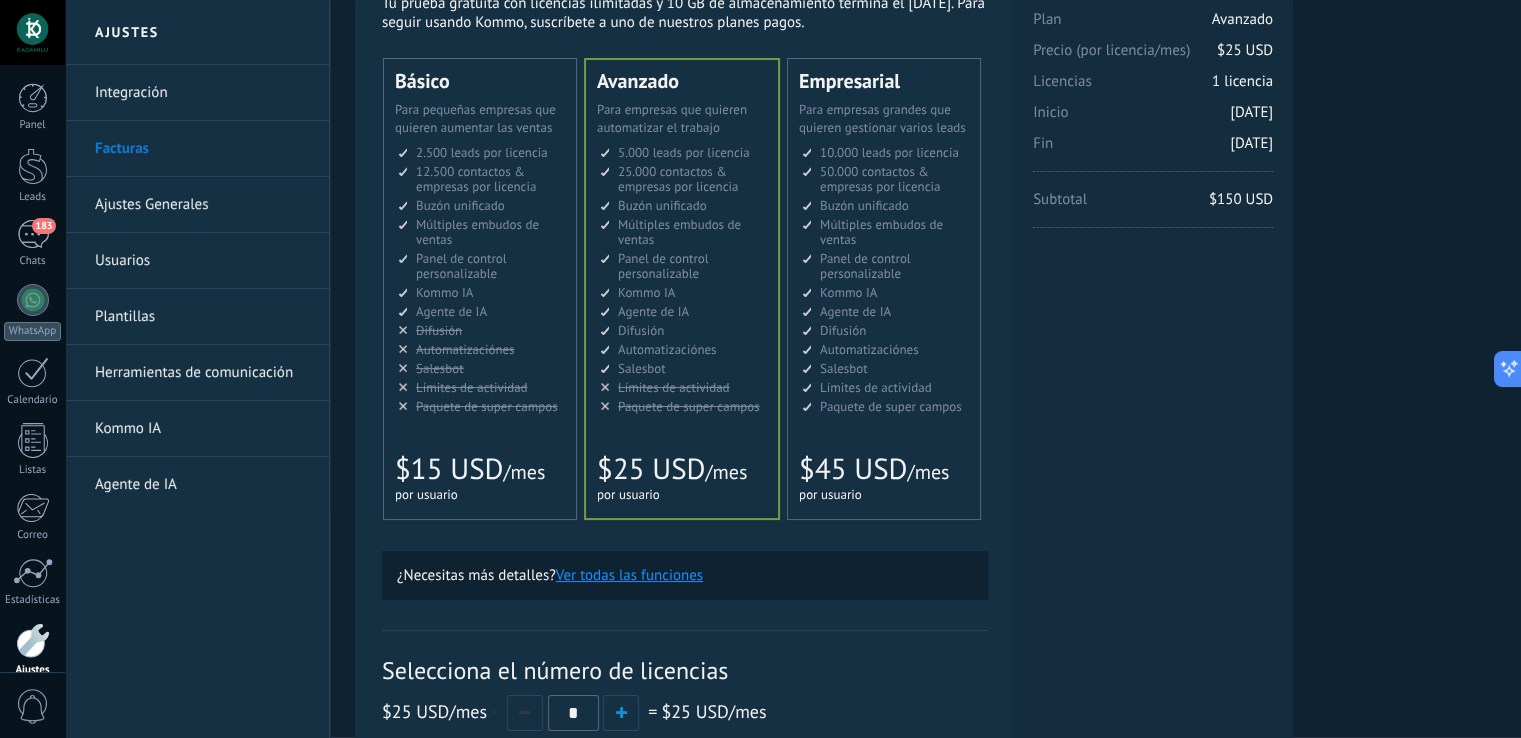 scroll, scrollTop: 100, scrollLeft: 0, axis: vertical 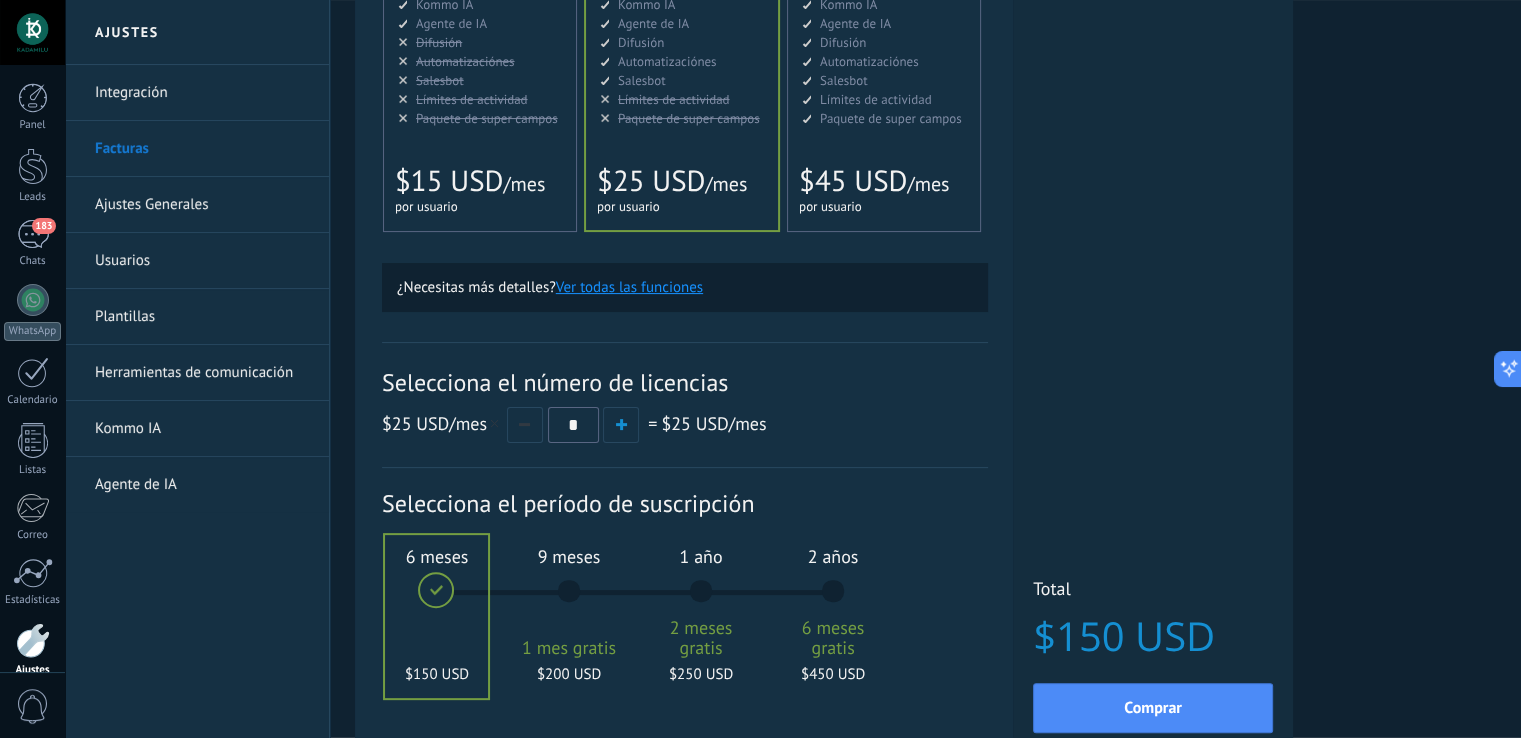 click on "Ver todas las funciones" at bounding box center [629, 287] 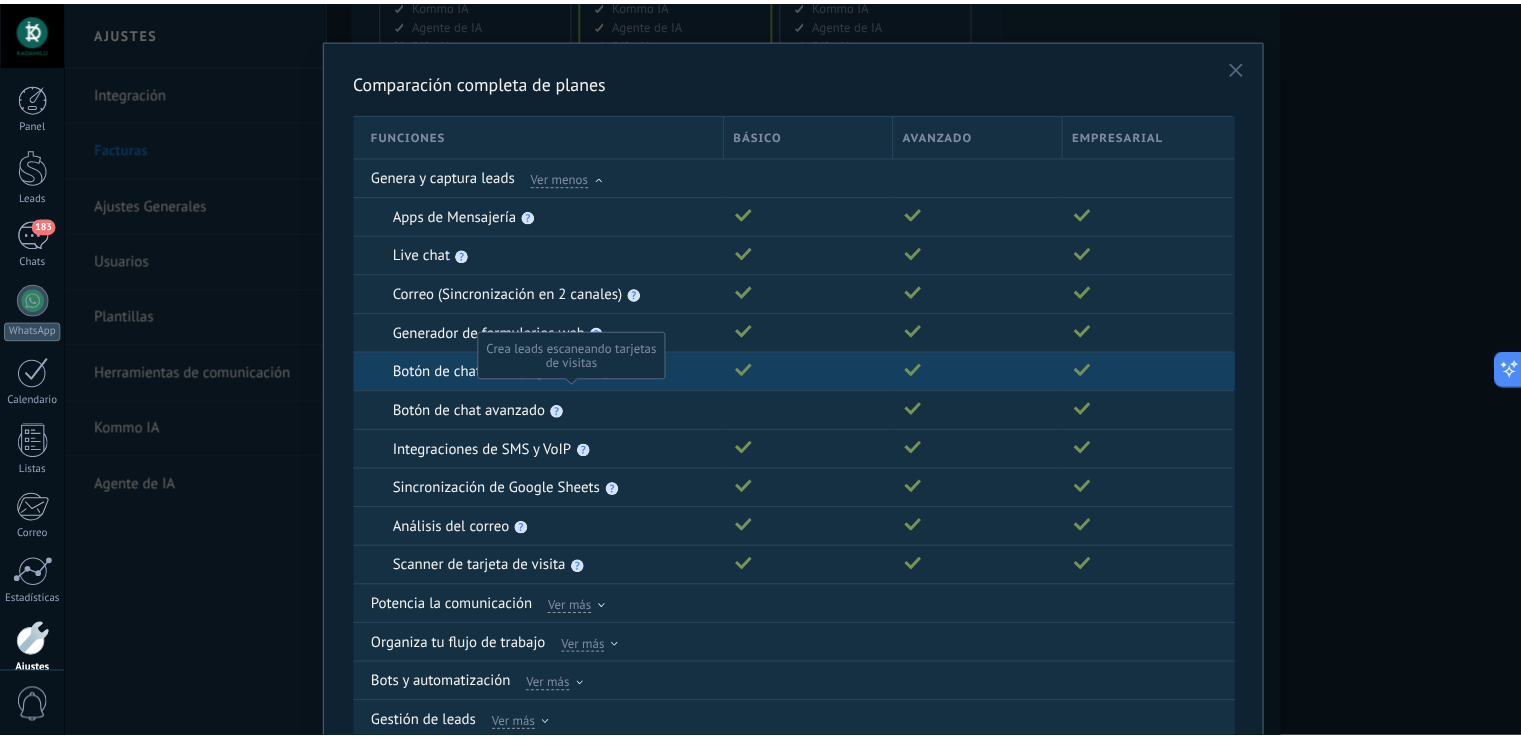 scroll, scrollTop: 0, scrollLeft: 0, axis: both 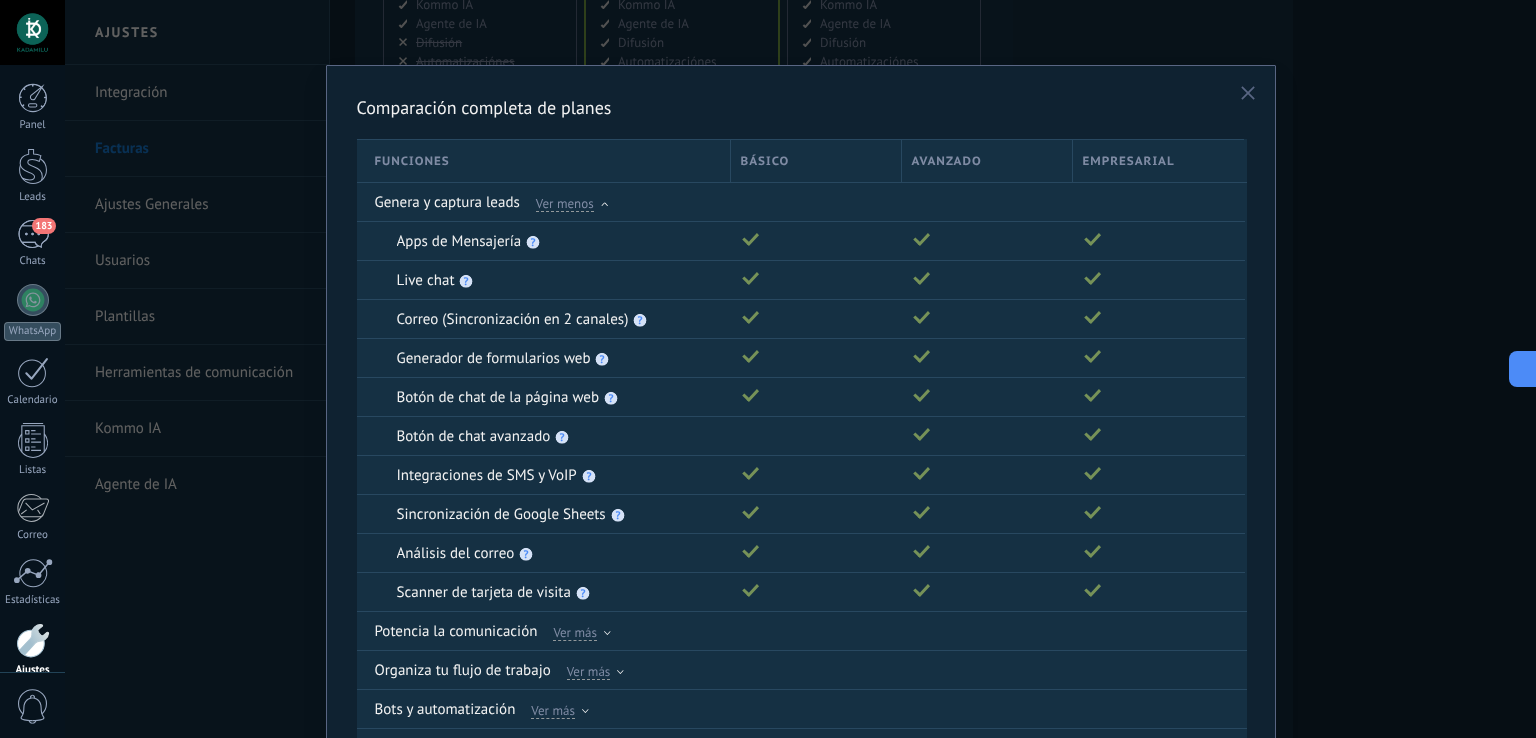 click at bounding box center [1248, 93] 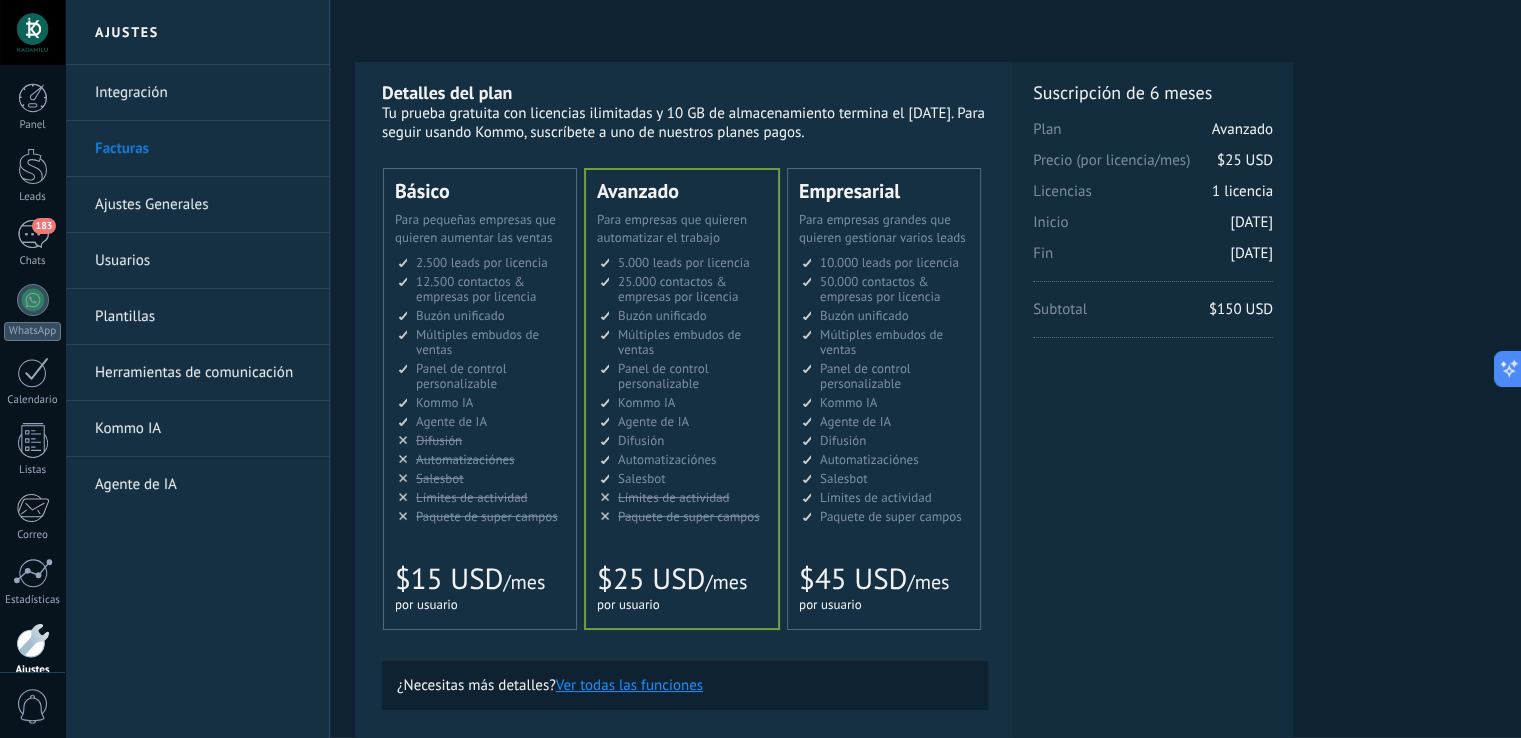 scroll, scrollTop: 0, scrollLeft: 0, axis: both 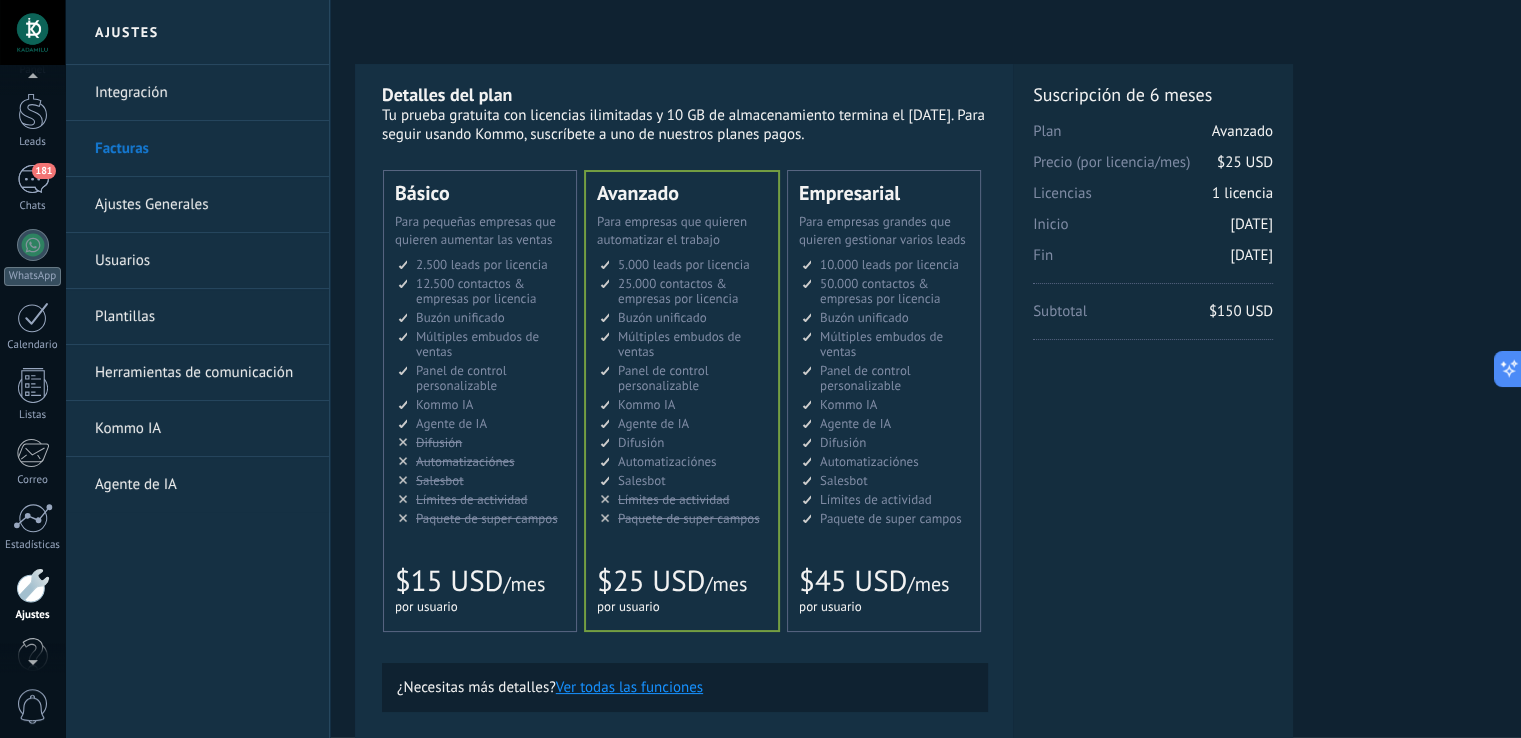 click at bounding box center [32, 80] 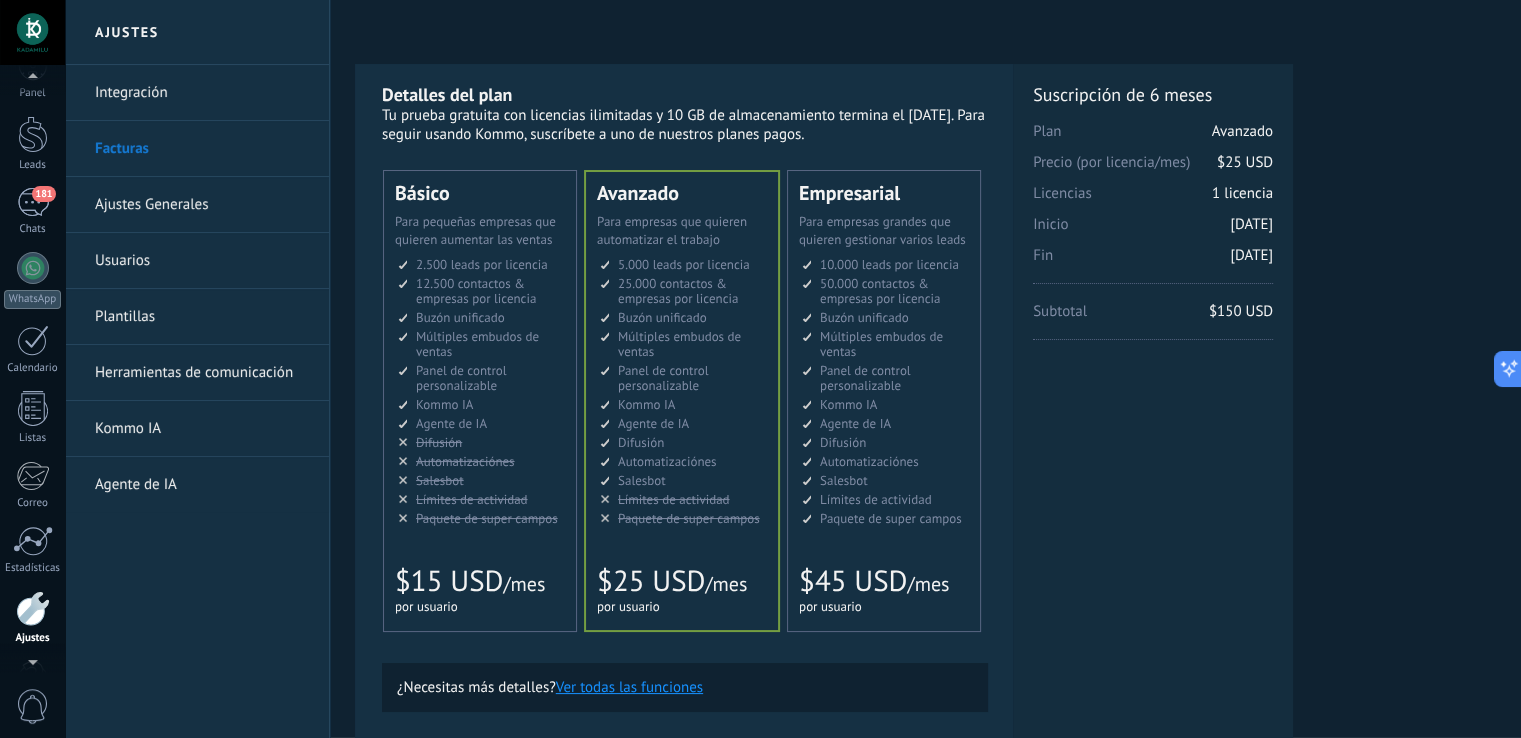 scroll, scrollTop: 23, scrollLeft: 0, axis: vertical 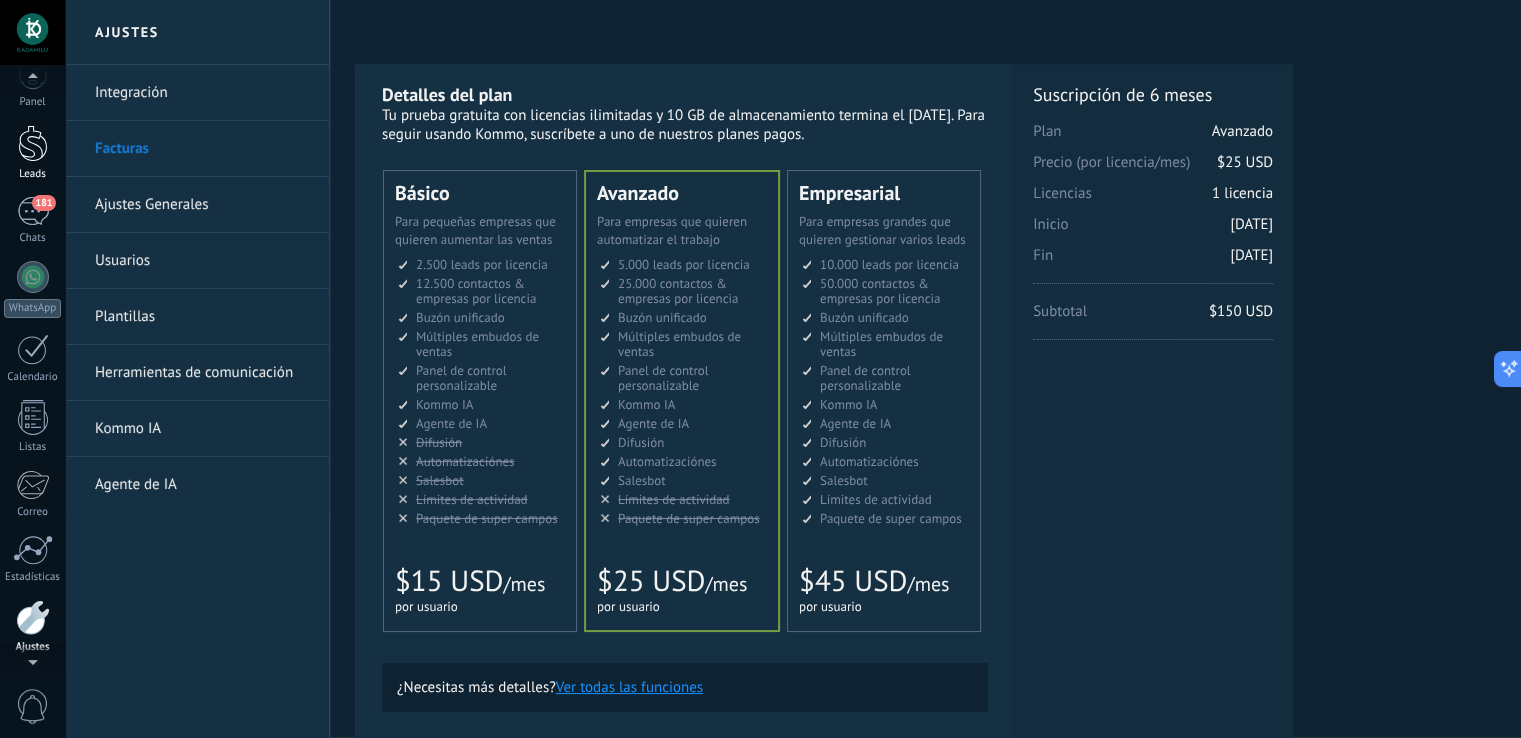 click on "Leads" at bounding box center (32, 153) 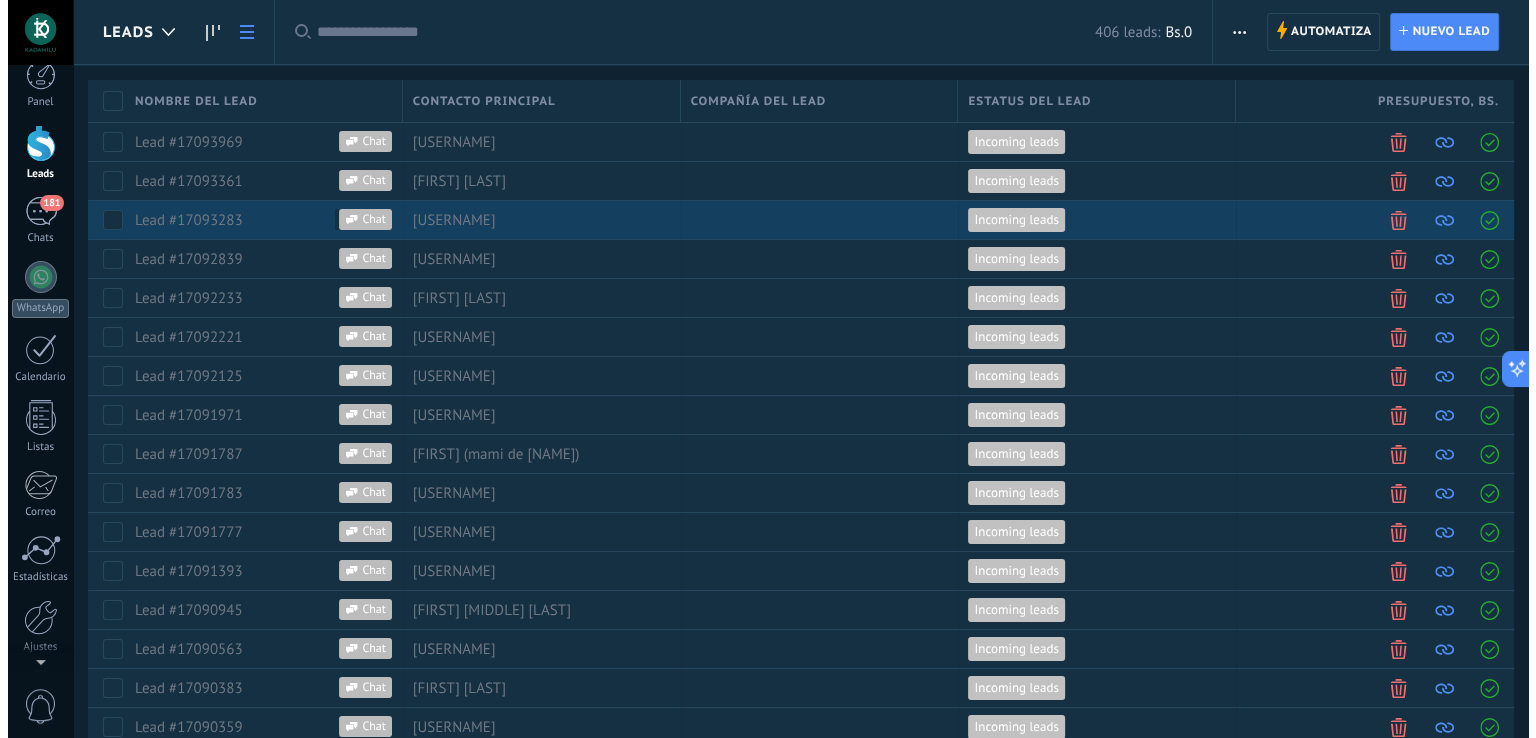 scroll, scrollTop: 0, scrollLeft: 0, axis: both 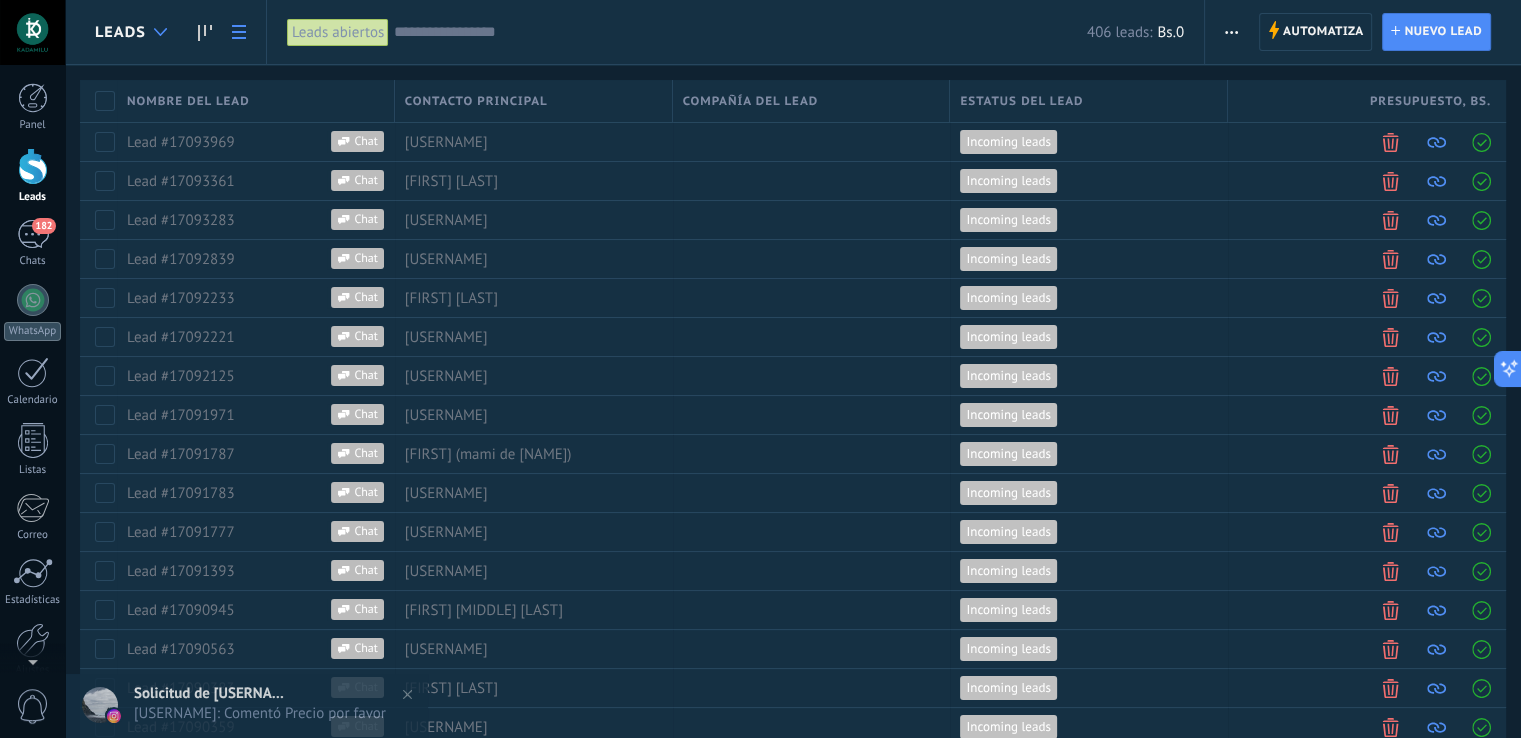 click at bounding box center [160, 32] 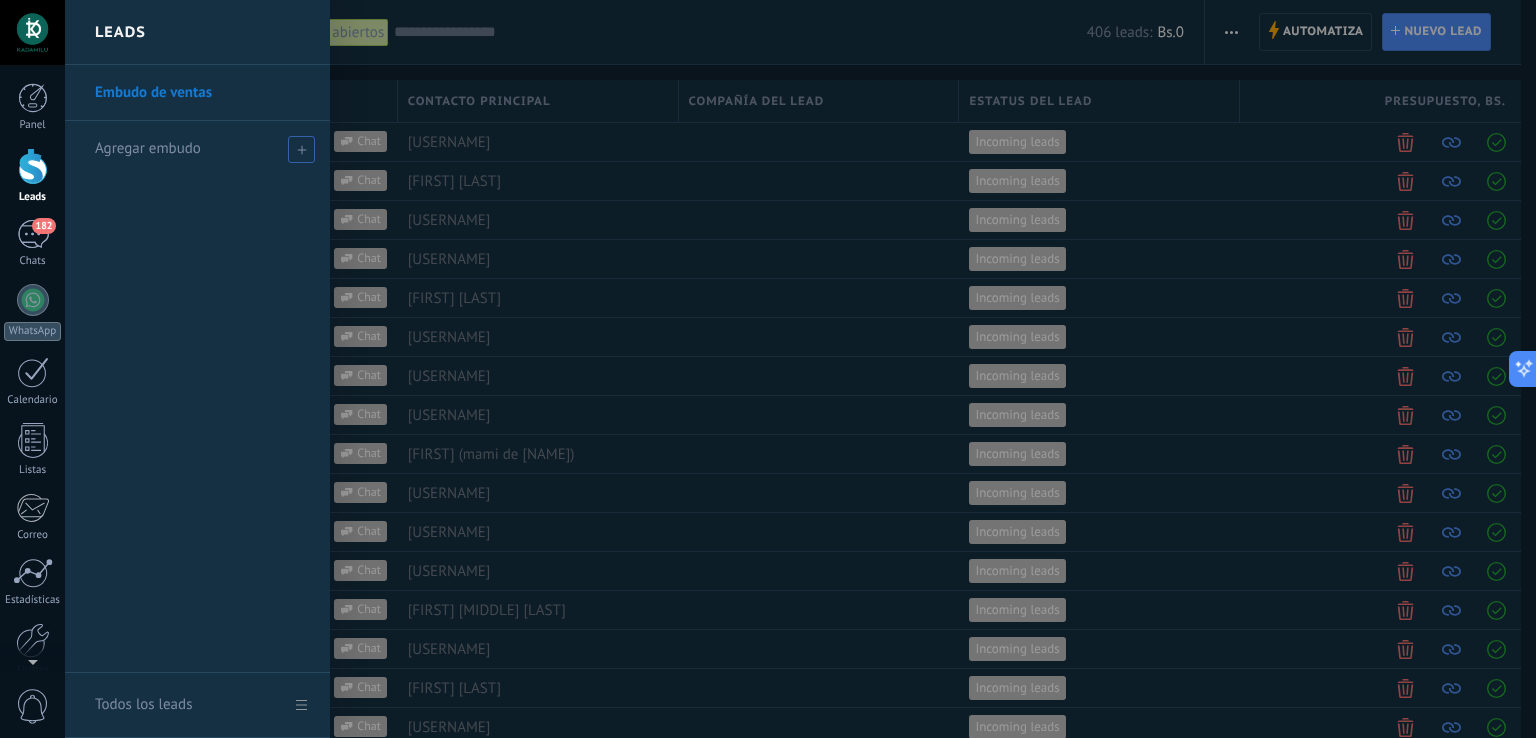 click on "Agregar embudo" at bounding box center (148, 148) 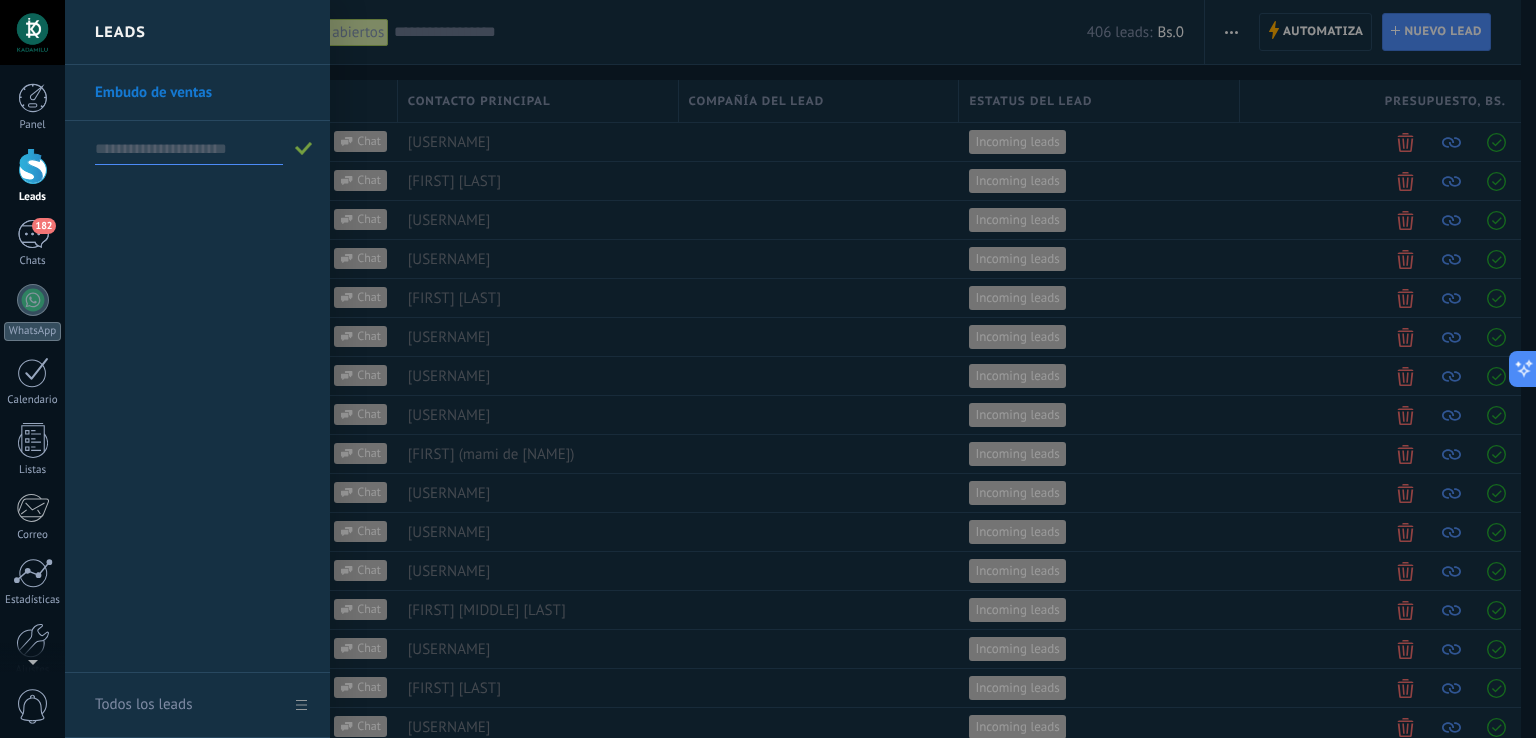 click on "Embudo de ventas" at bounding box center (197, 369) 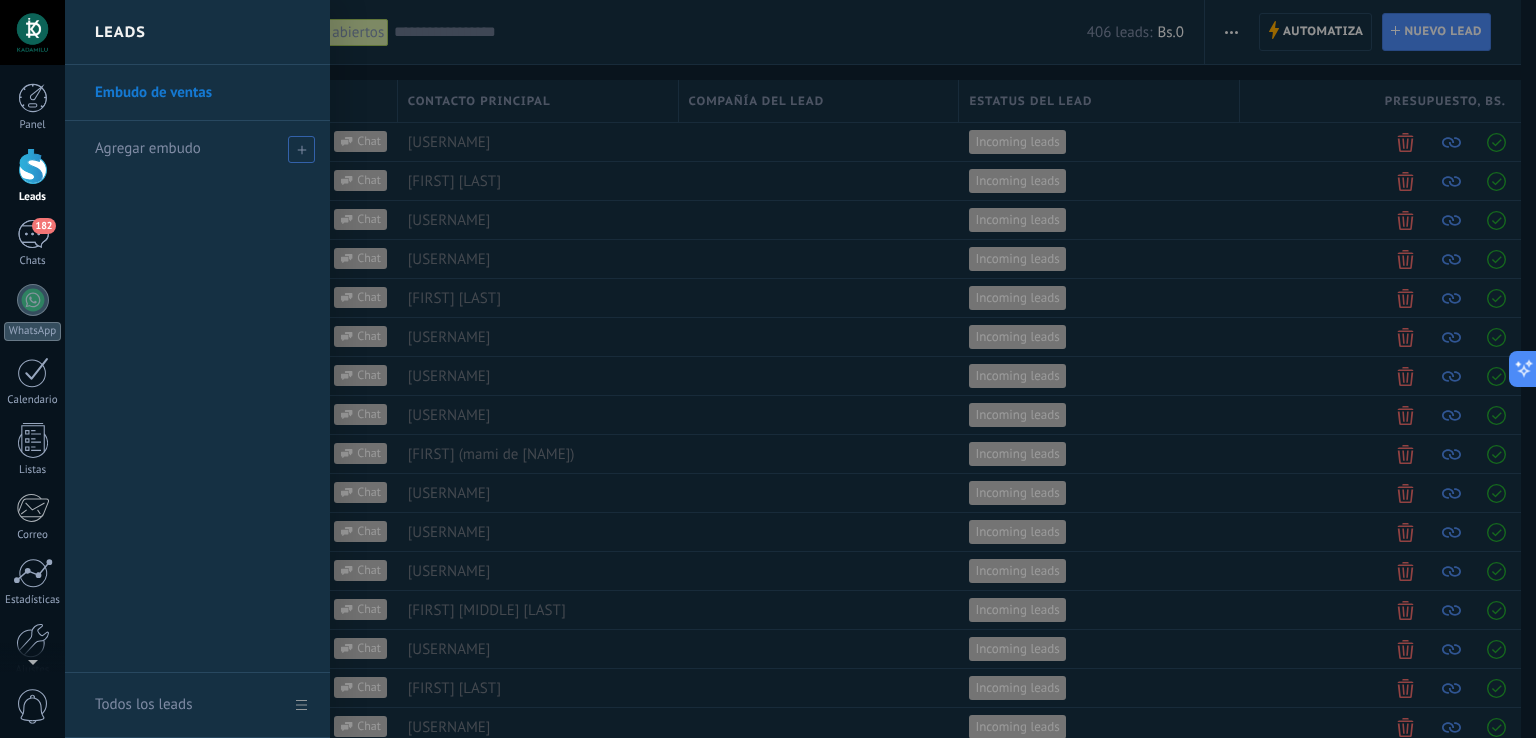 click on "Todos los leads" at bounding box center [143, 705] 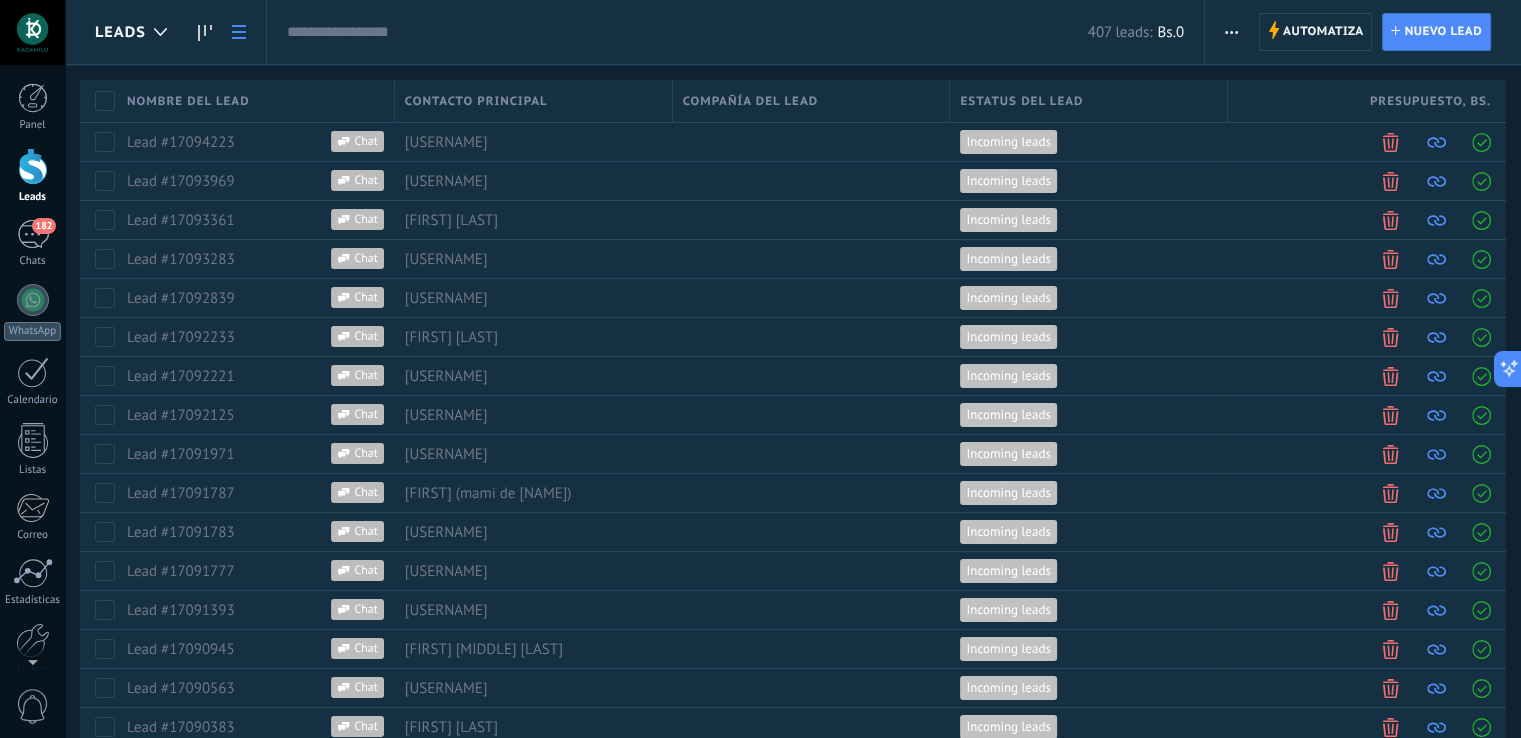 click on "Leads" at bounding box center (120, 32) 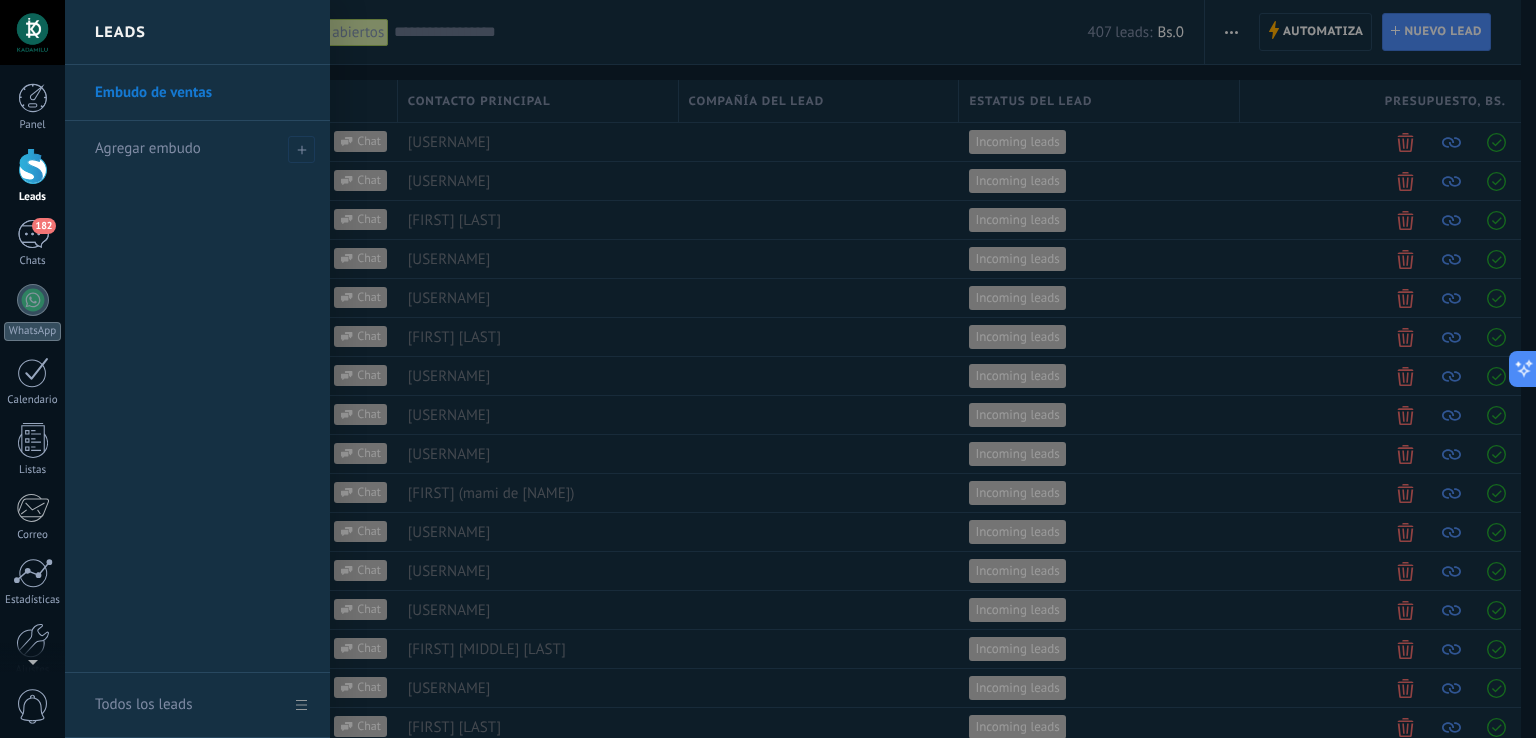 click on "Embudo de ventas" at bounding box center (202, 93) 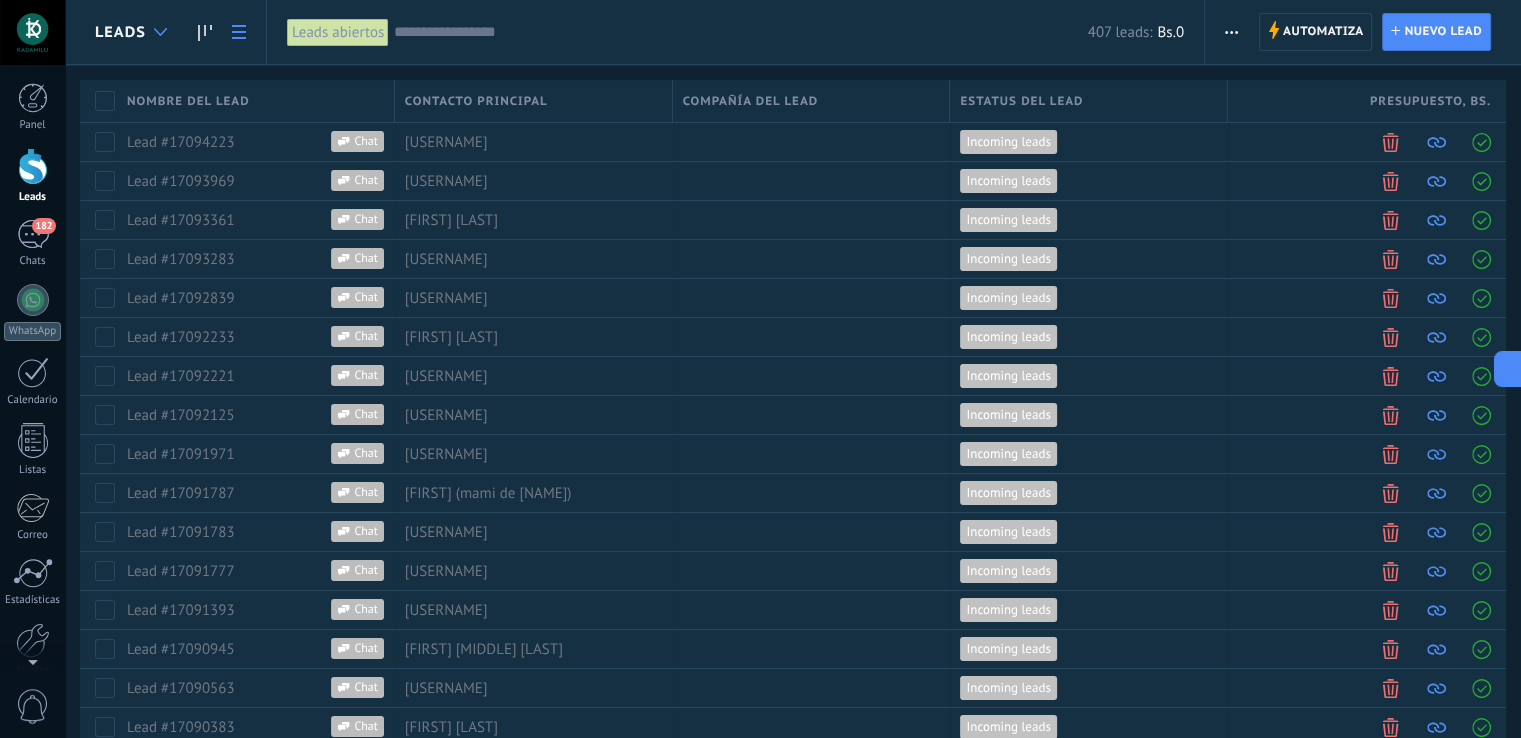click at bounding box center (160, 32) 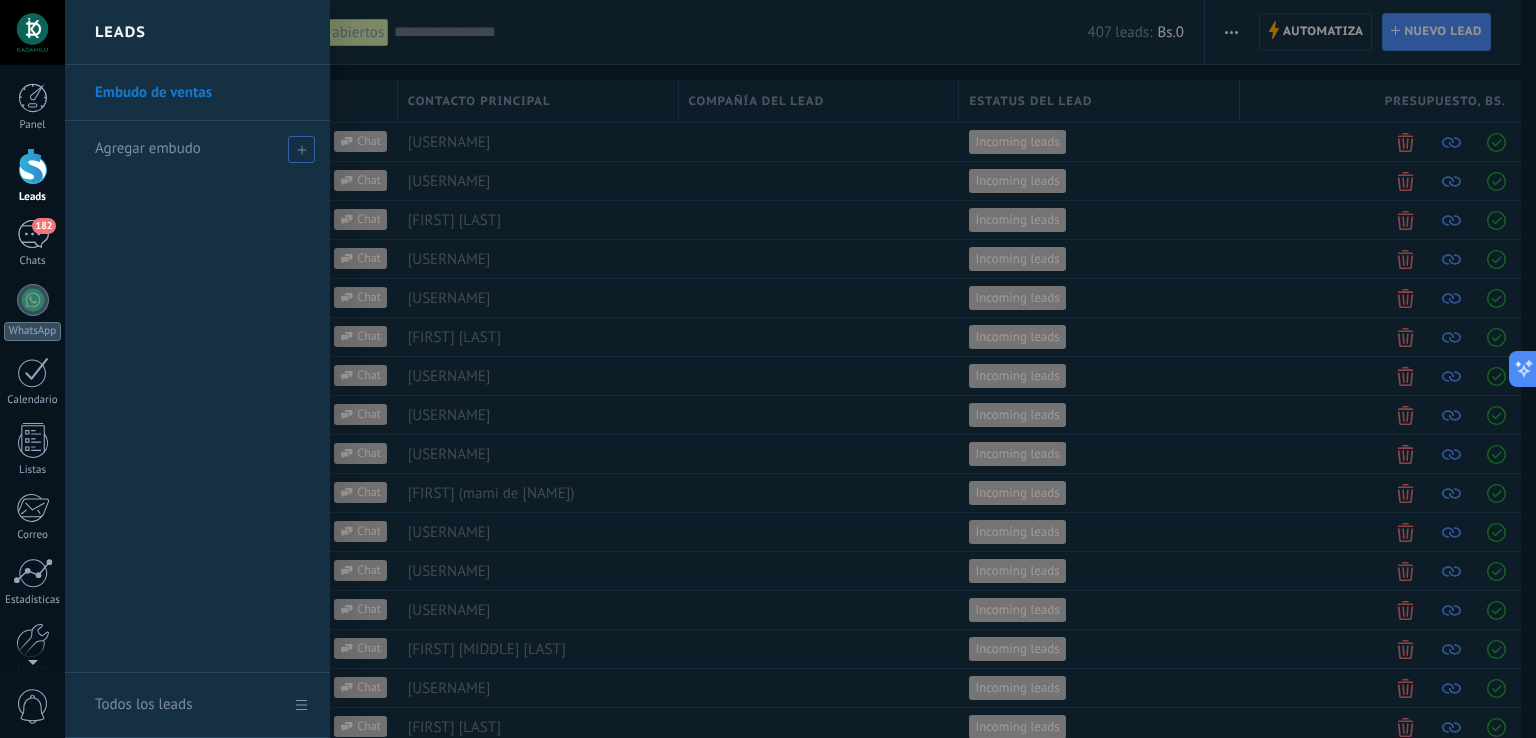 click on "Agregar embudo" at bounding box center [202, 148] 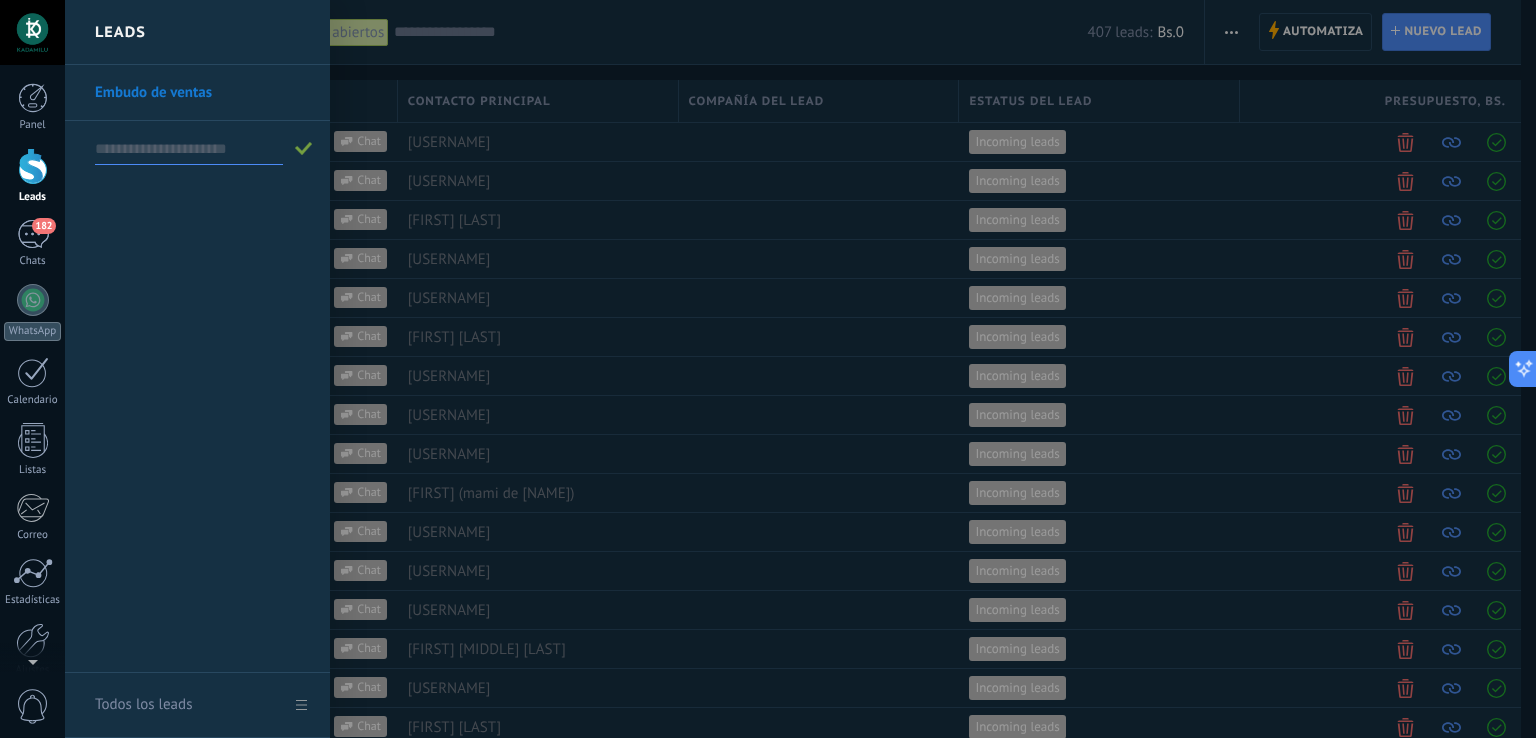 click at bounding box center [833, 369] 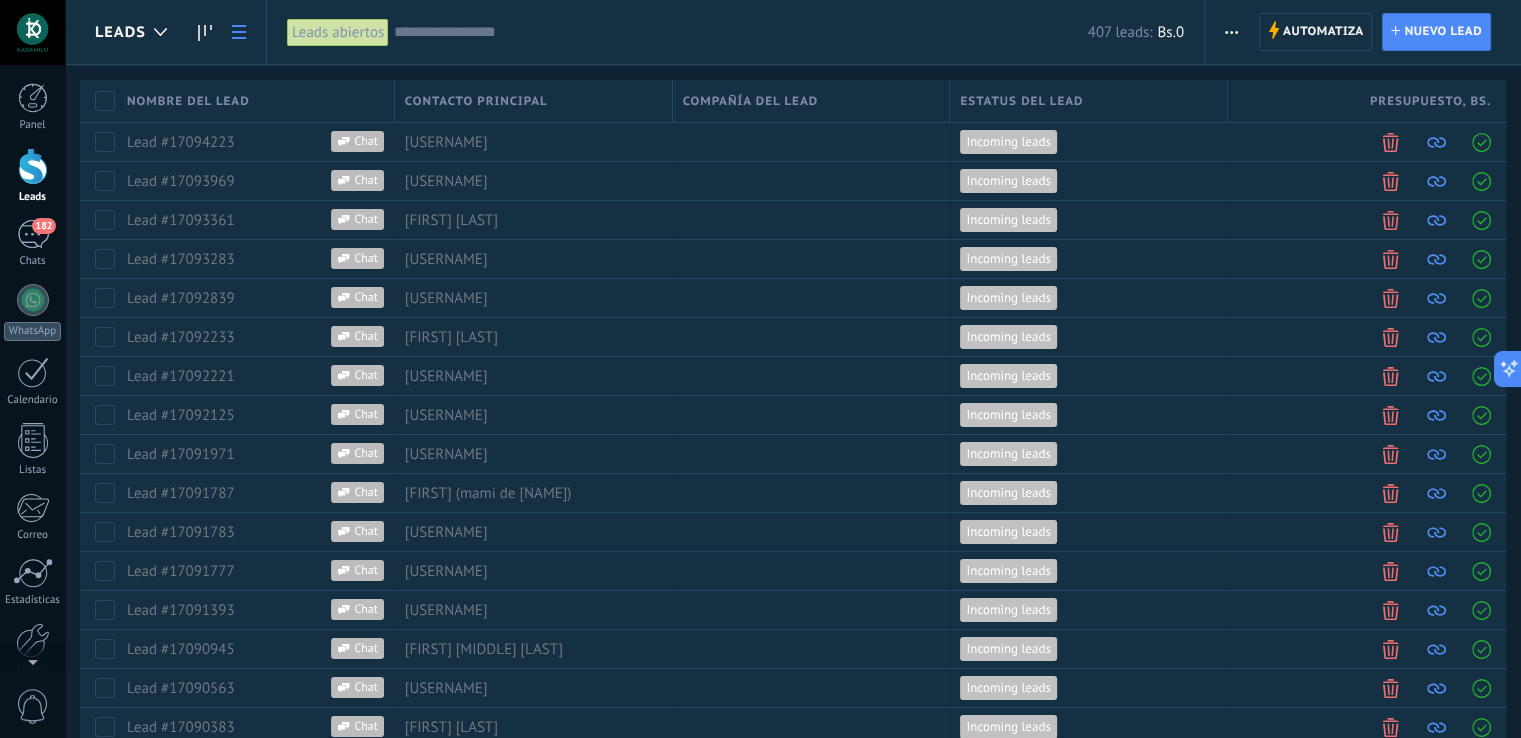 click at bounding box center (239, 32) 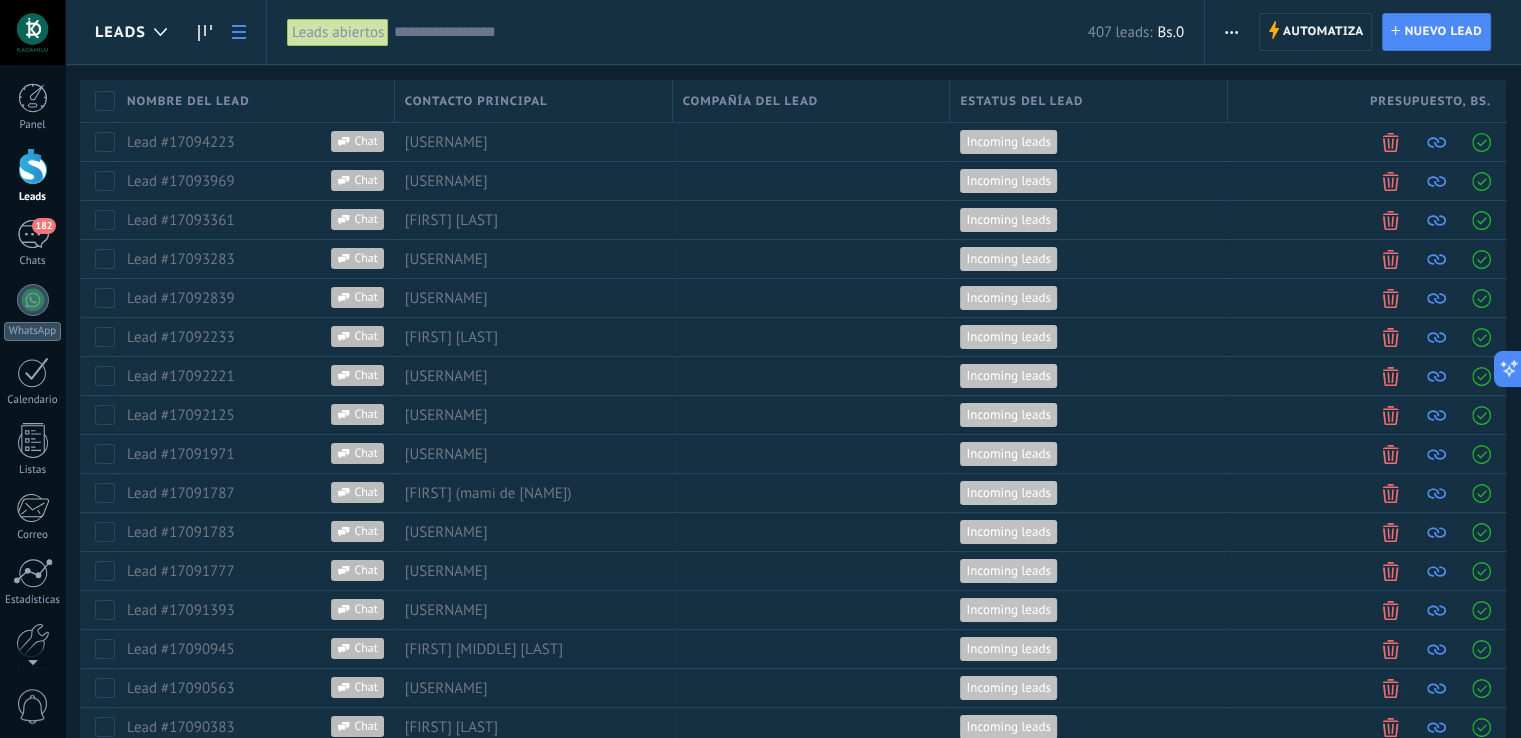 click 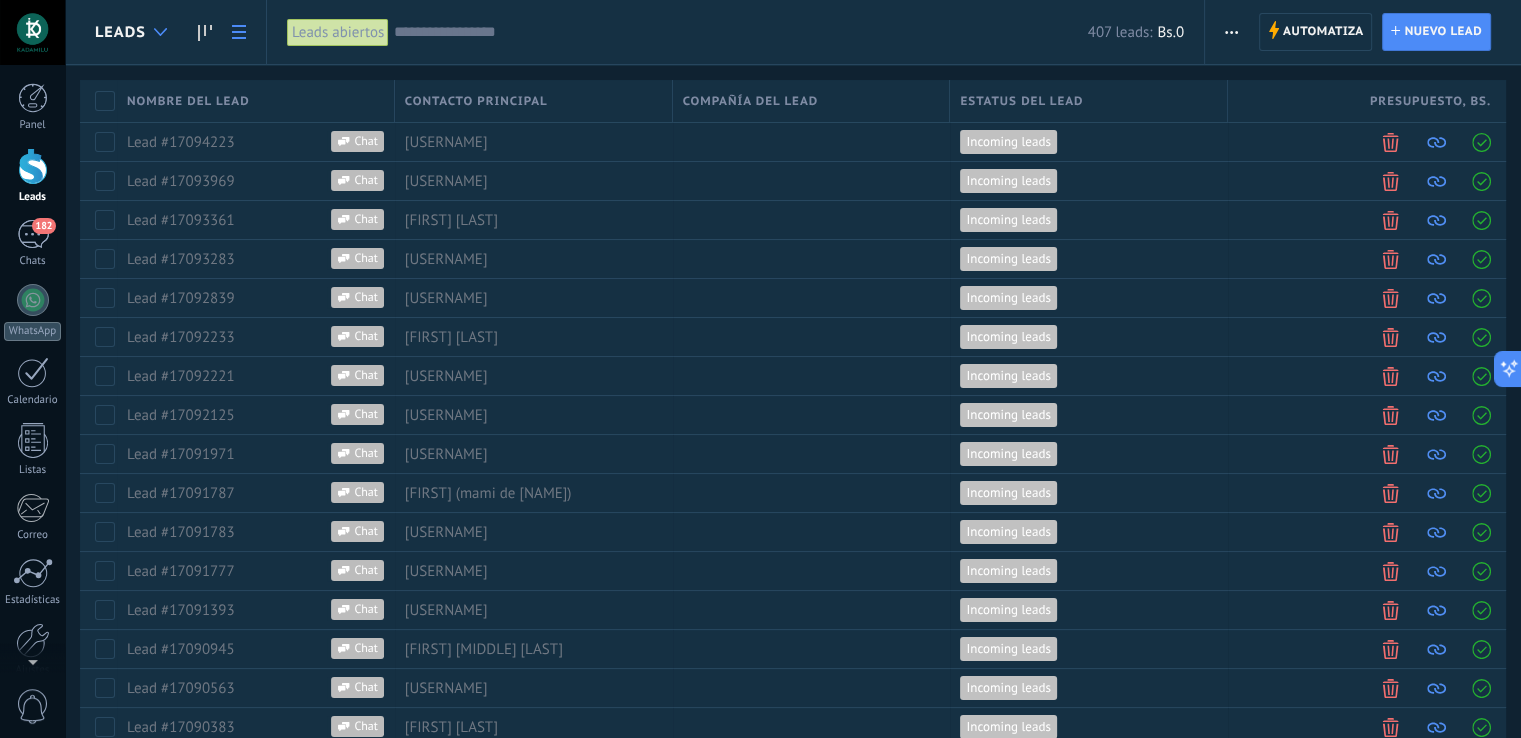 click 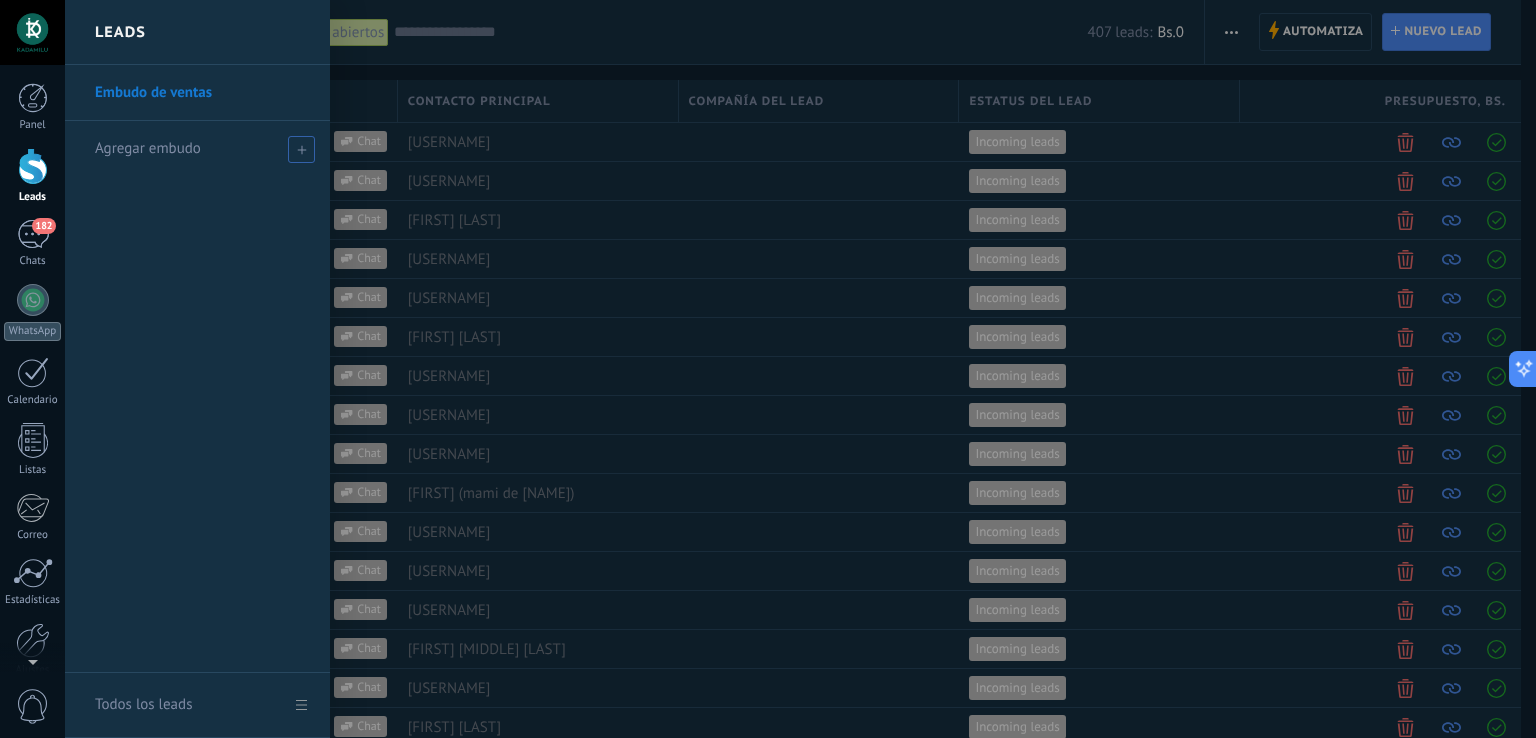 drag, startPoint x: 220, startPoint y: 145, endPoint x: 194, endPoint y: 148, distance: 26.172504 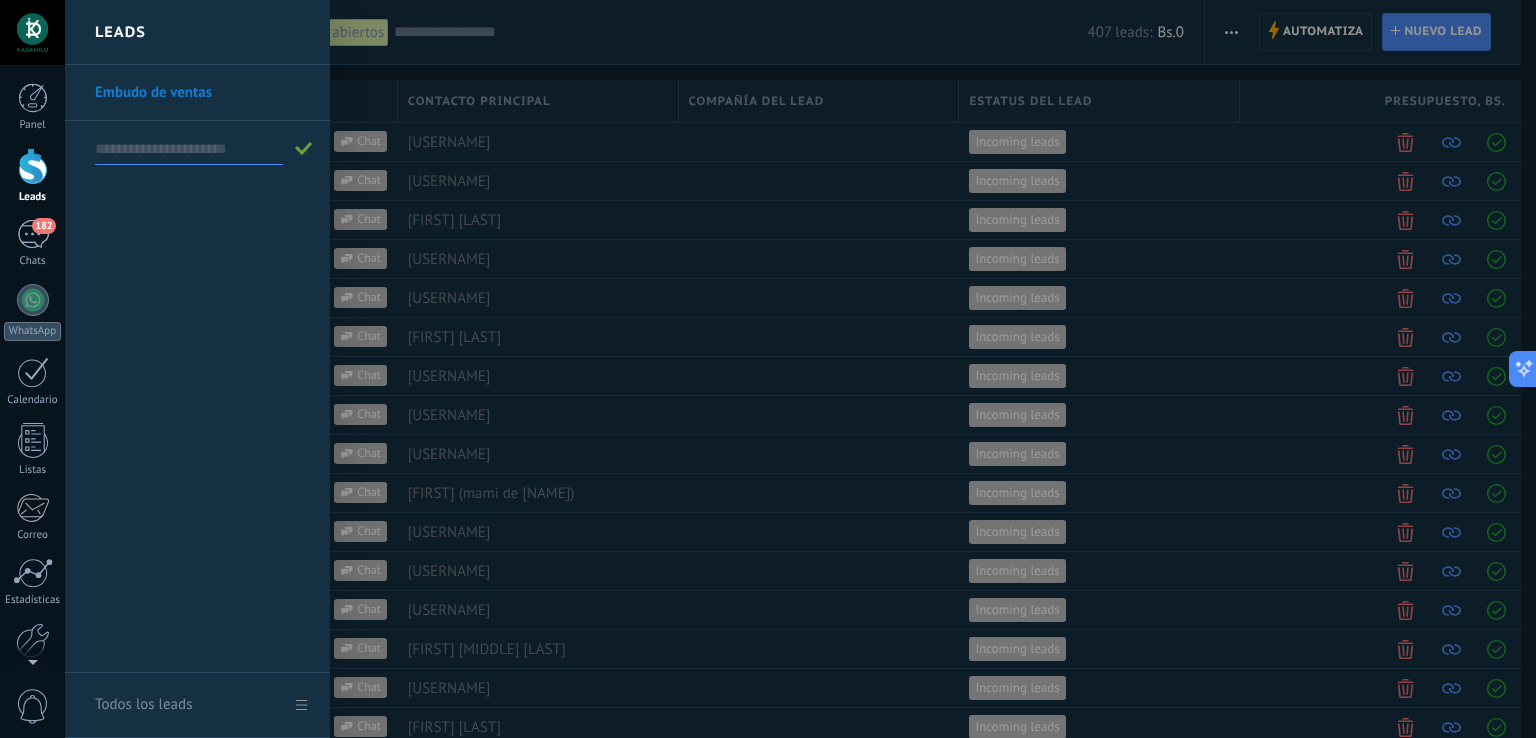 click at bounding box center [833, 369] 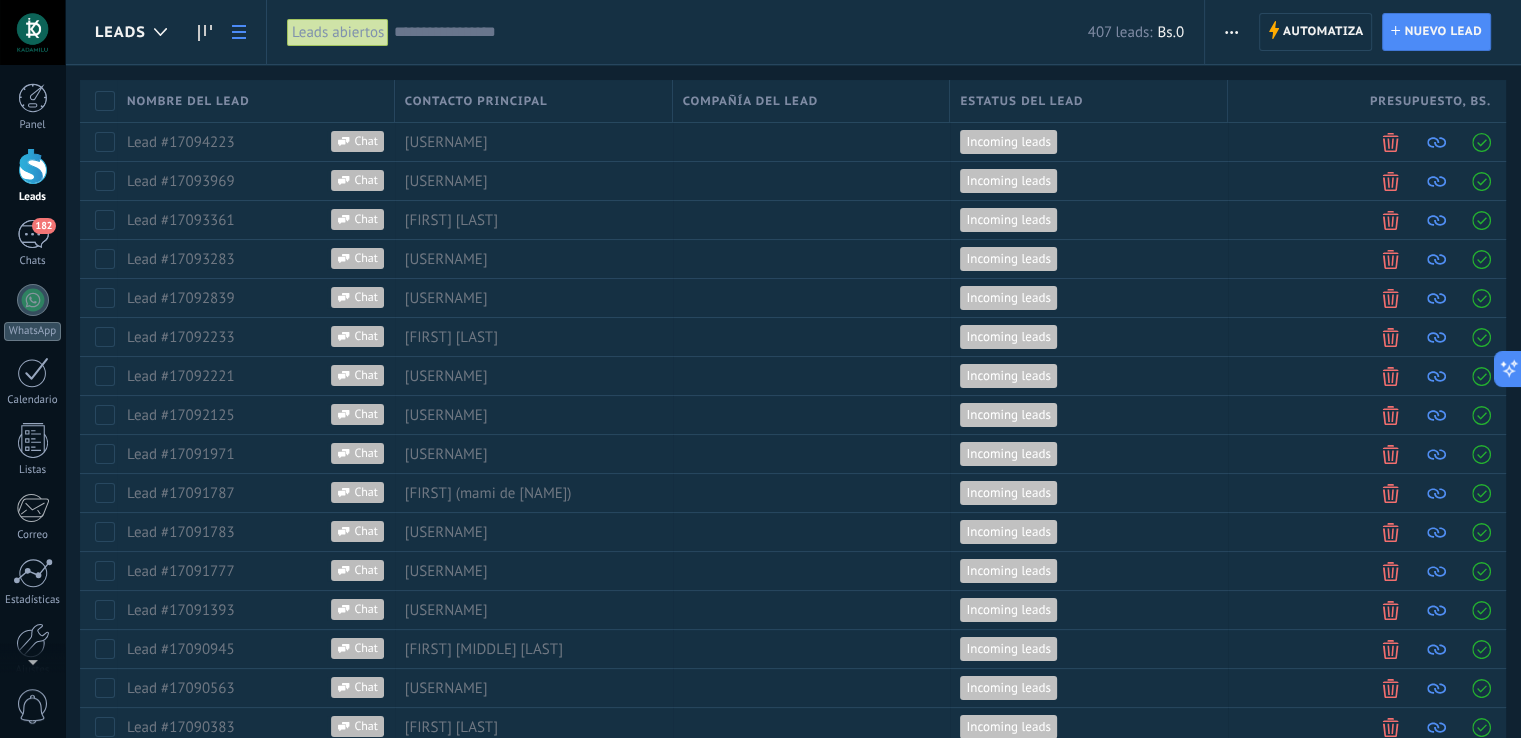 click at bounding box center (1231, 32) 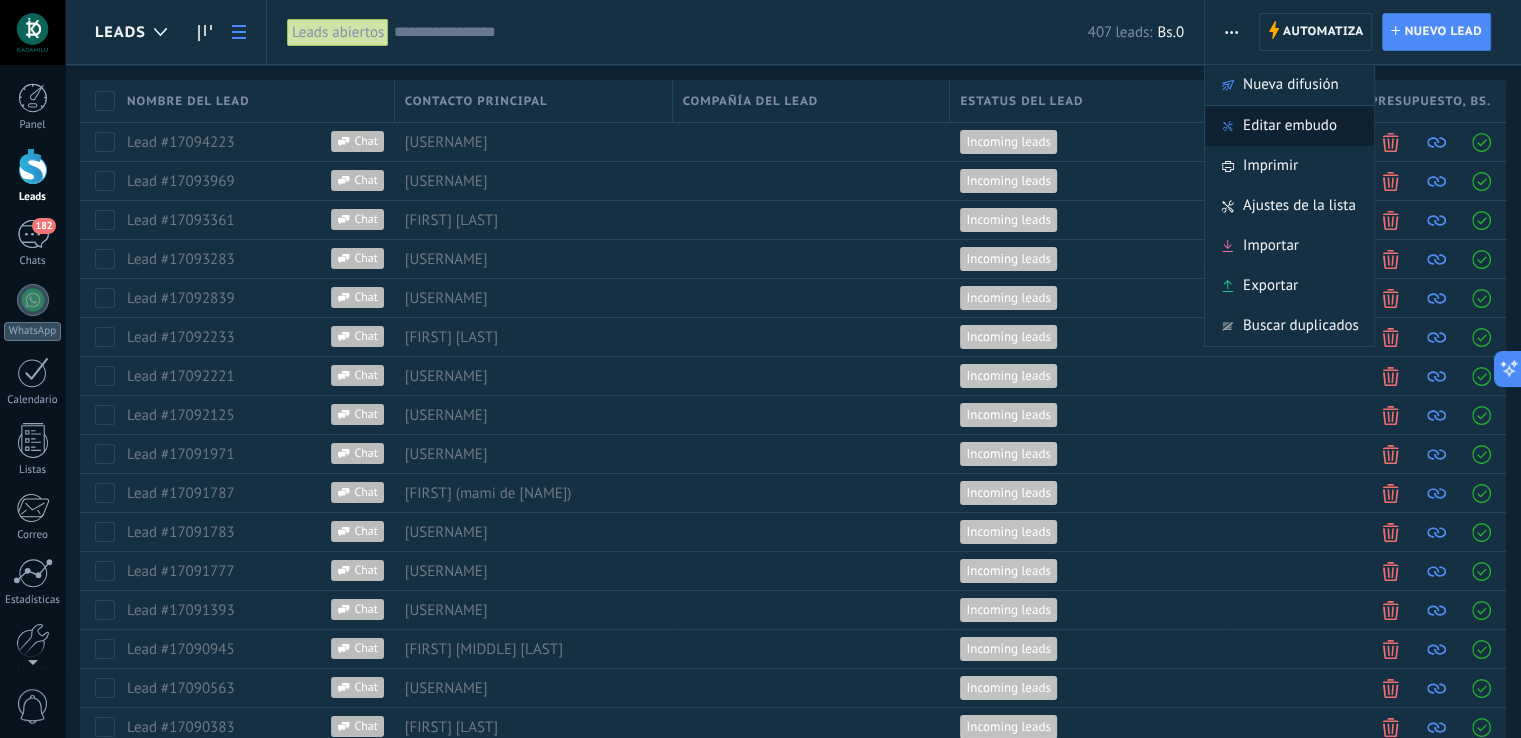 click on "Editar embudo" at bounding box center [1290, 126] 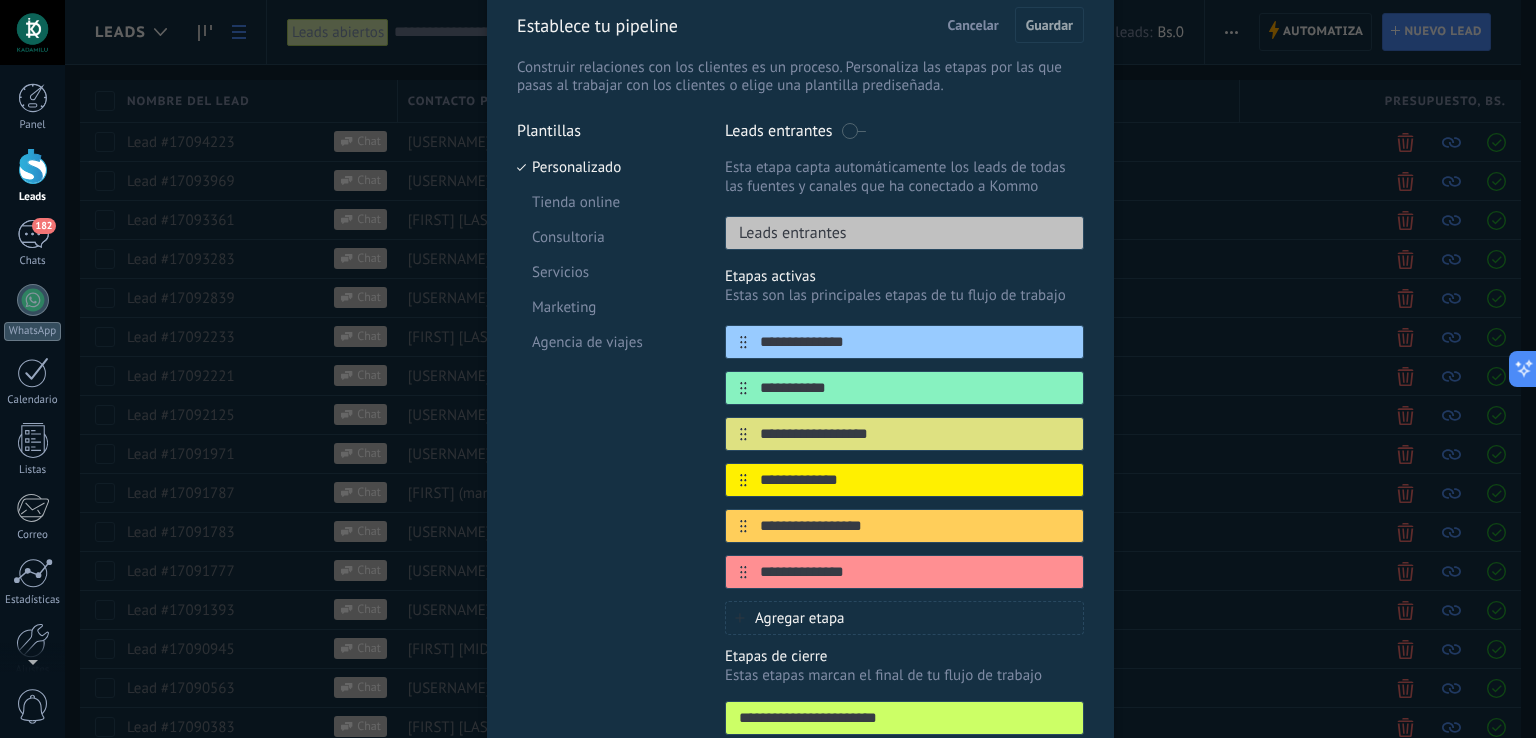 scroll, scrollTop: 0, scrollLeft: 0, axis: both 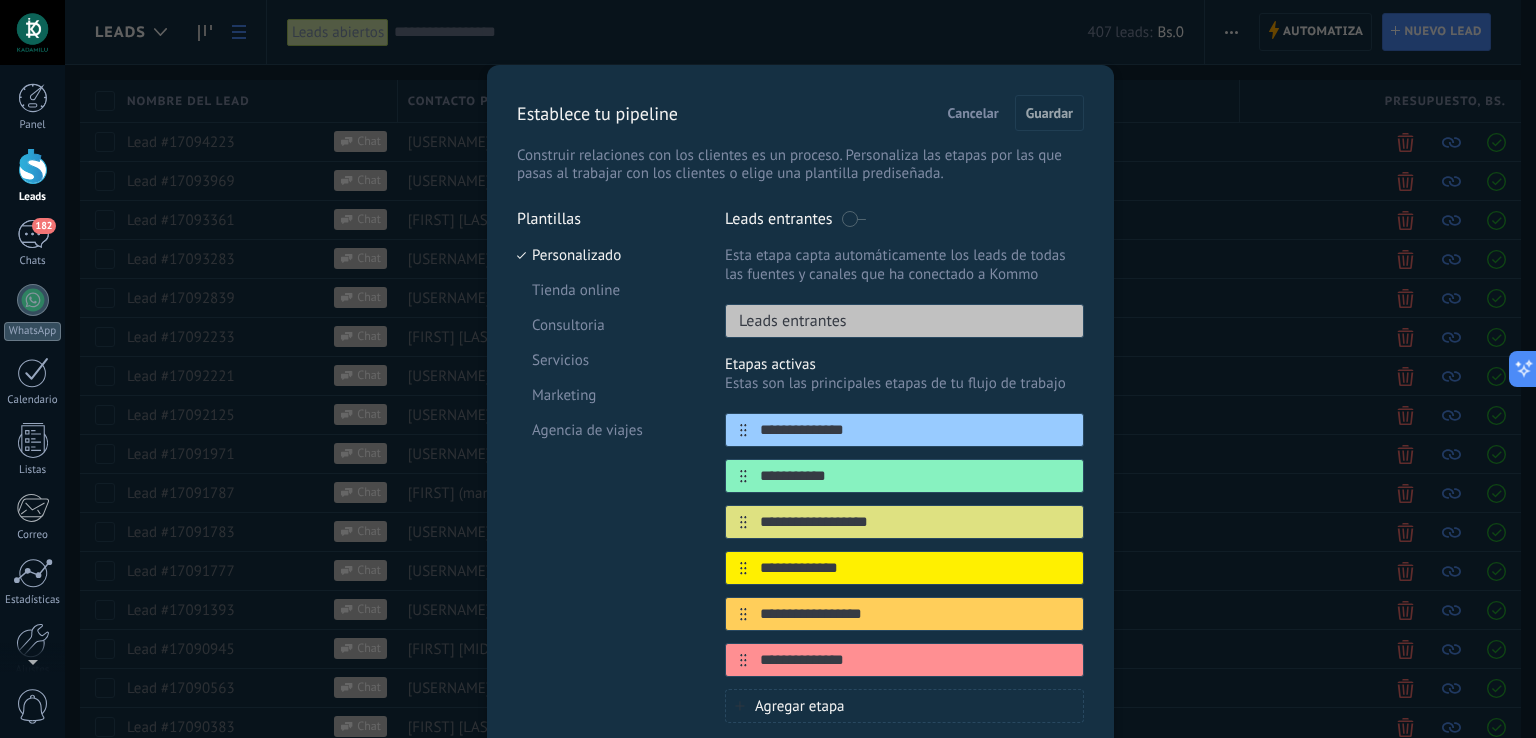 click on "Leads entrantes" at bounding box center [786, 321] 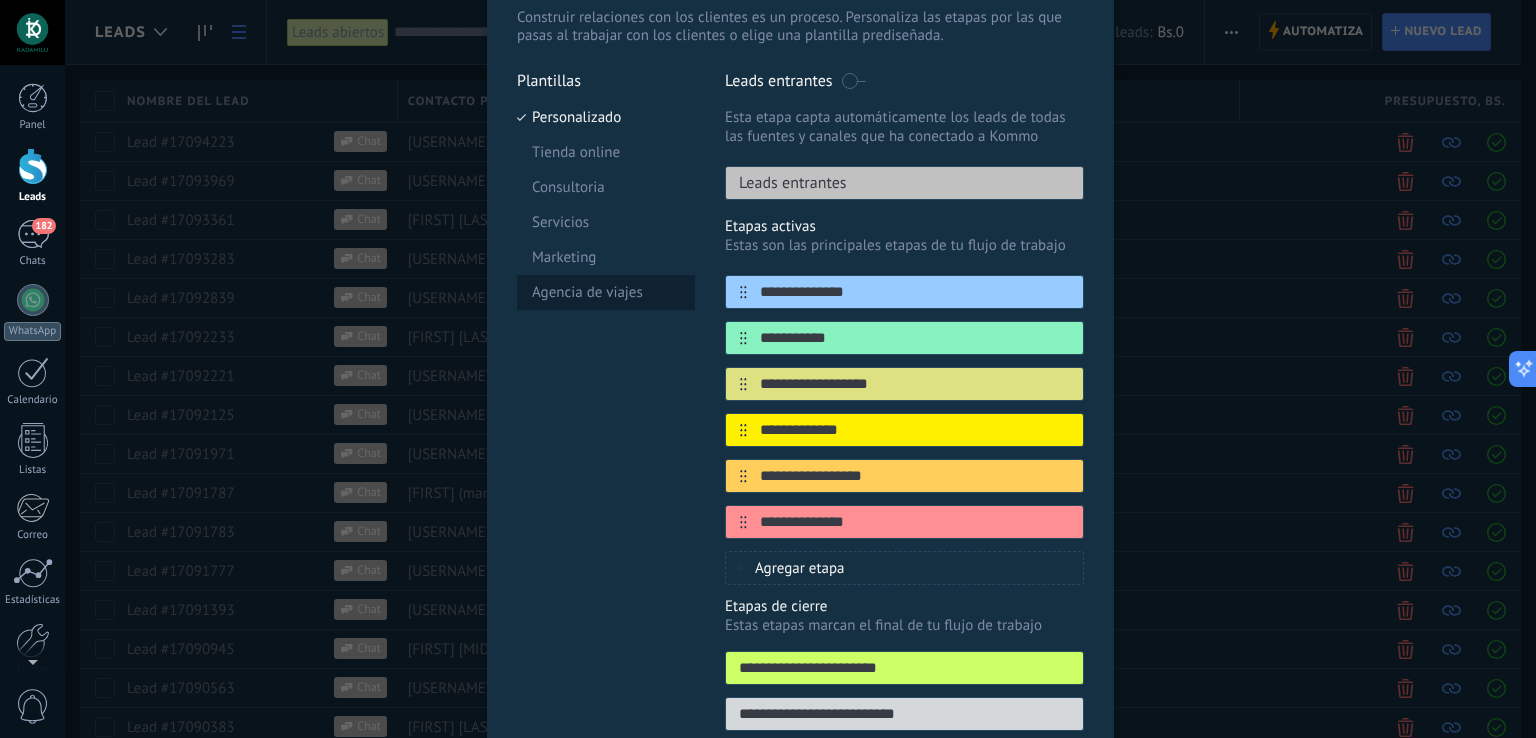 scroll, scrollTop: 136, scrollLeft: 0, axis: vertical 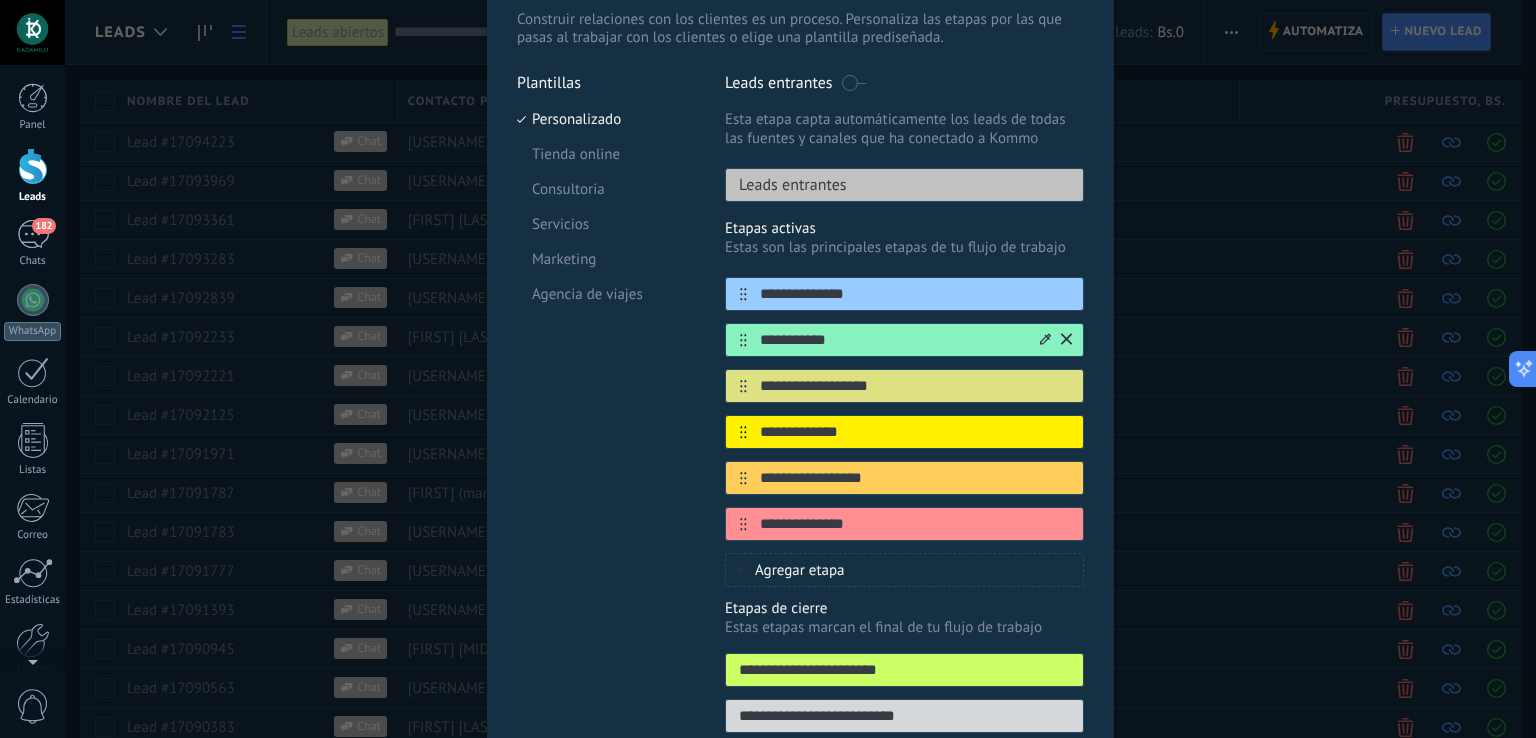 click on "**********" at bounding box center [892, 340] 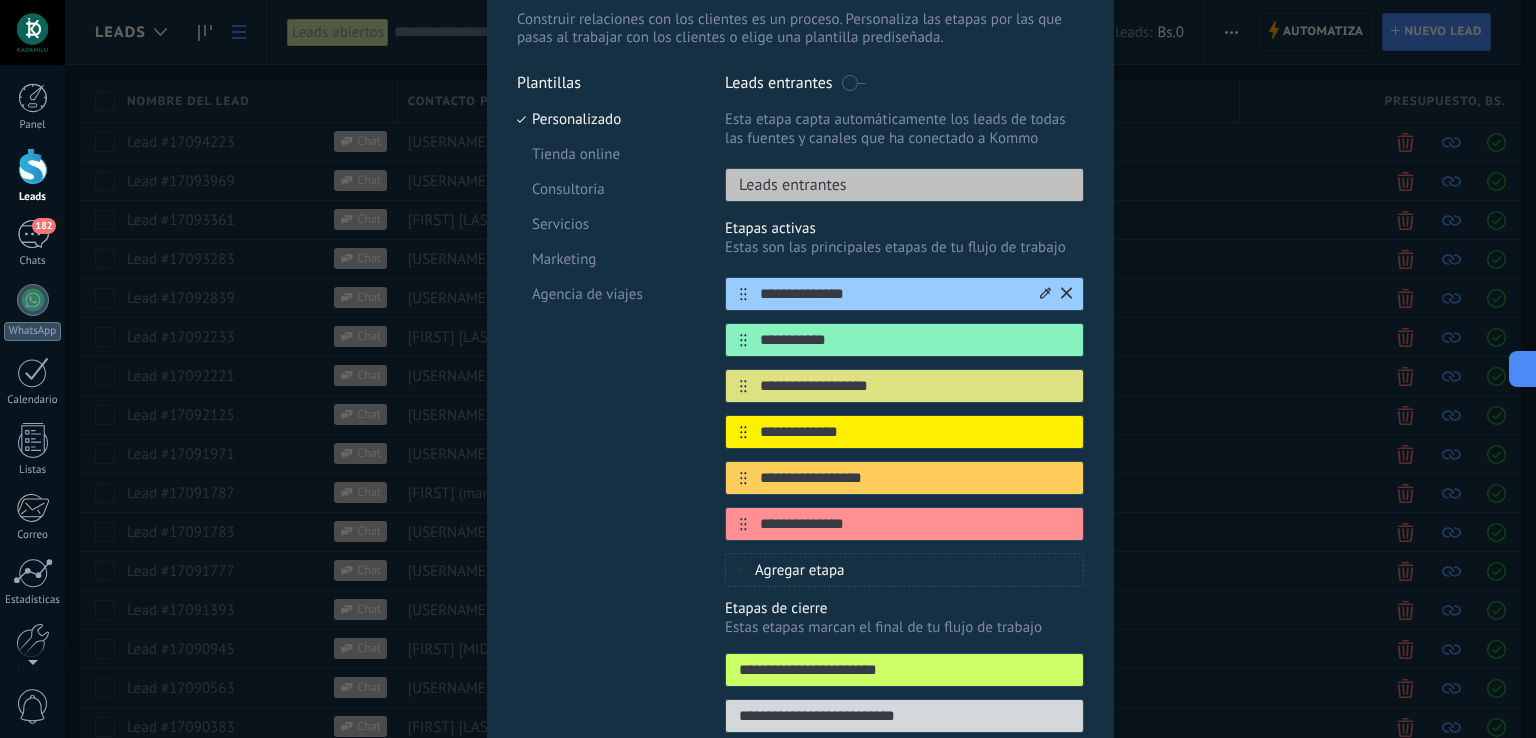 click on "**********" at bounding box center [892, 294] 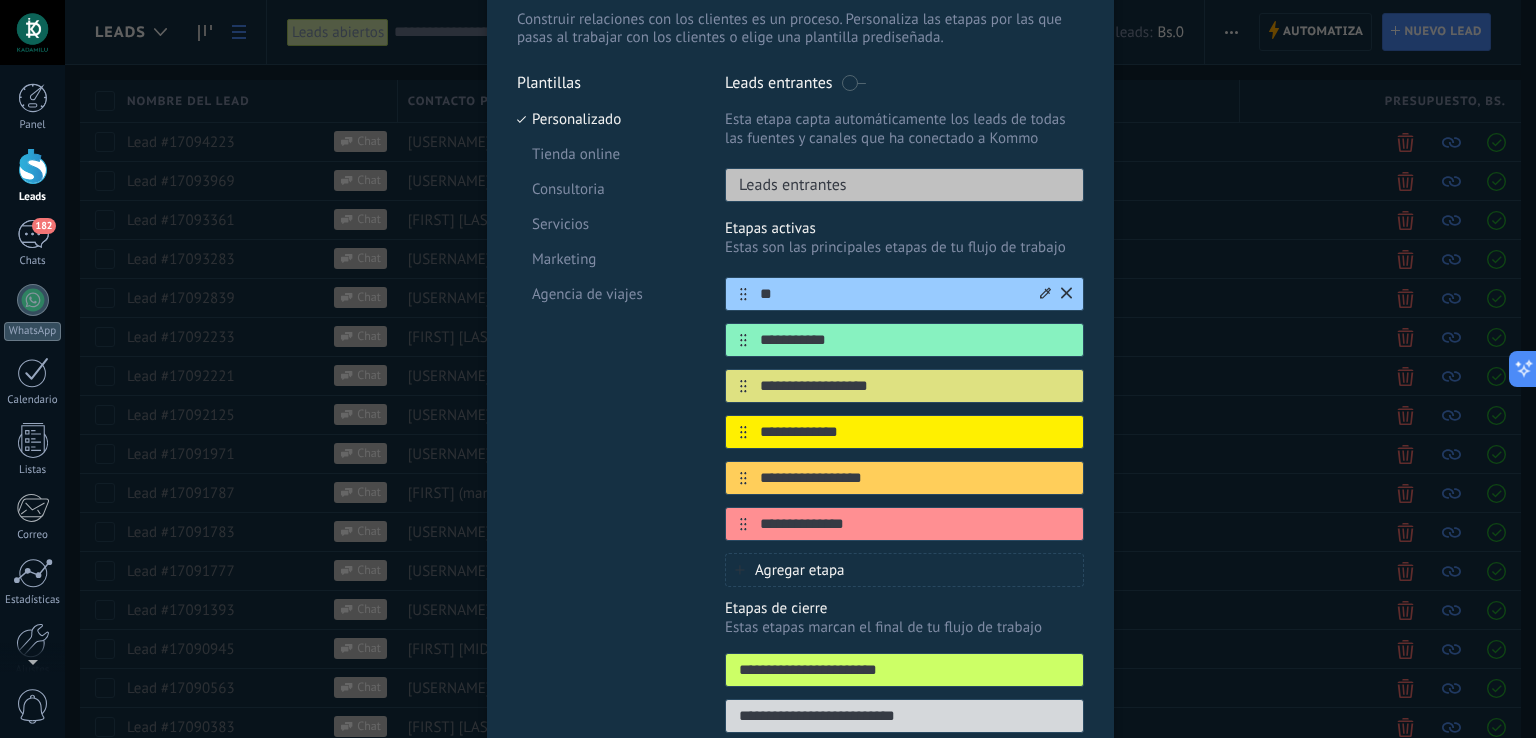 type on "*" 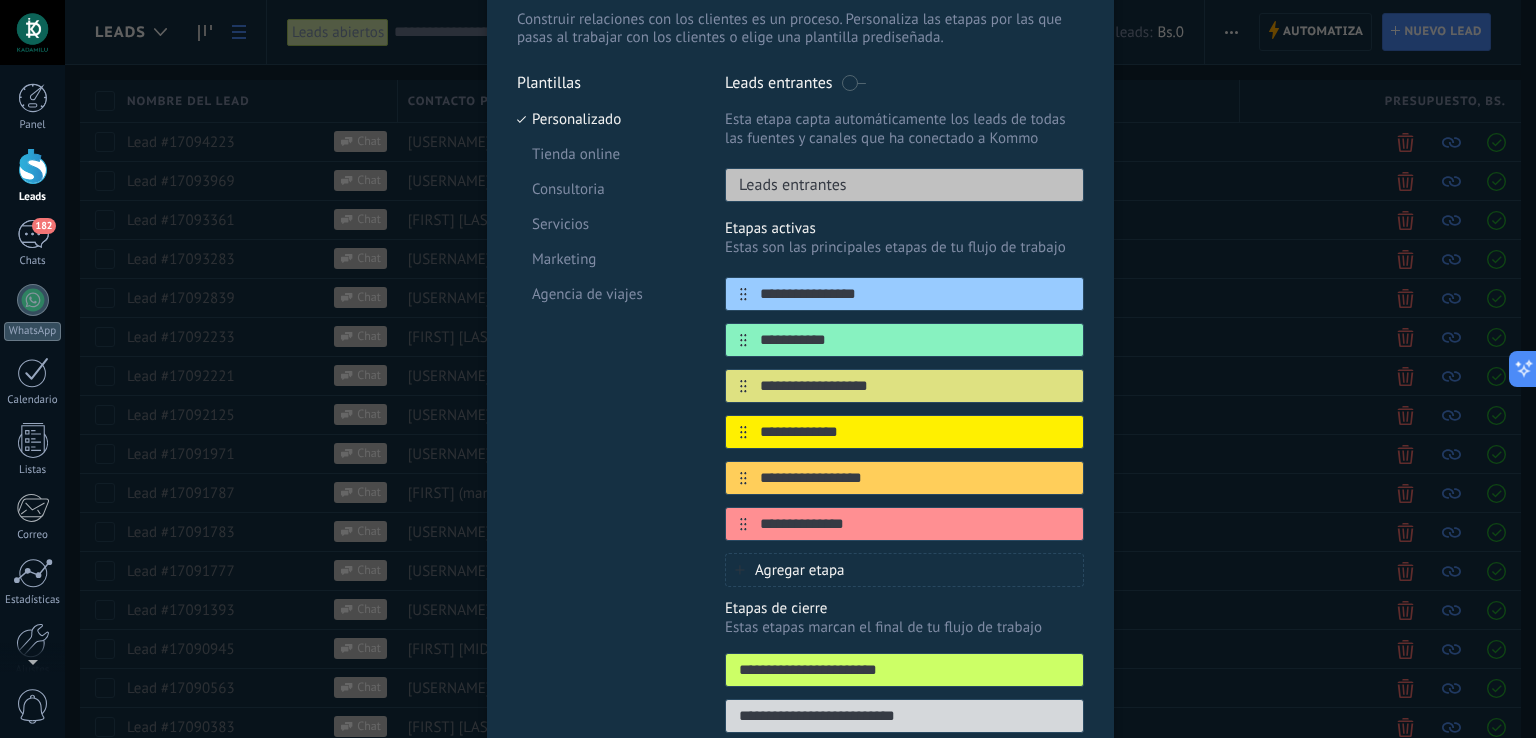 type on "**********" 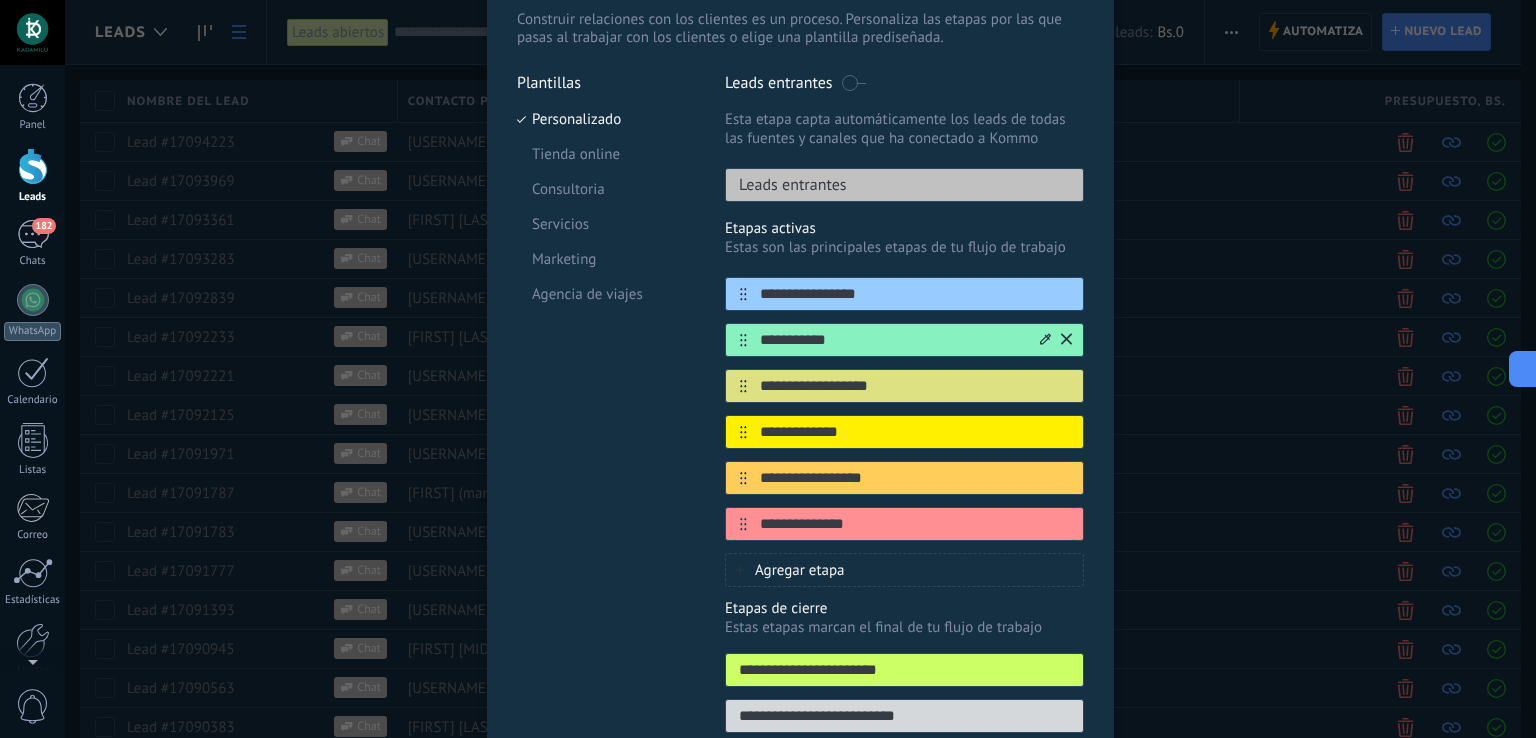click on "**********" at bounding box center [892, 340] 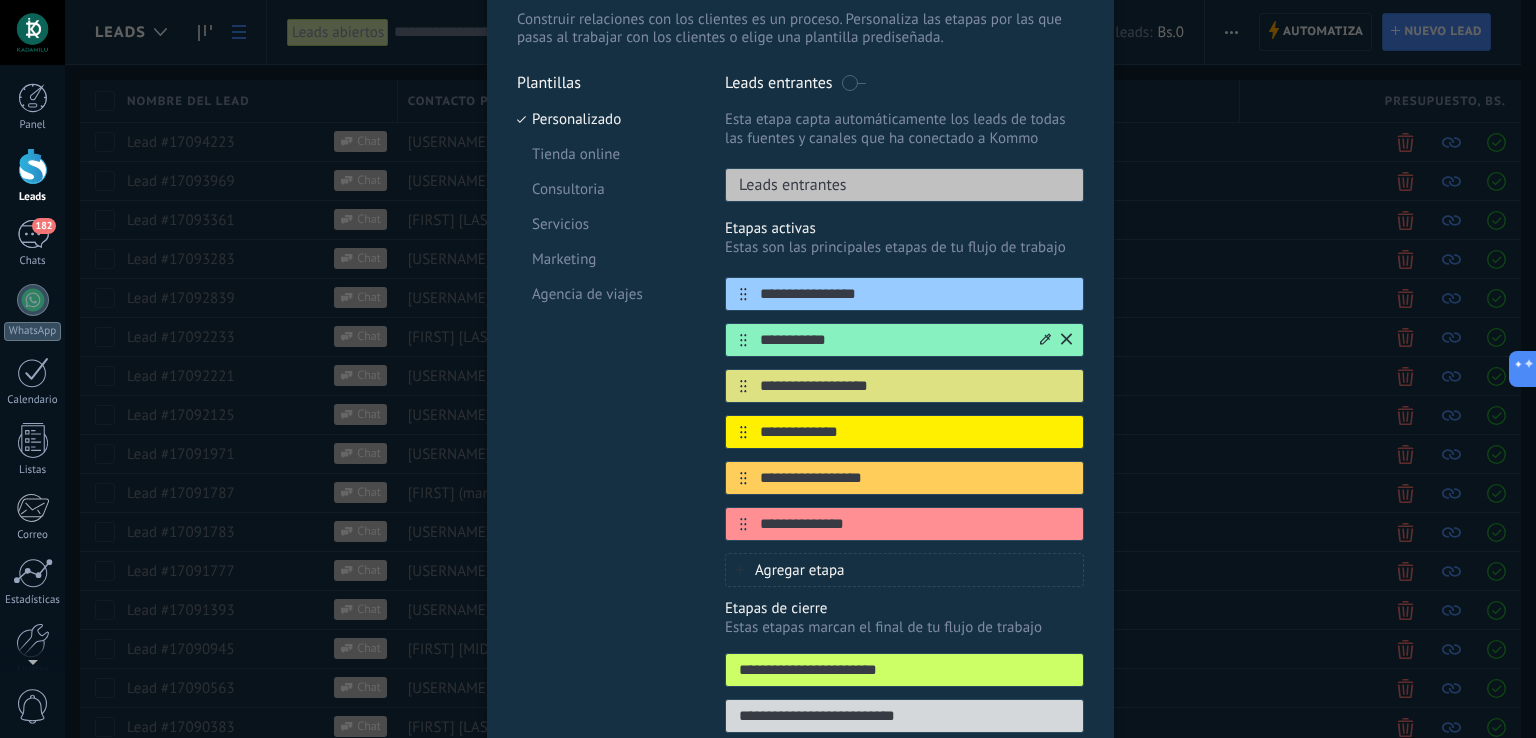 click on "**********" at bounding box center [892, 340] 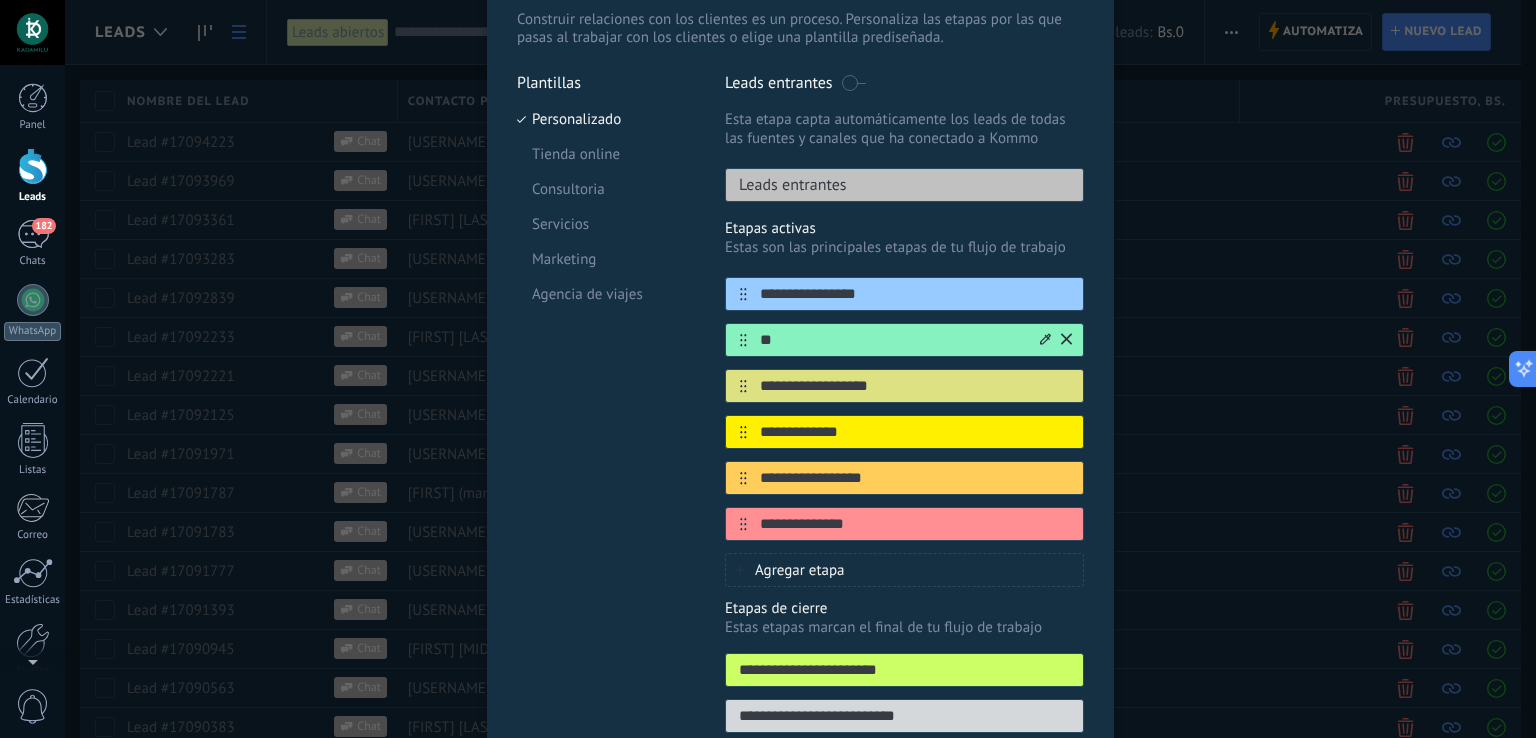 type on "*" 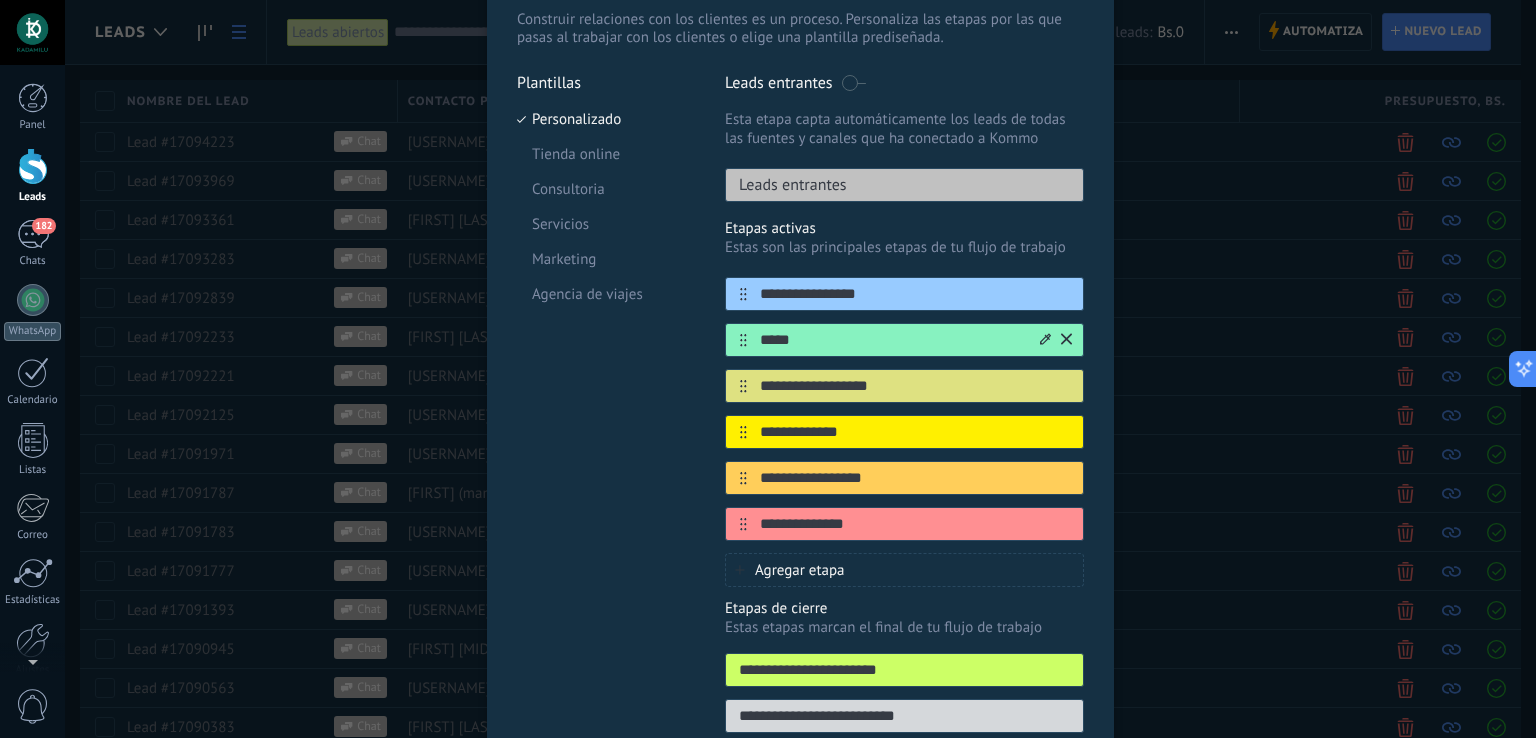 type on "*****" 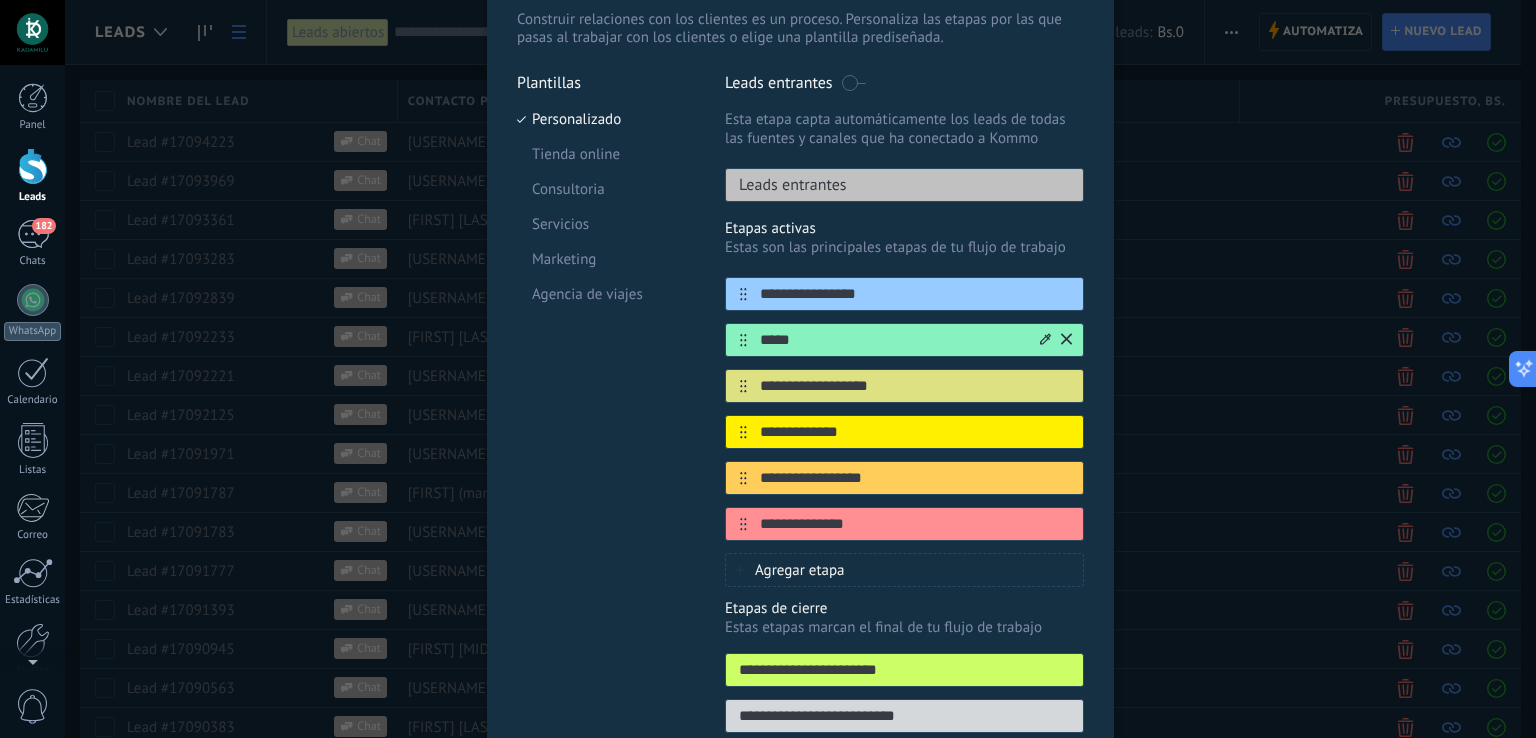click on "*****" at bounding box center (904, 340) 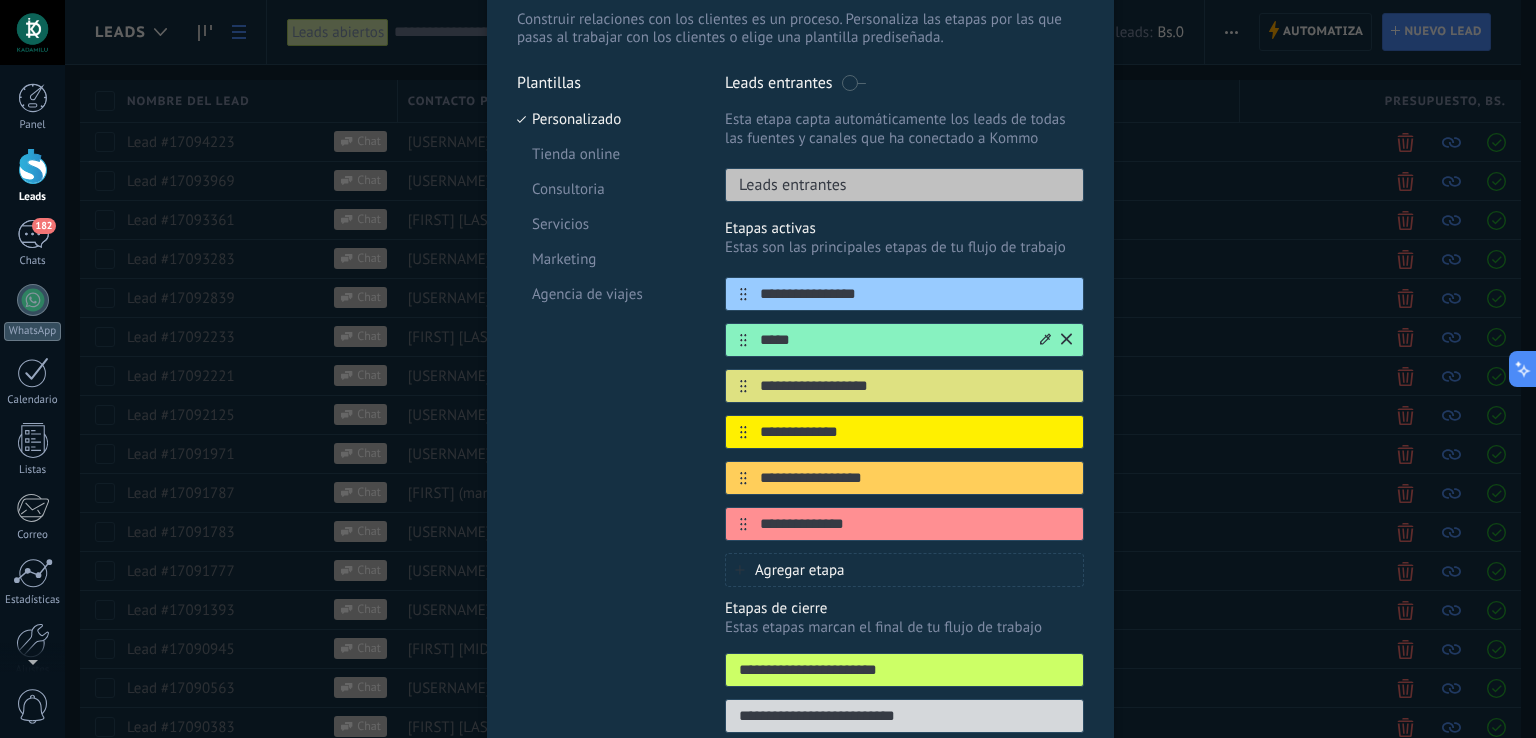click on "*****" at bounding box center [892, 340] 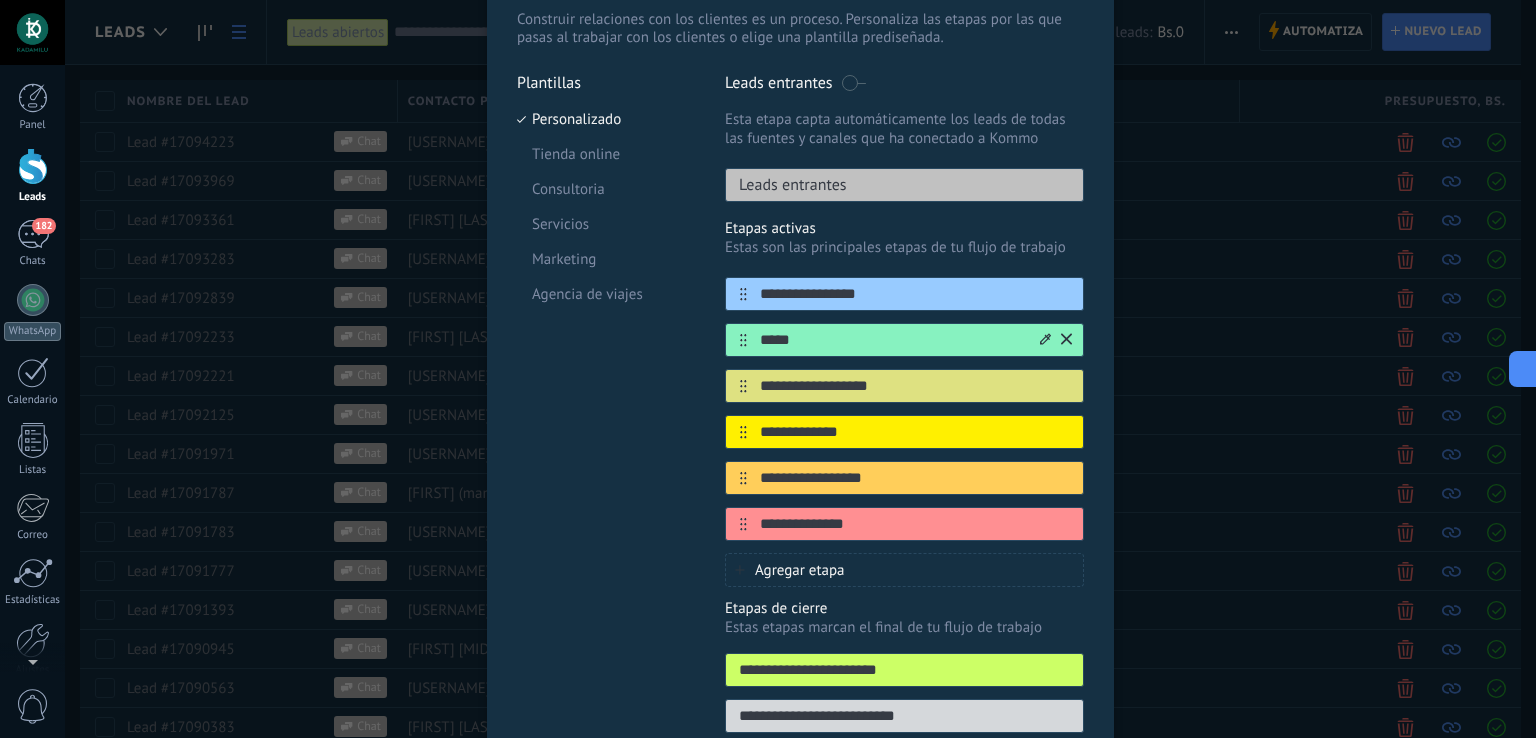 click on "*****" at bounding box center (892, 340) 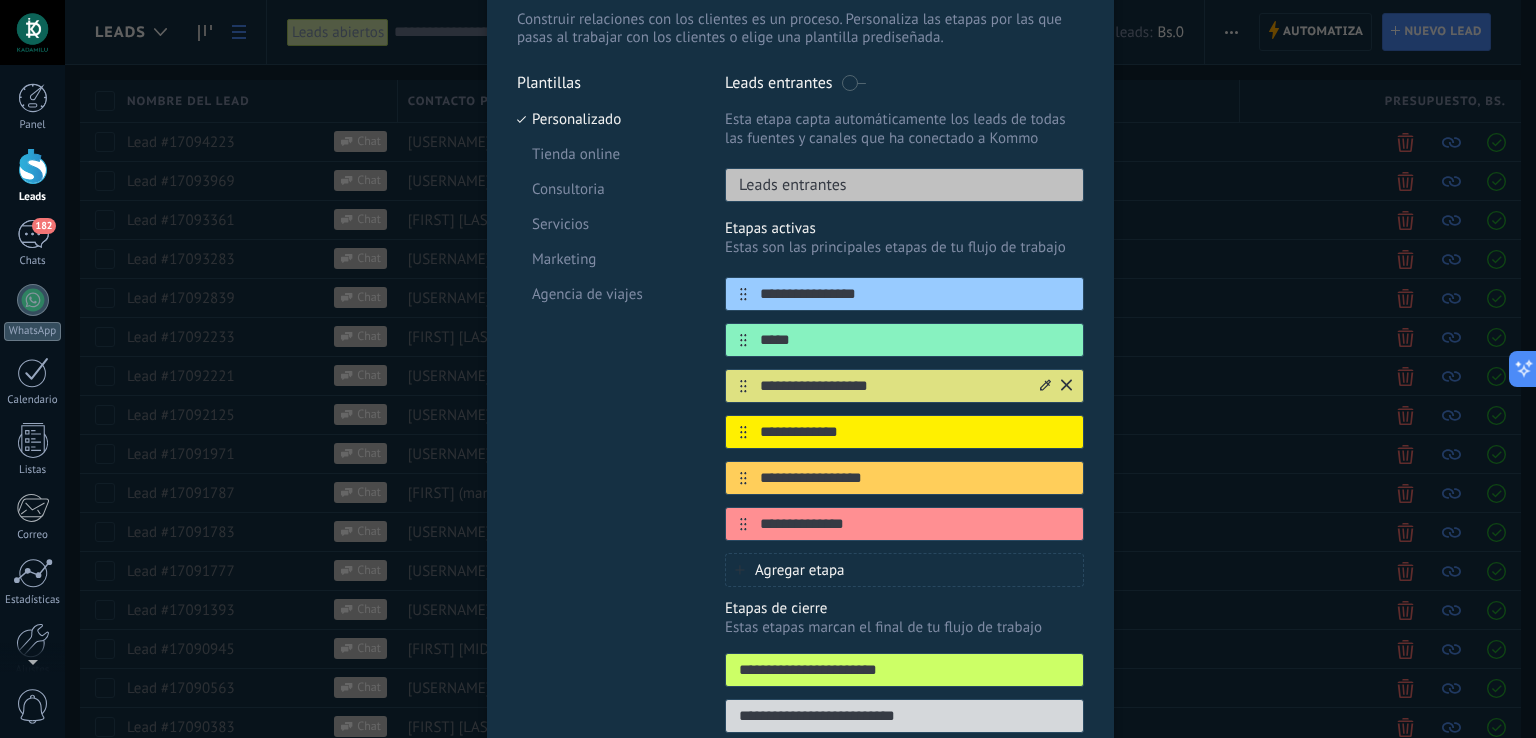 click on "**********" at bounding box center (892, 386) 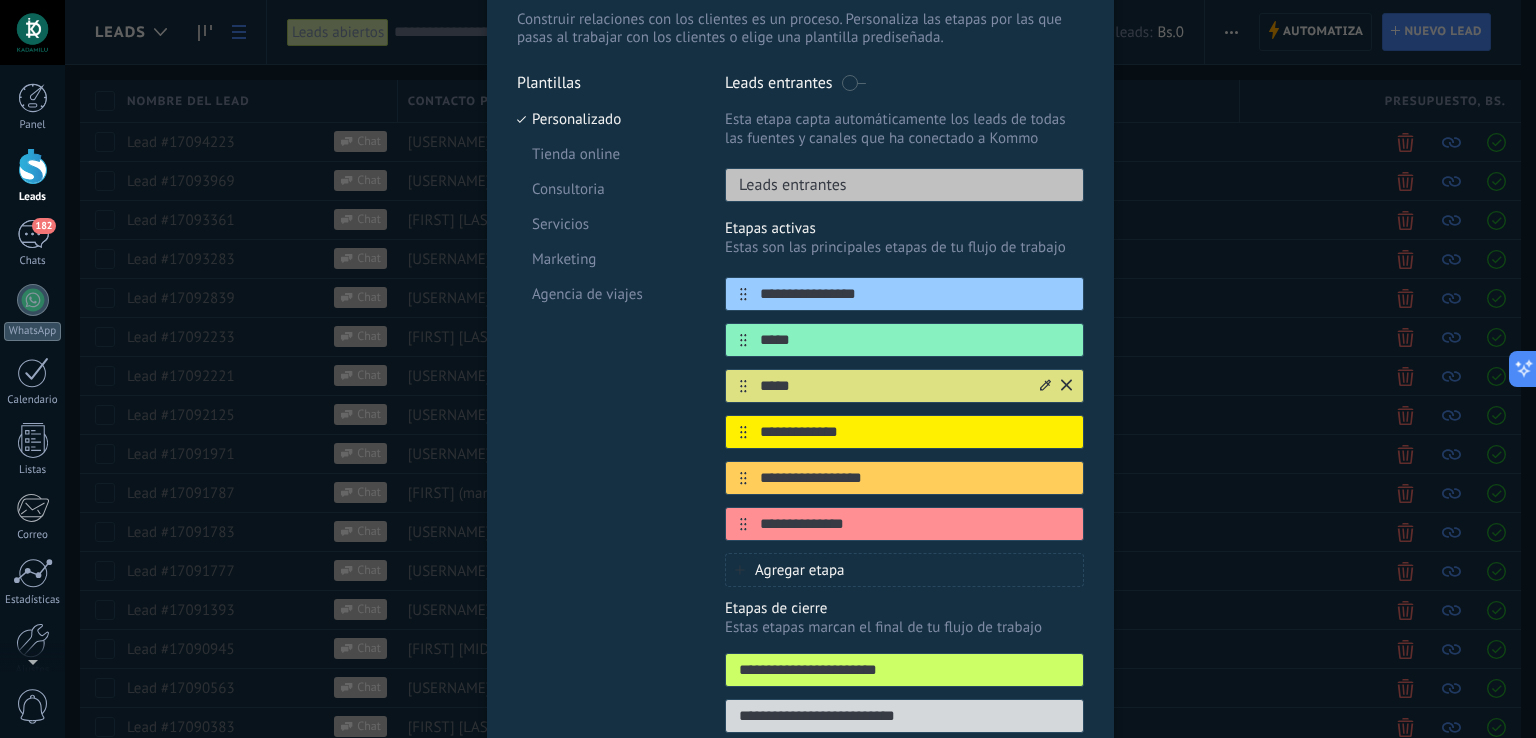 click on "*****" at bounding box center (892, 386) 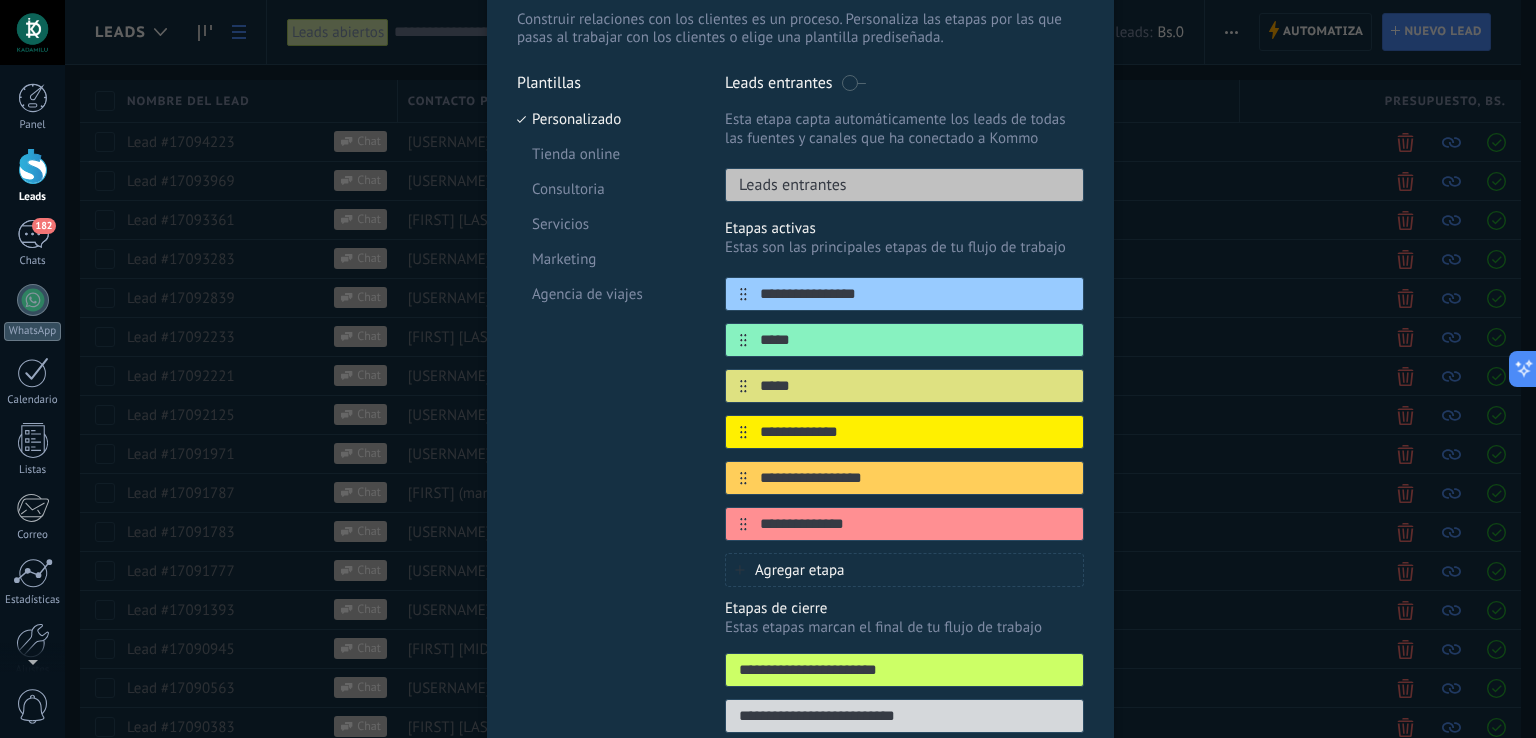 type on "*****" 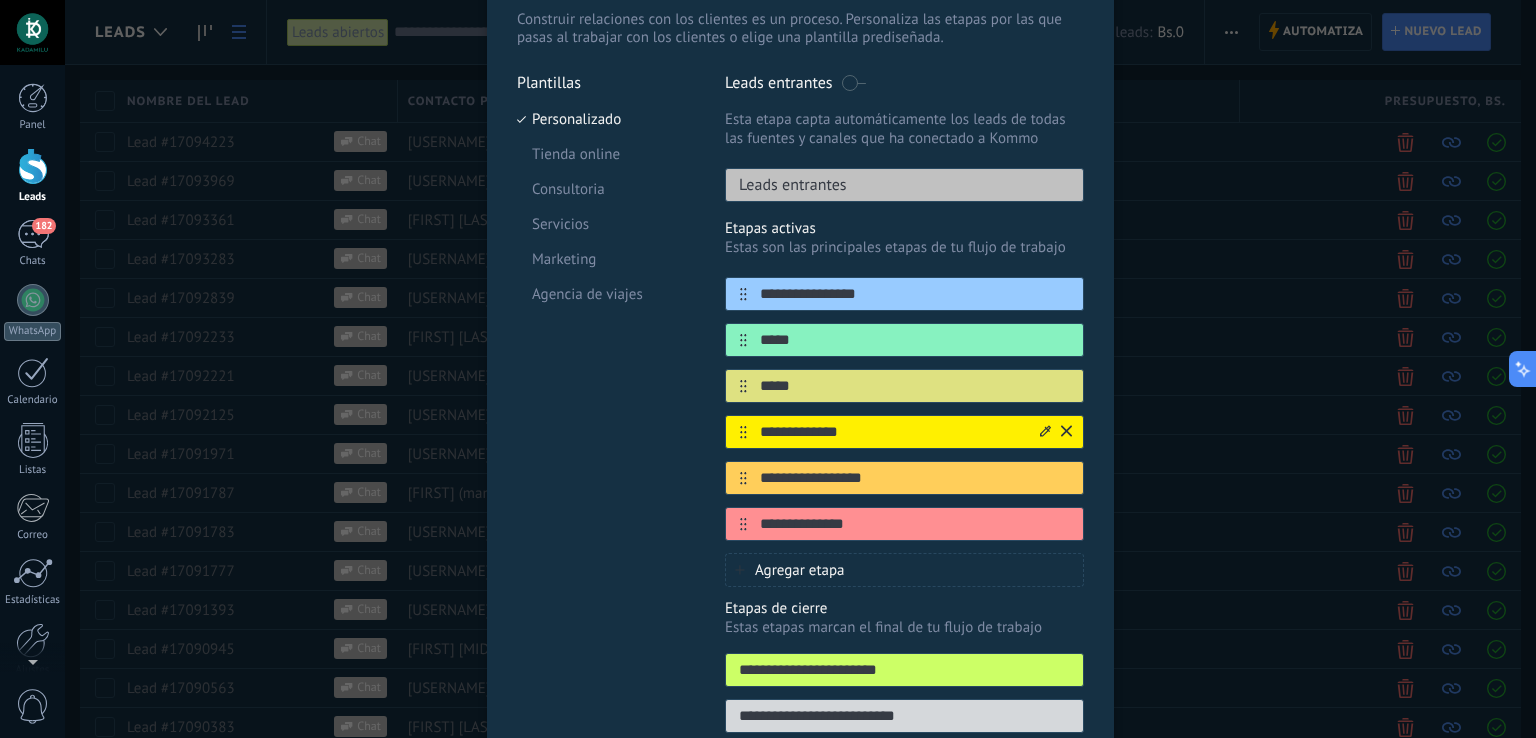 click on "**********" at bounding box center (904, 432) 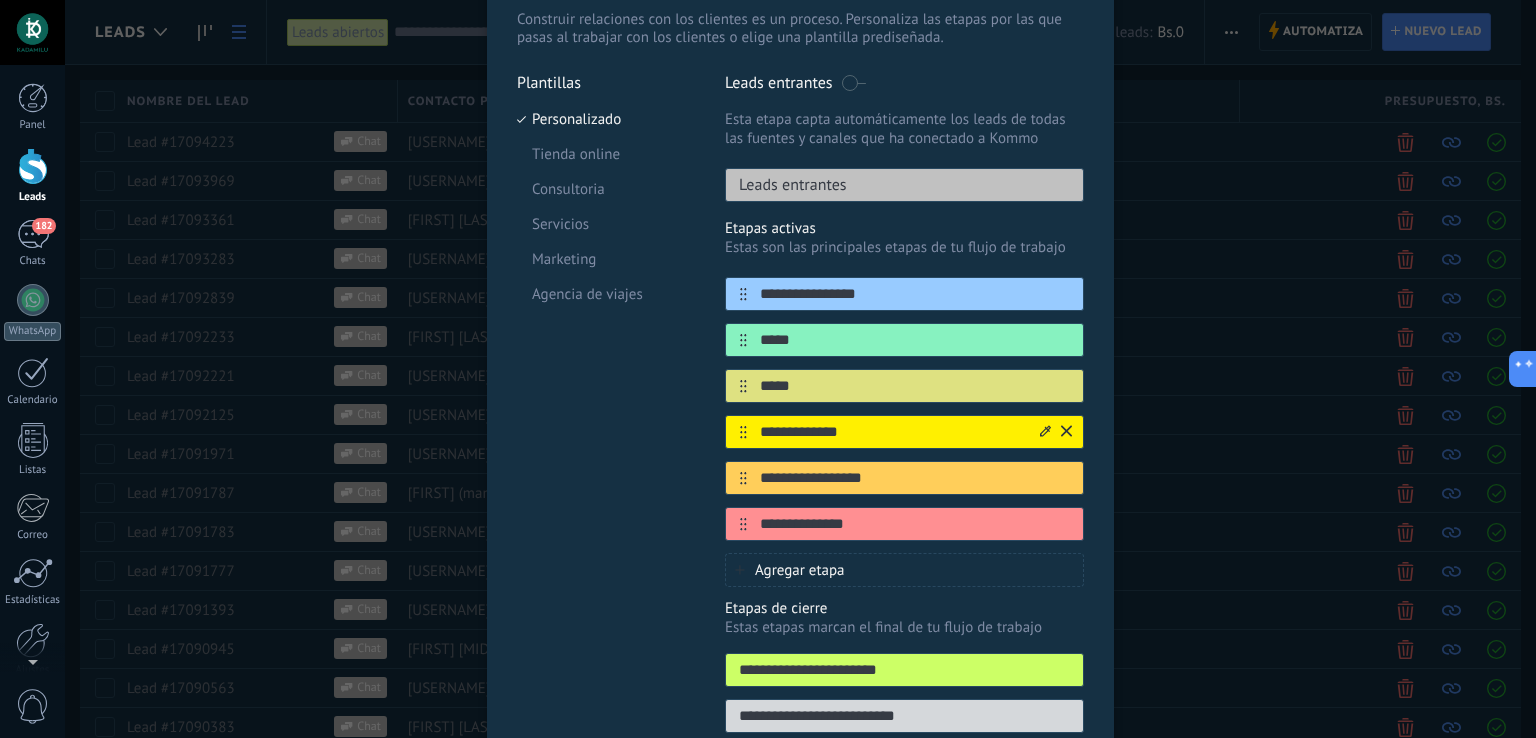 click on "**********" at bounding box center [892, 432] 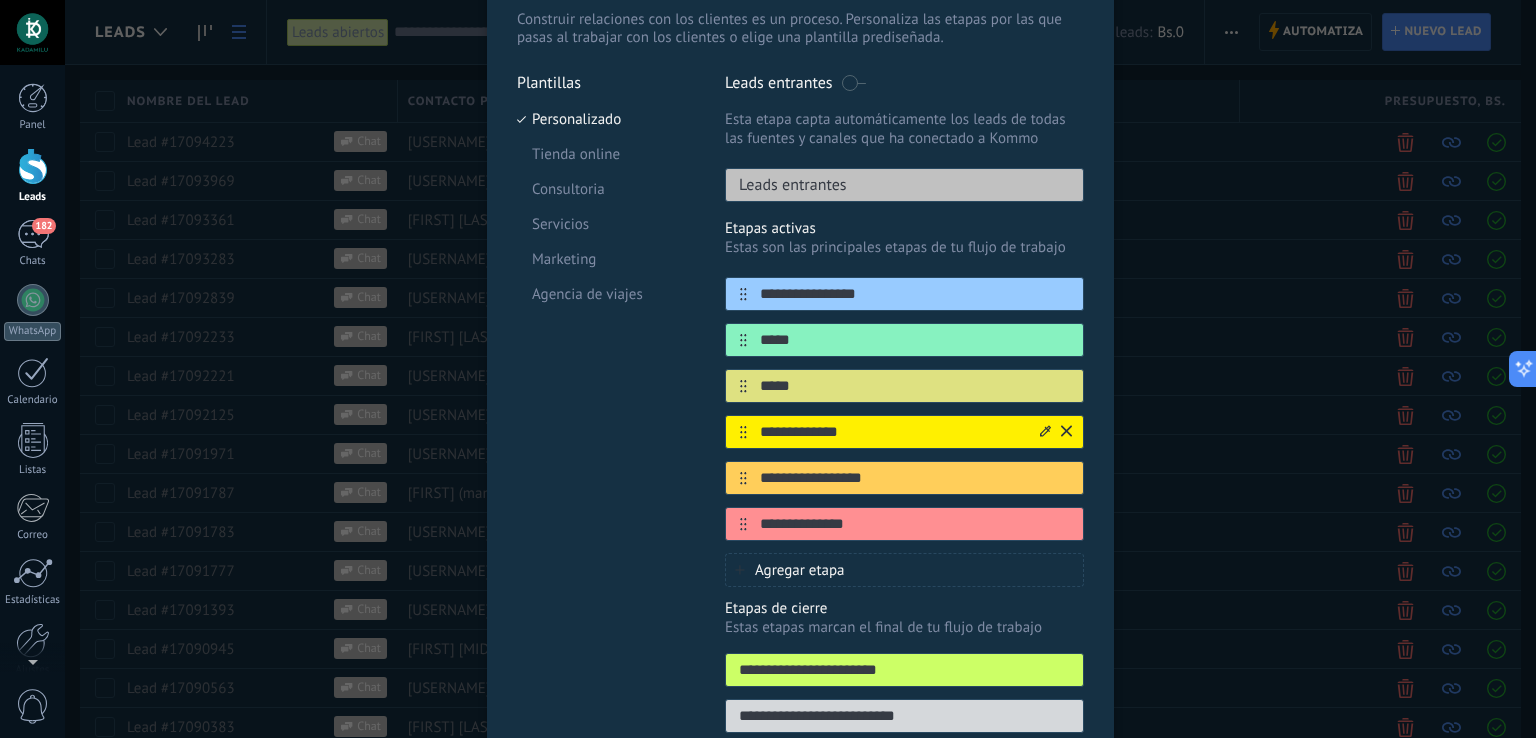 click on "**********" at bounding box center [892, 432] 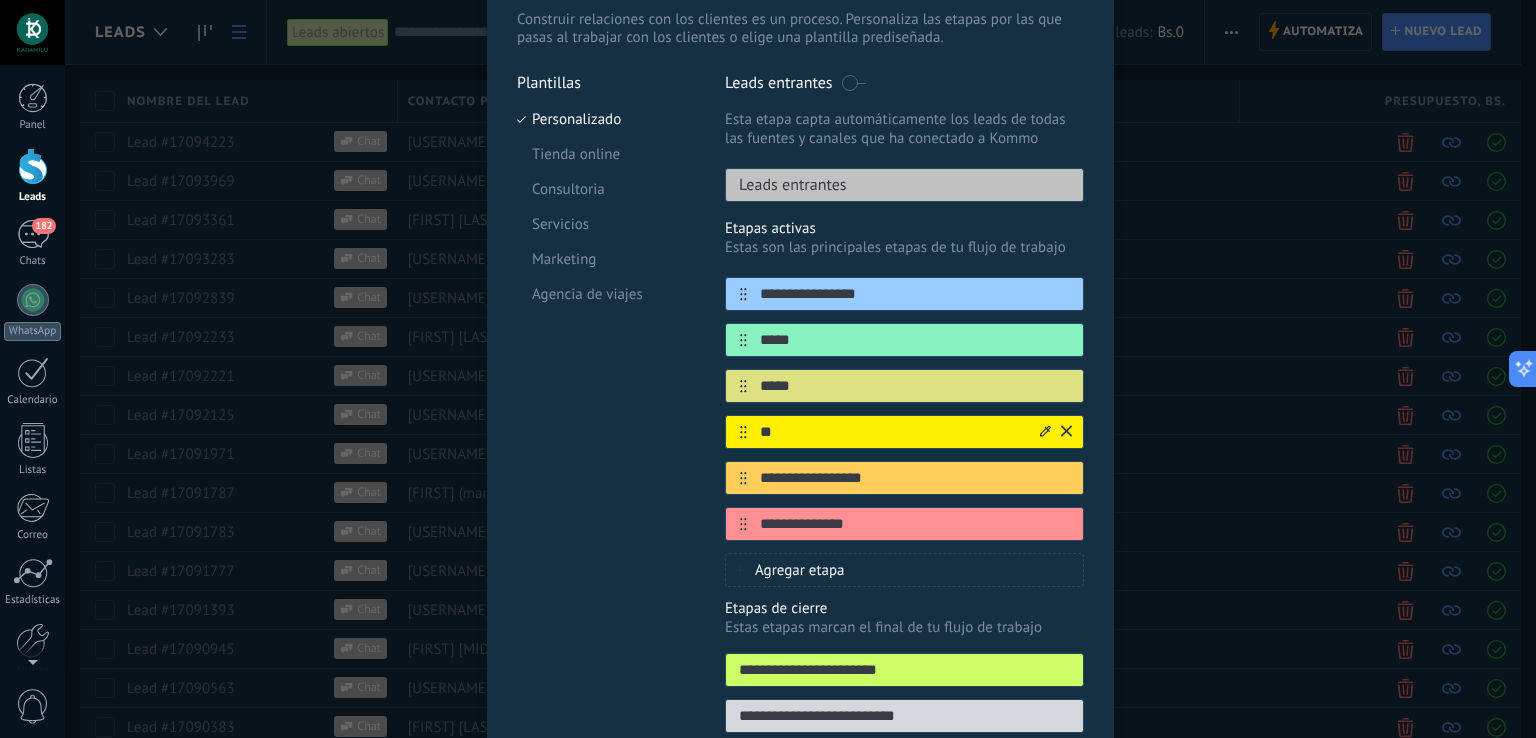type on "*" 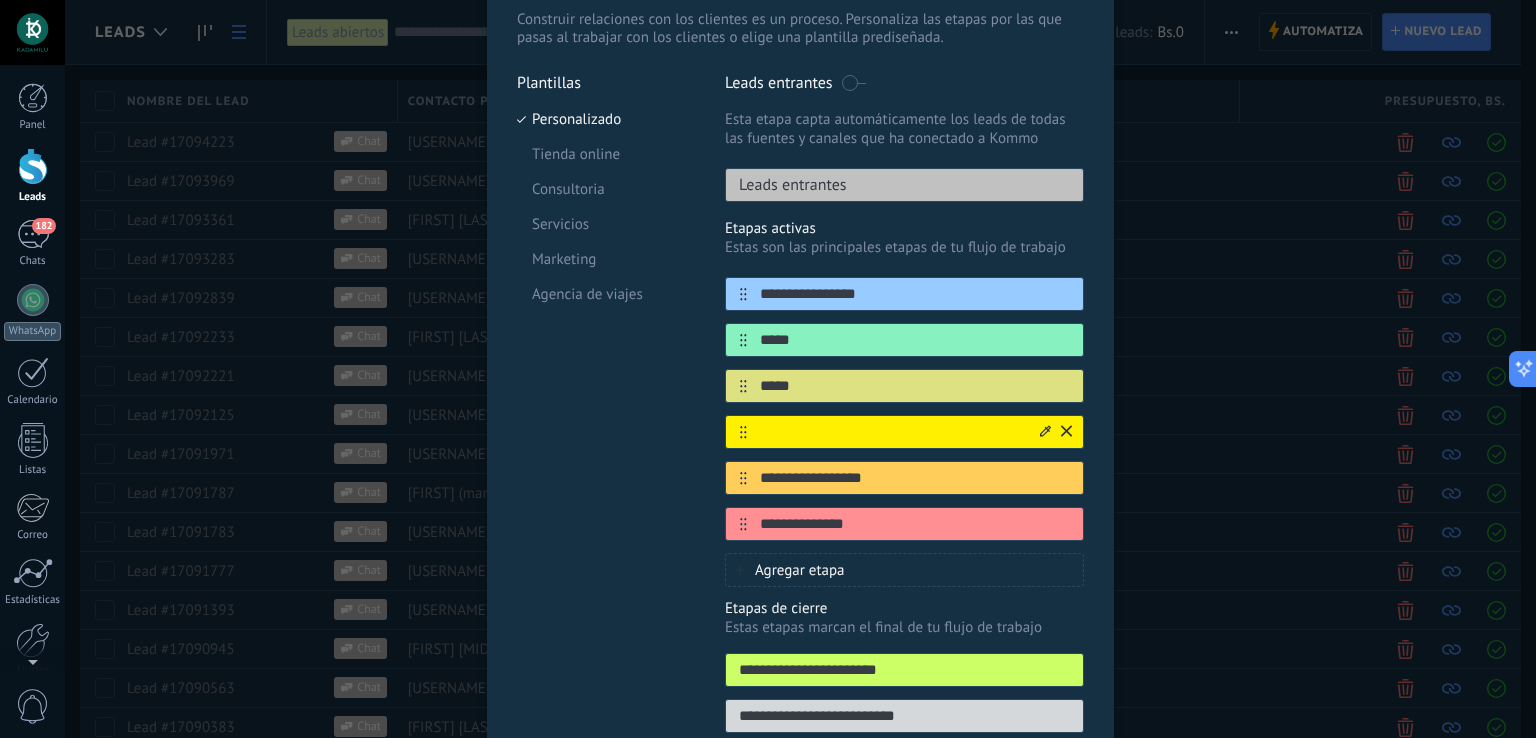 click at bounding box center [892, 432] 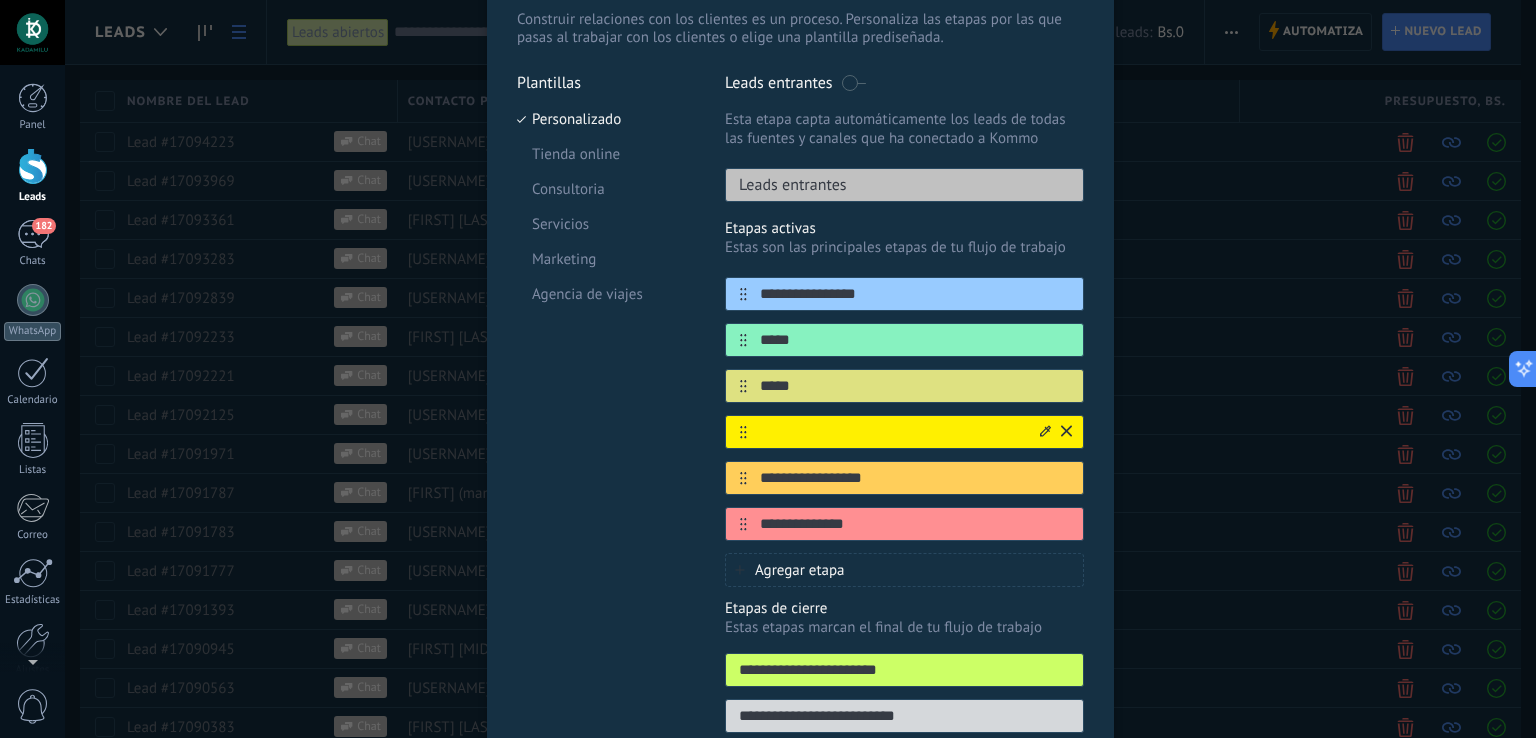 click at bounding box center [892, 432] 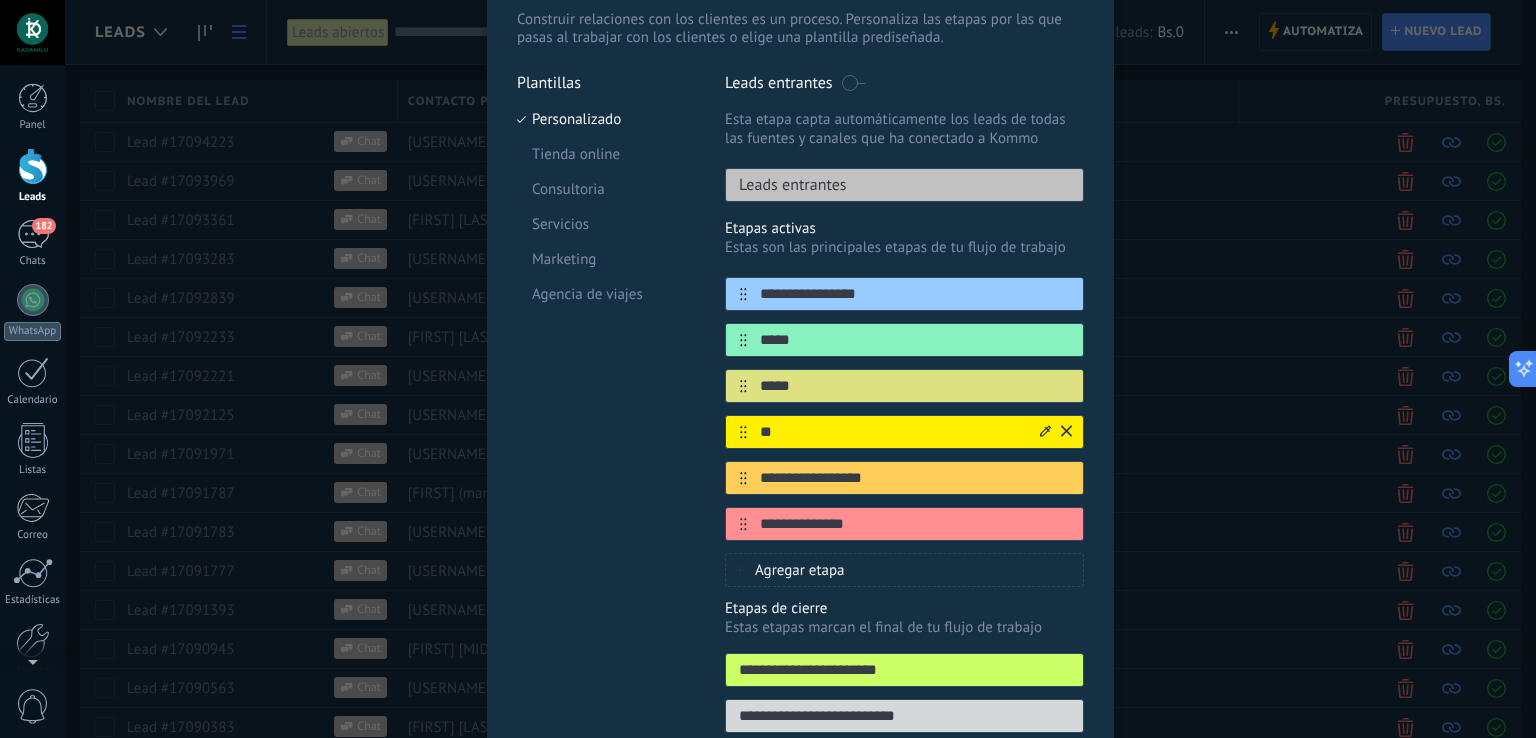 type on "*" 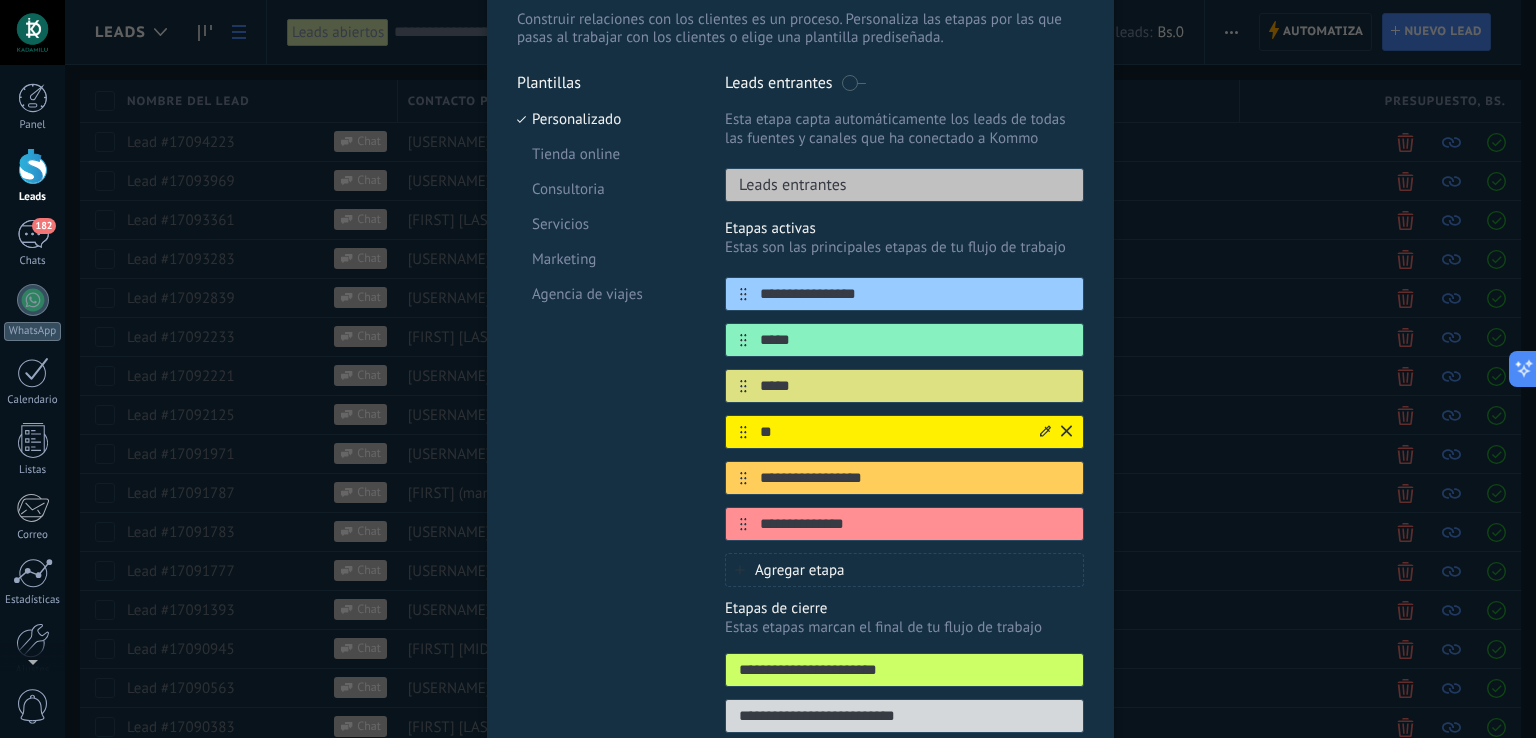 type on "*" 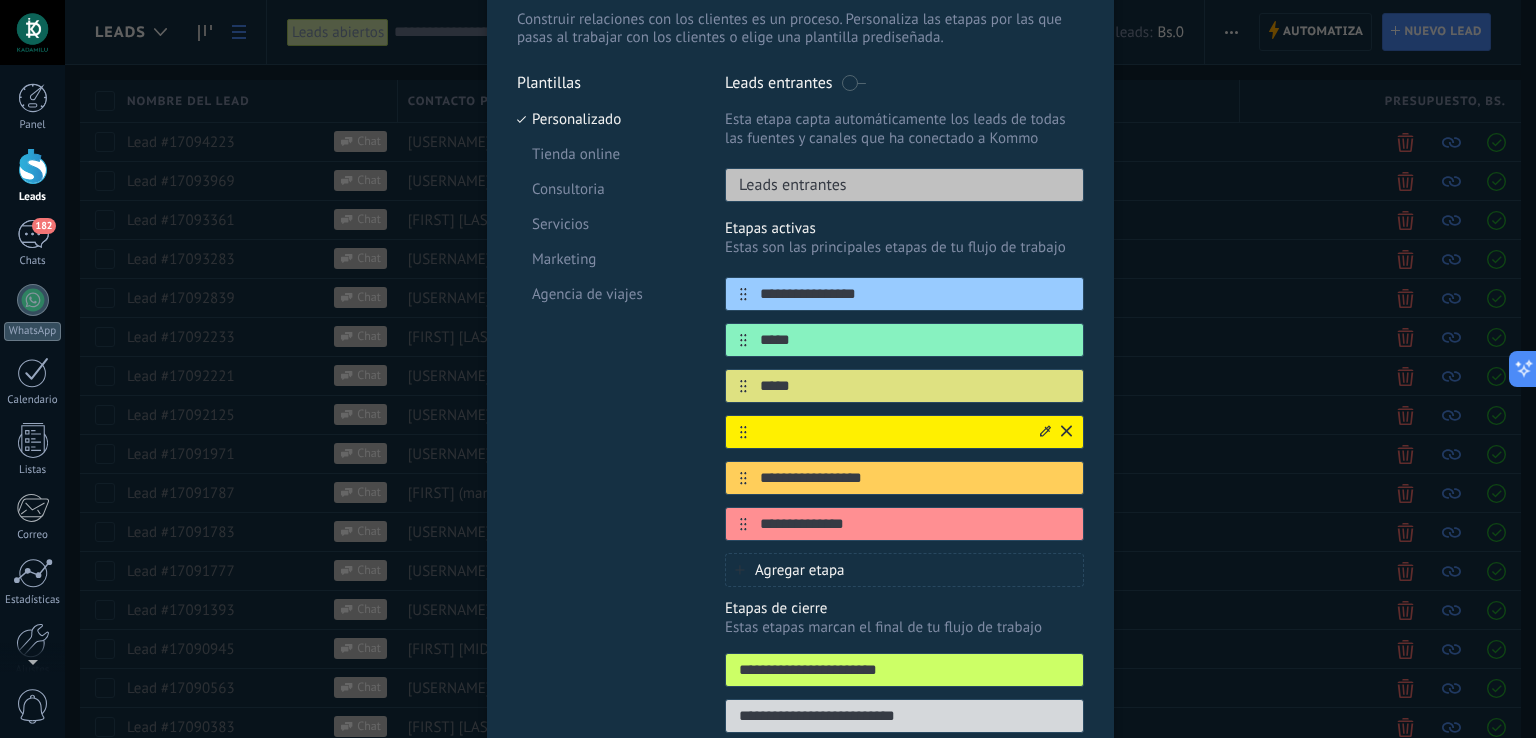 type on "*" 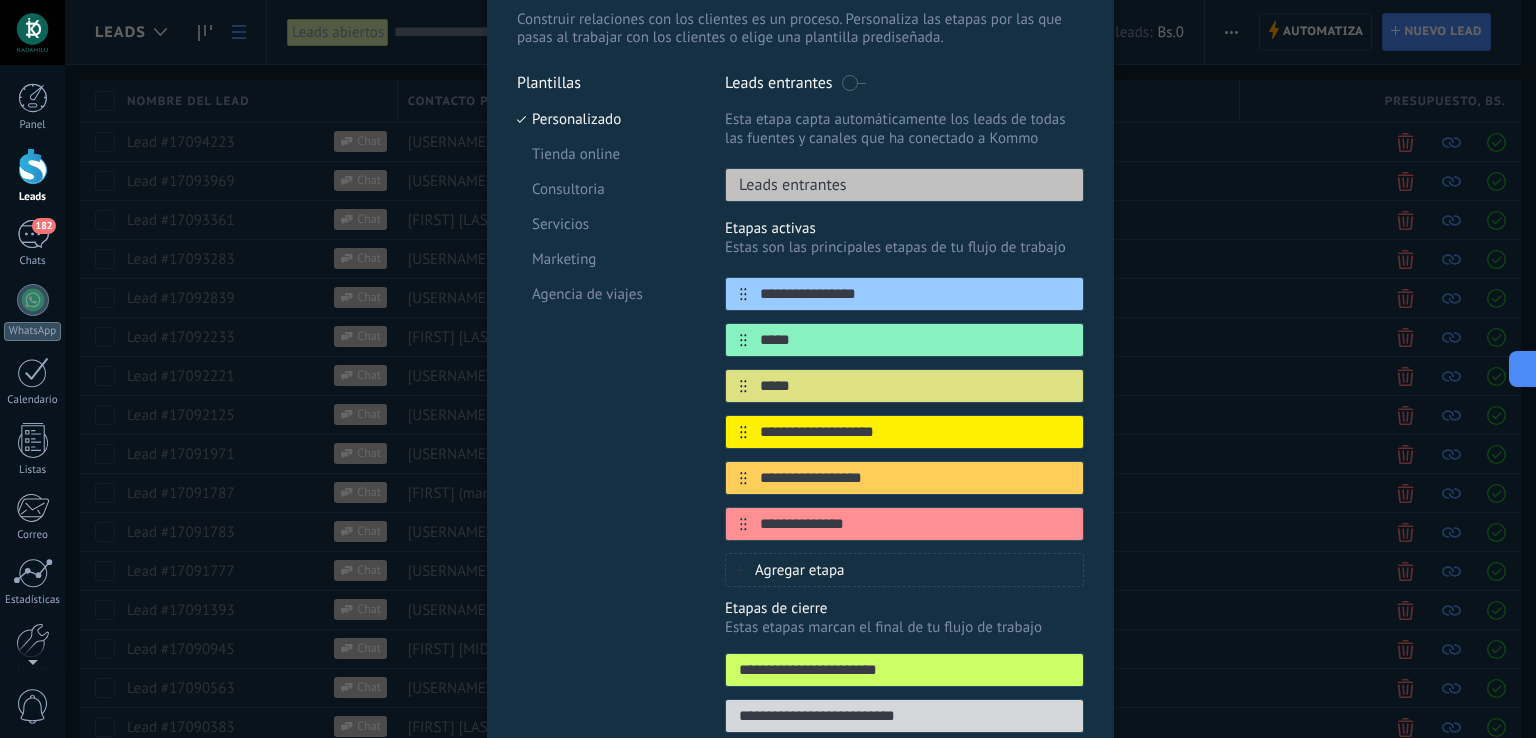 type on "**********" 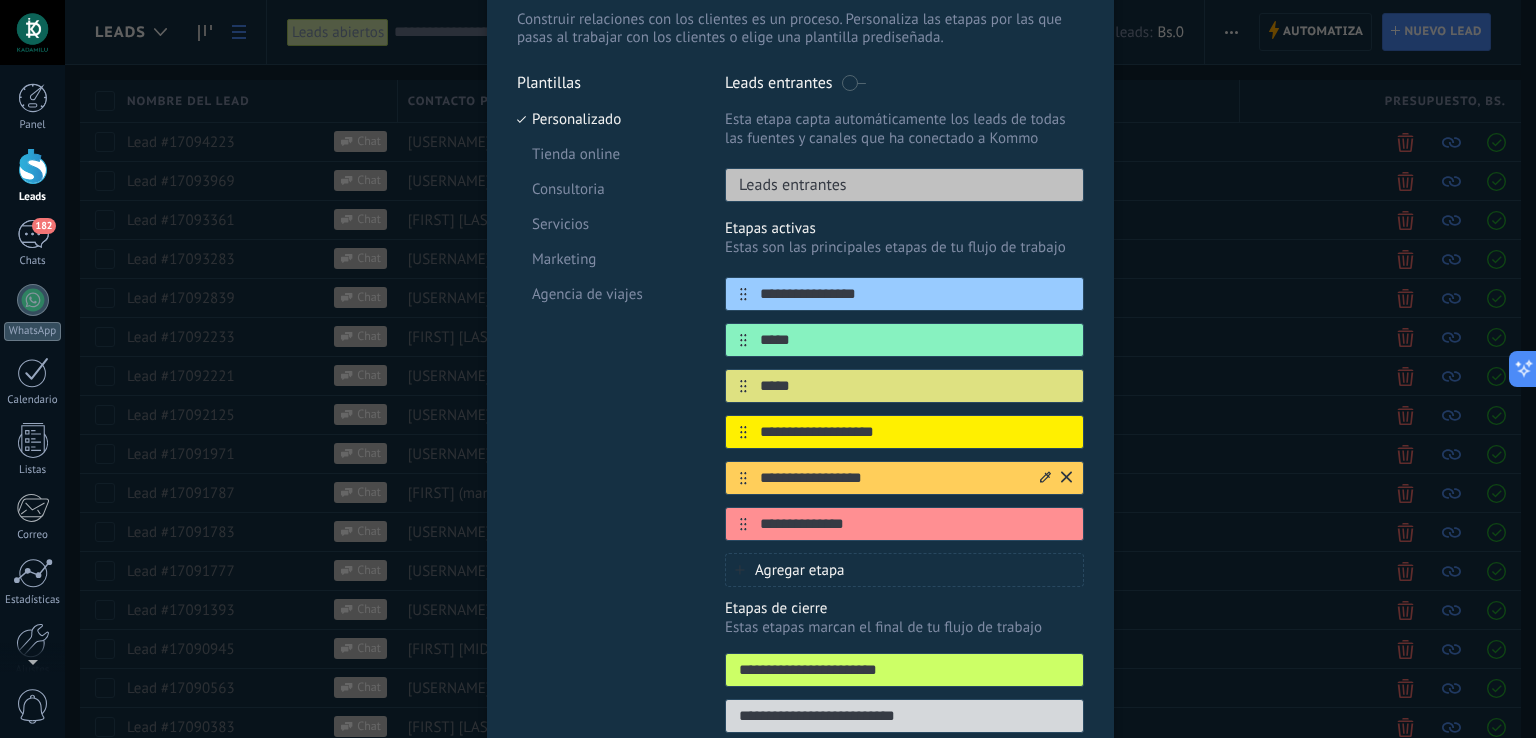 click on "**********" at bounding box center [892, 478] 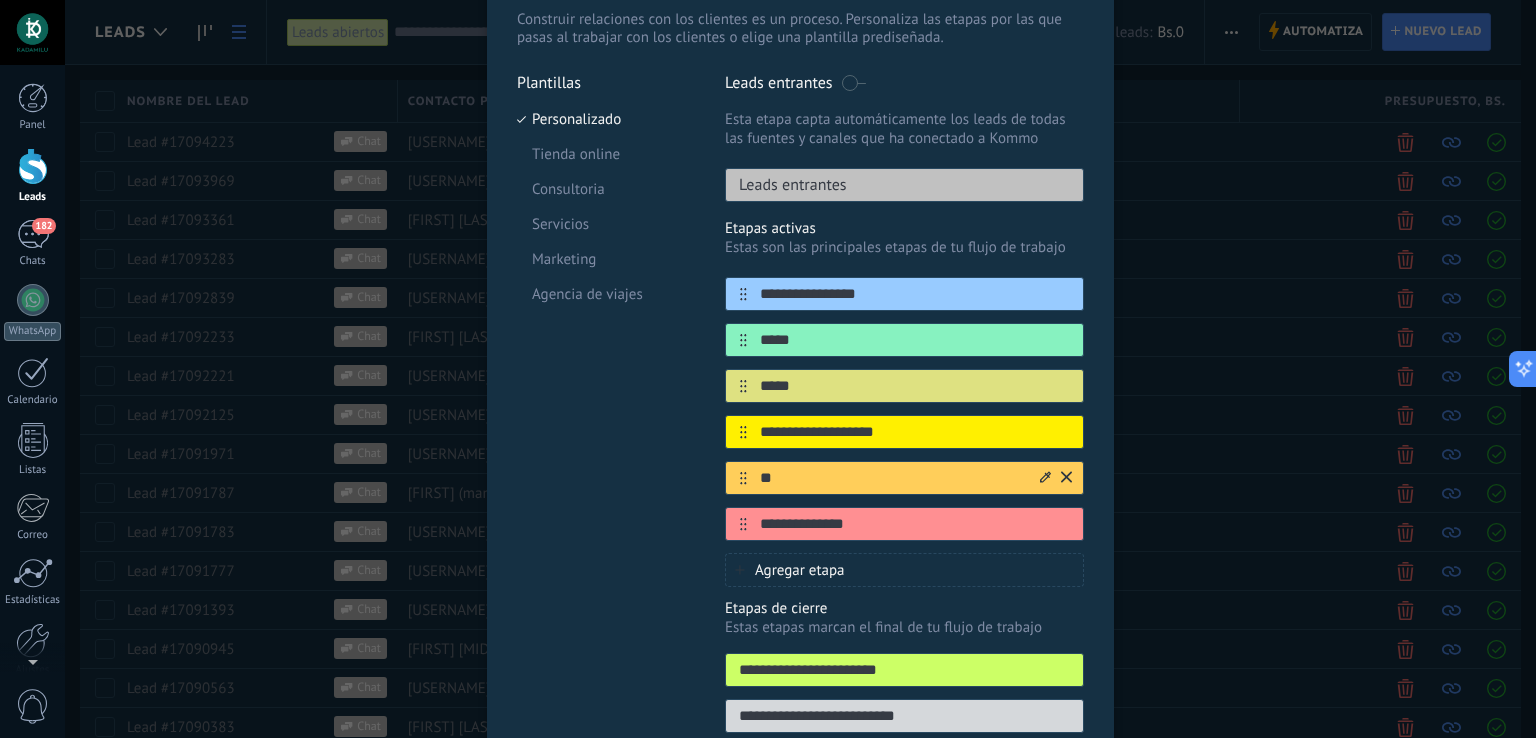 type on "*" 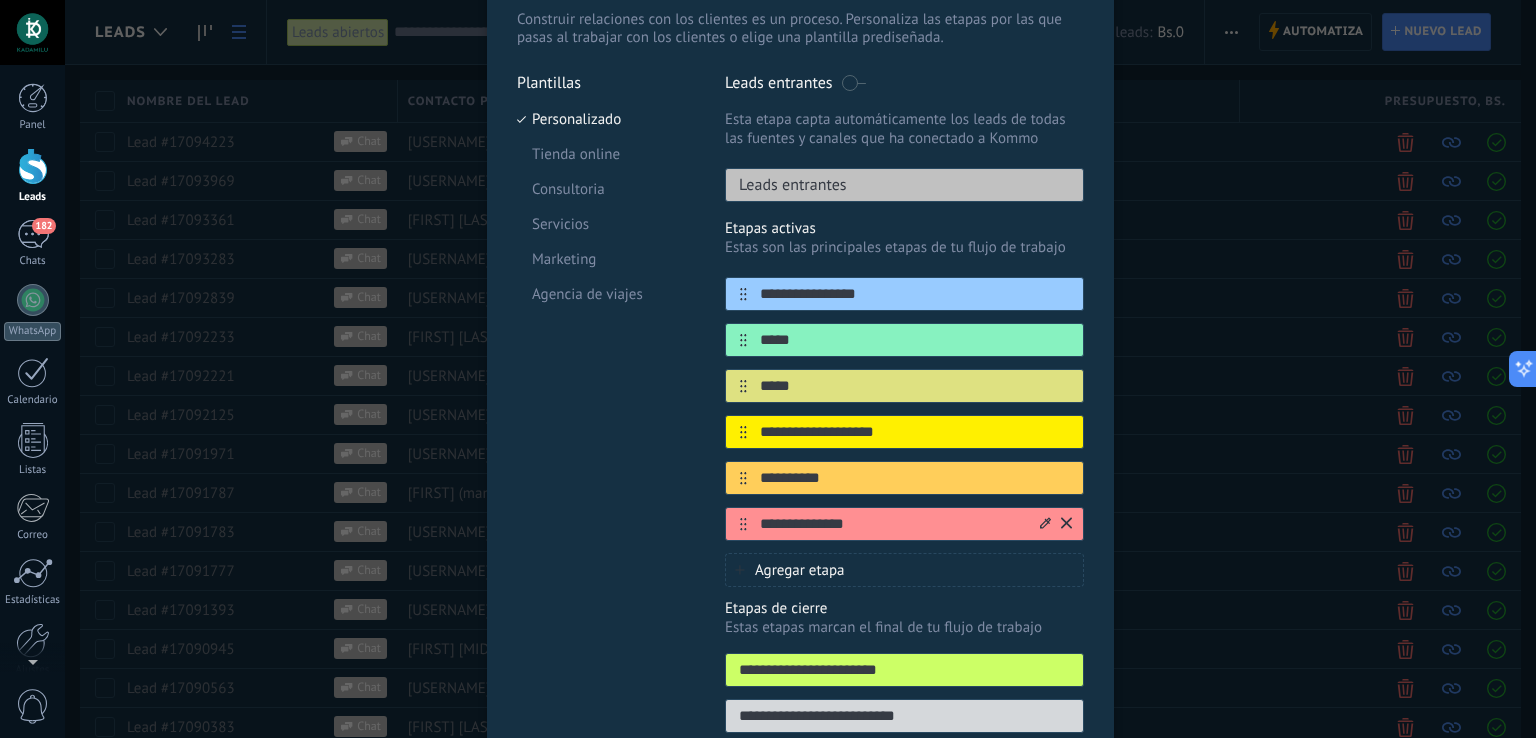 type on "**********" 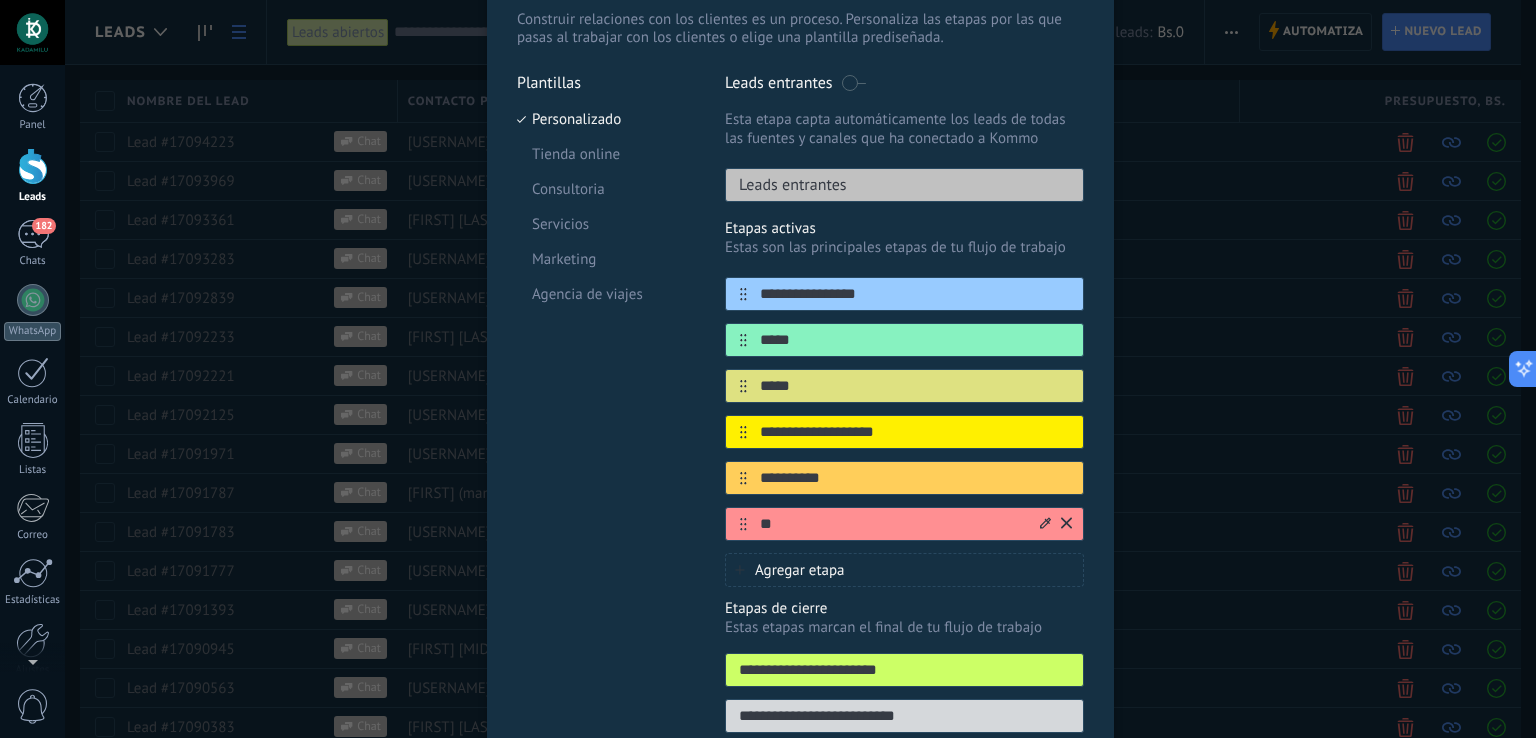 type on "*" 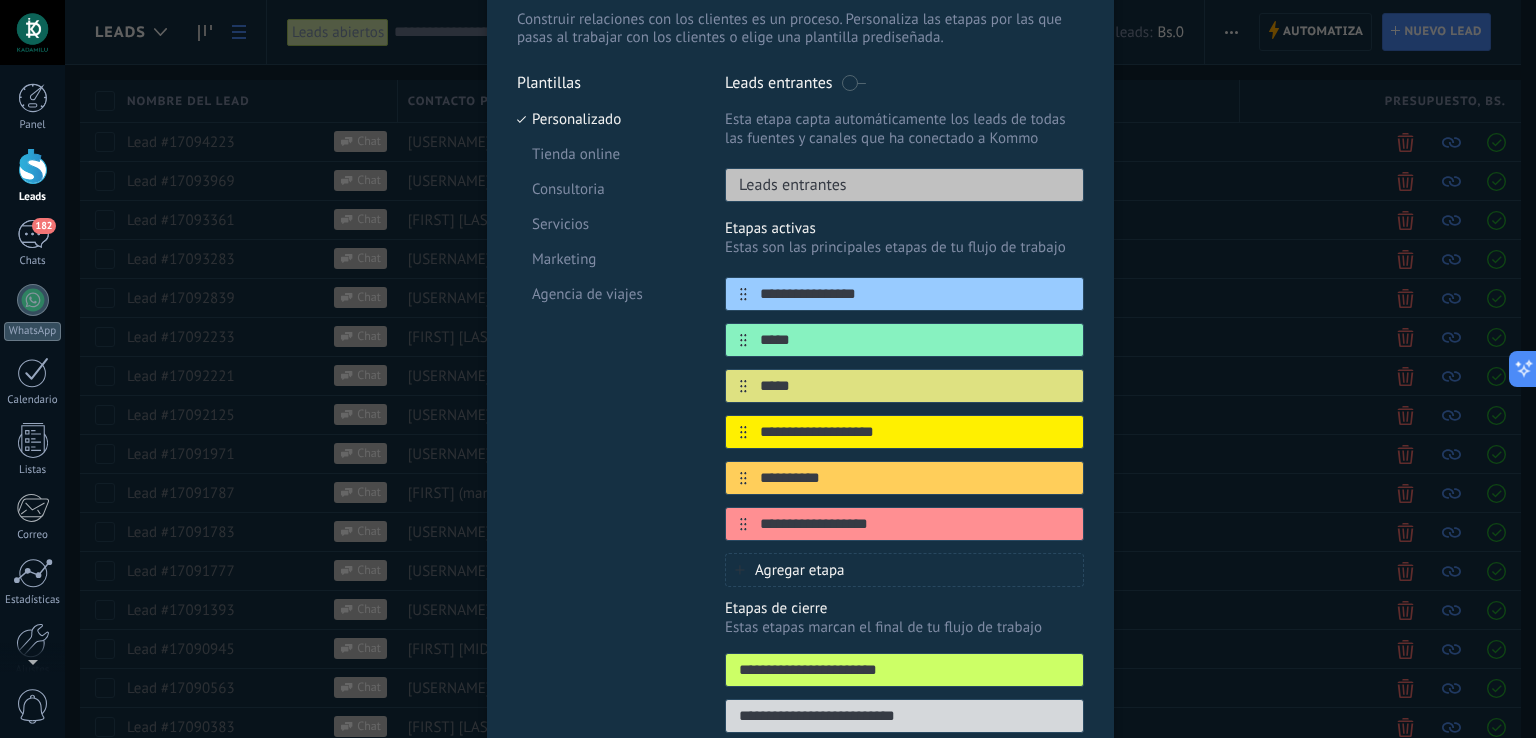 type on "**********" 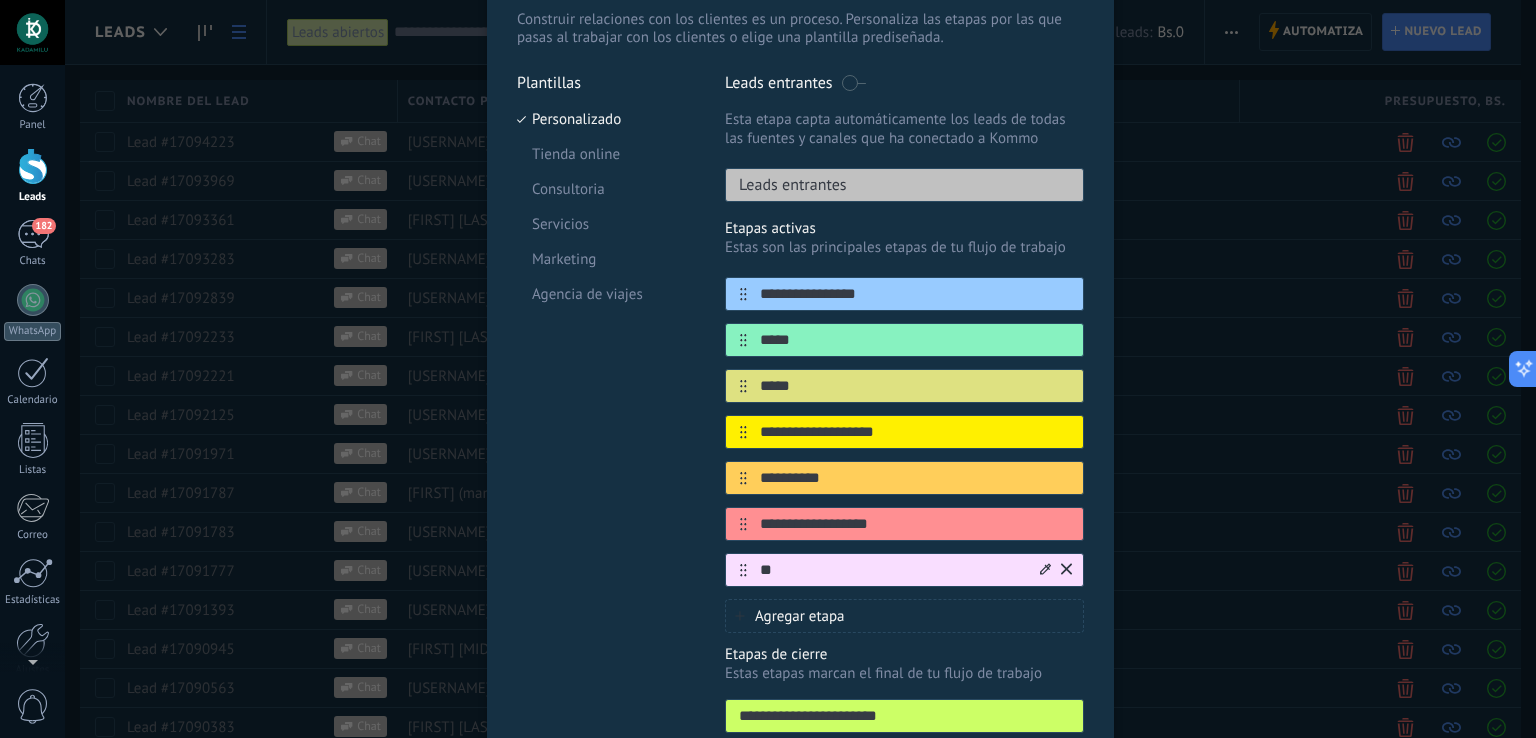type on "*" 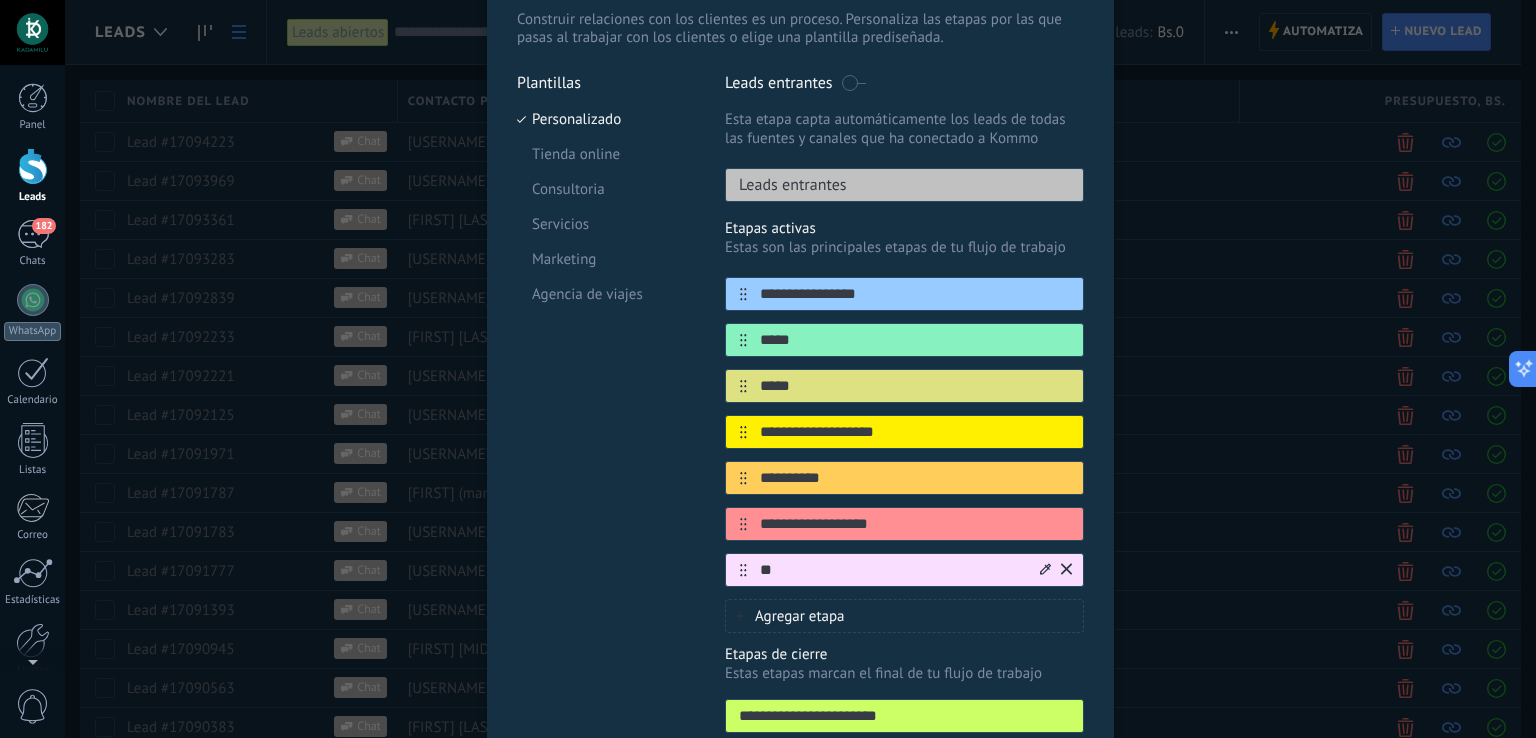 type on "*" 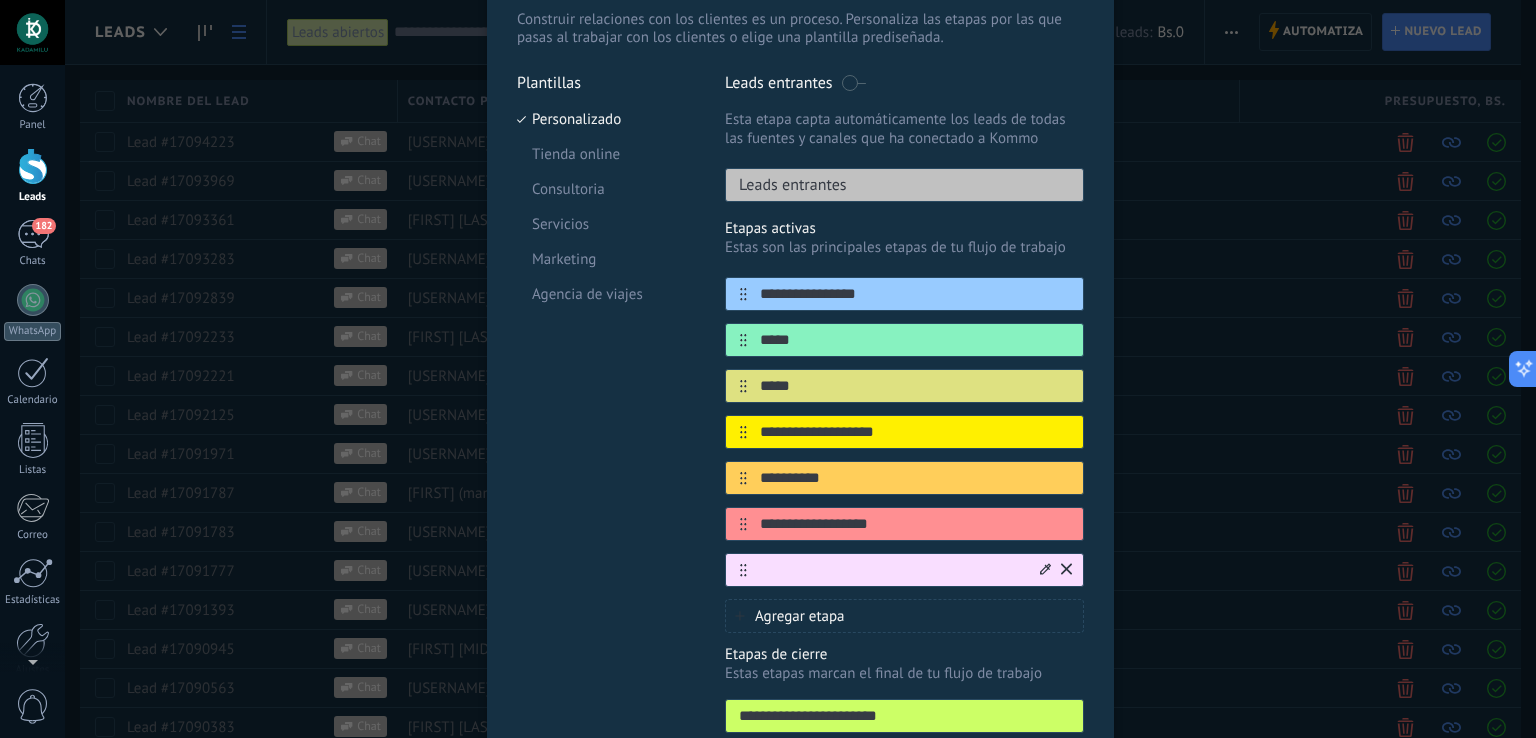 type on "*" 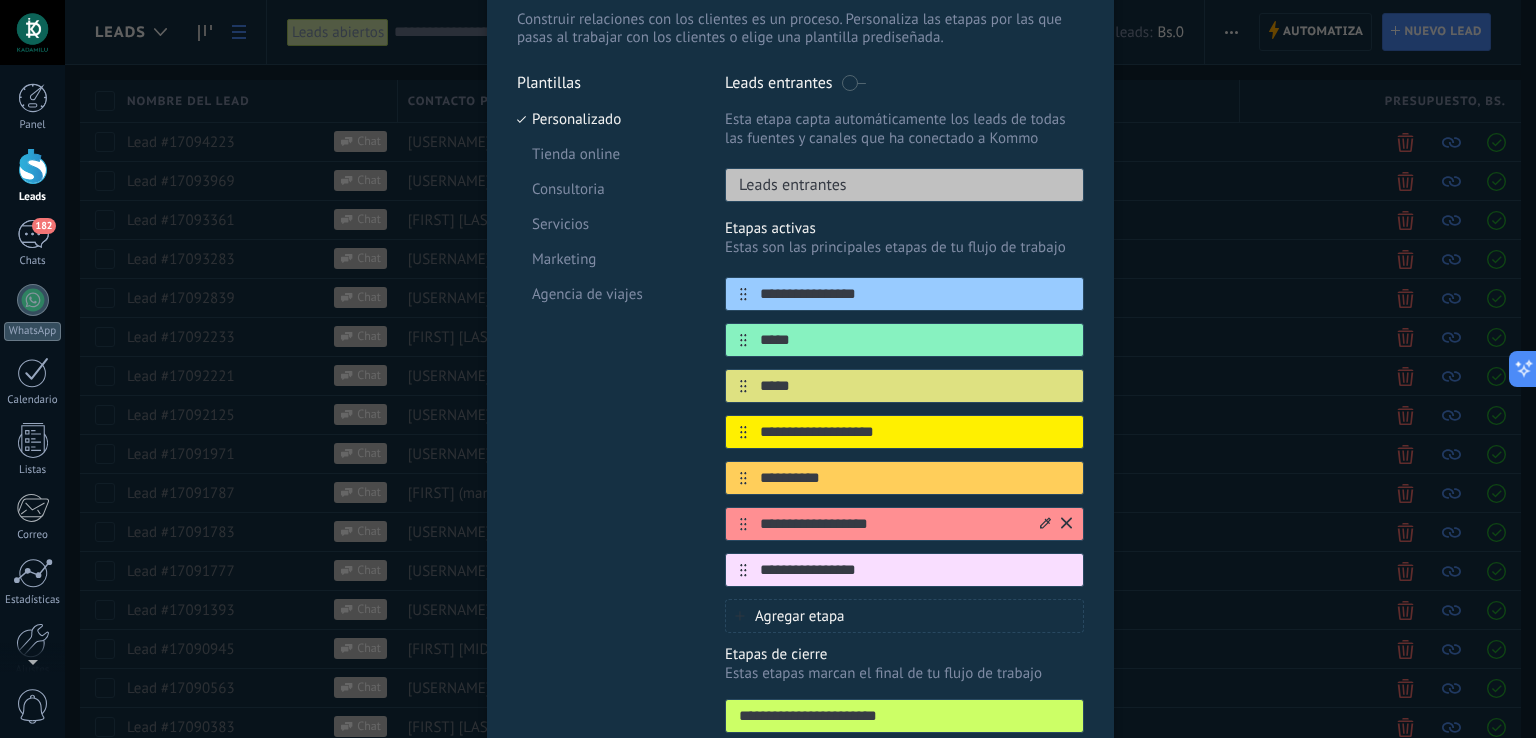 type on "**********" 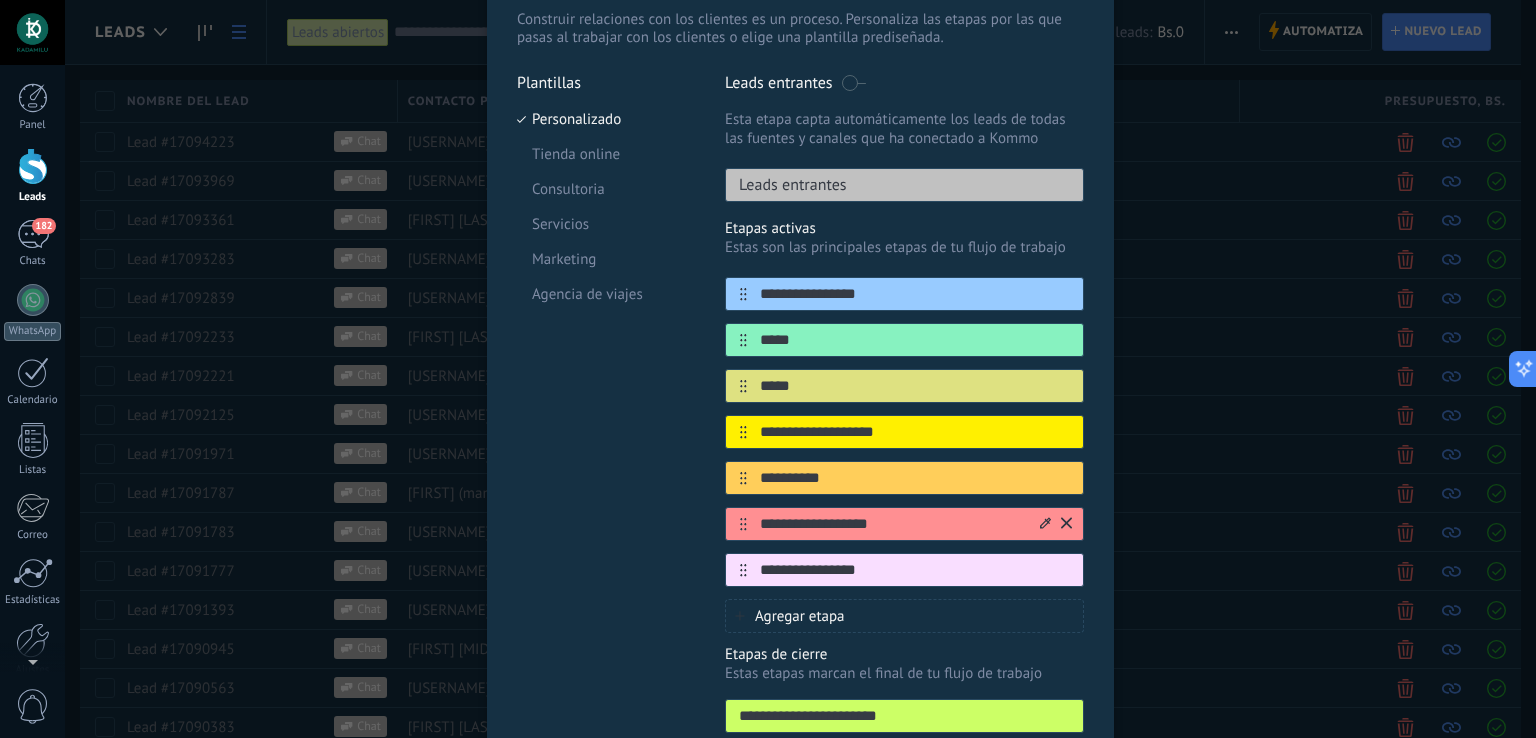 drag, startPoint x: 798, startPoint y: 521, endPoint x: 850, endPoint y: 525, distance: 52.153618 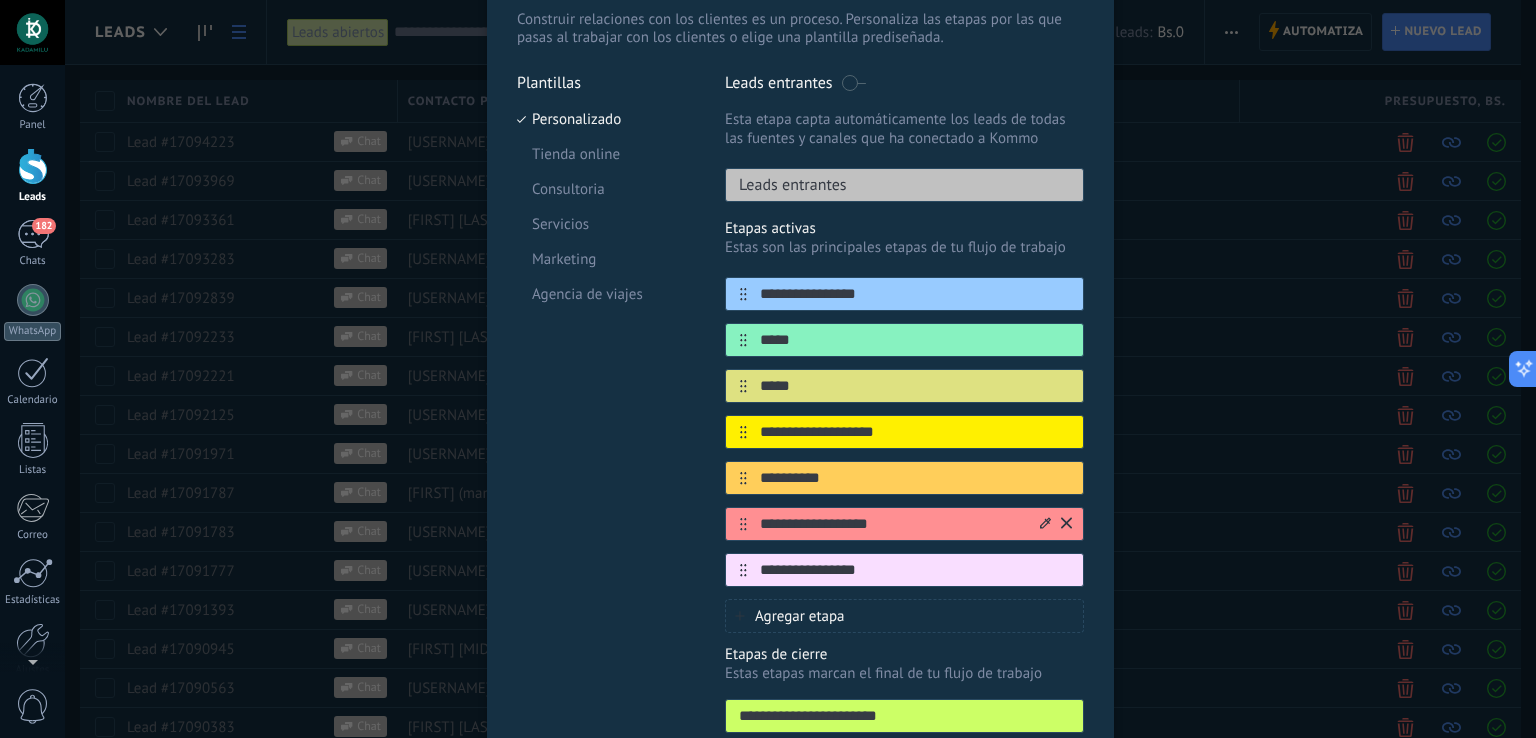 click on "**********" at bounding box center (892, 524) 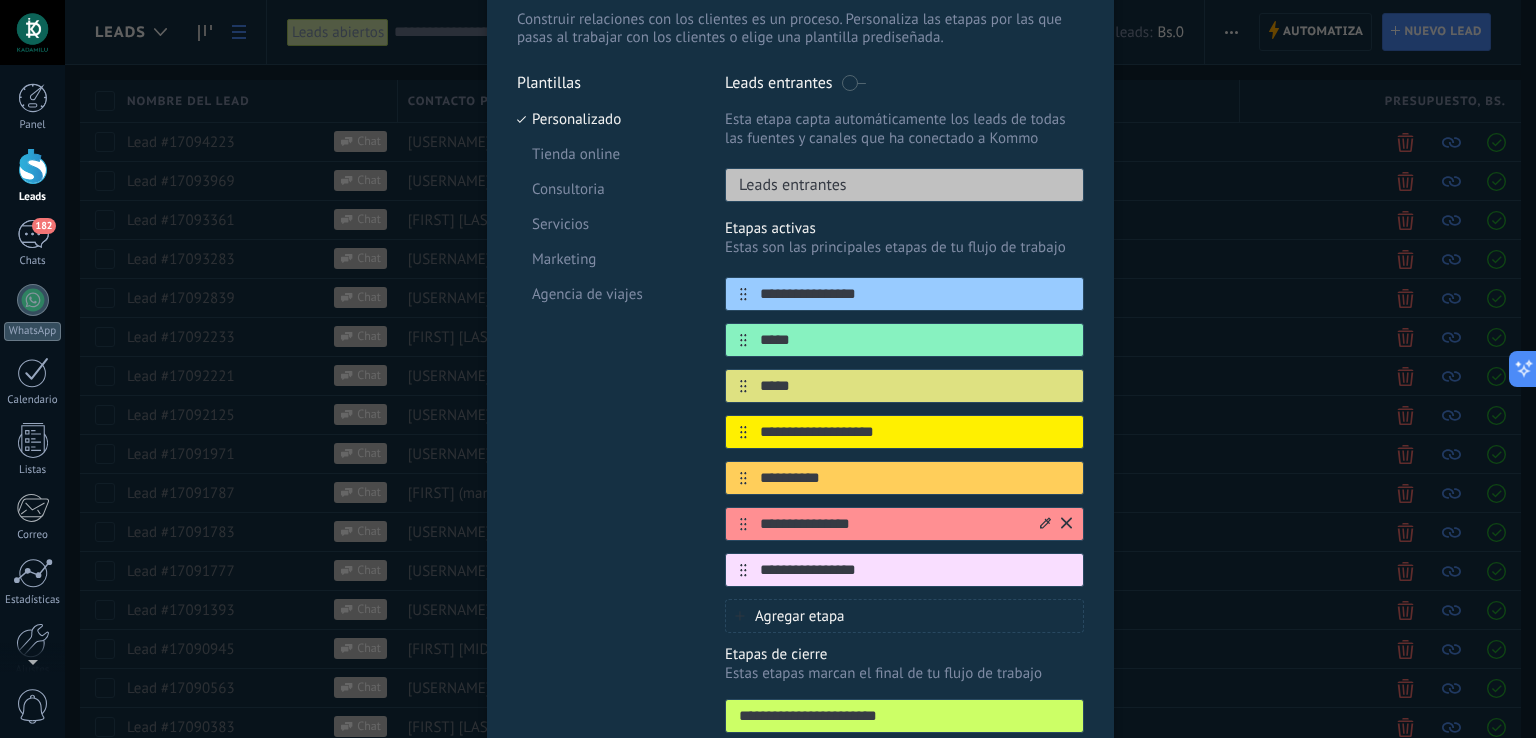 drag, startPoint x: 799, startPoint y: 525, endPoint x: 779, endPoint y: 525, distance: 20 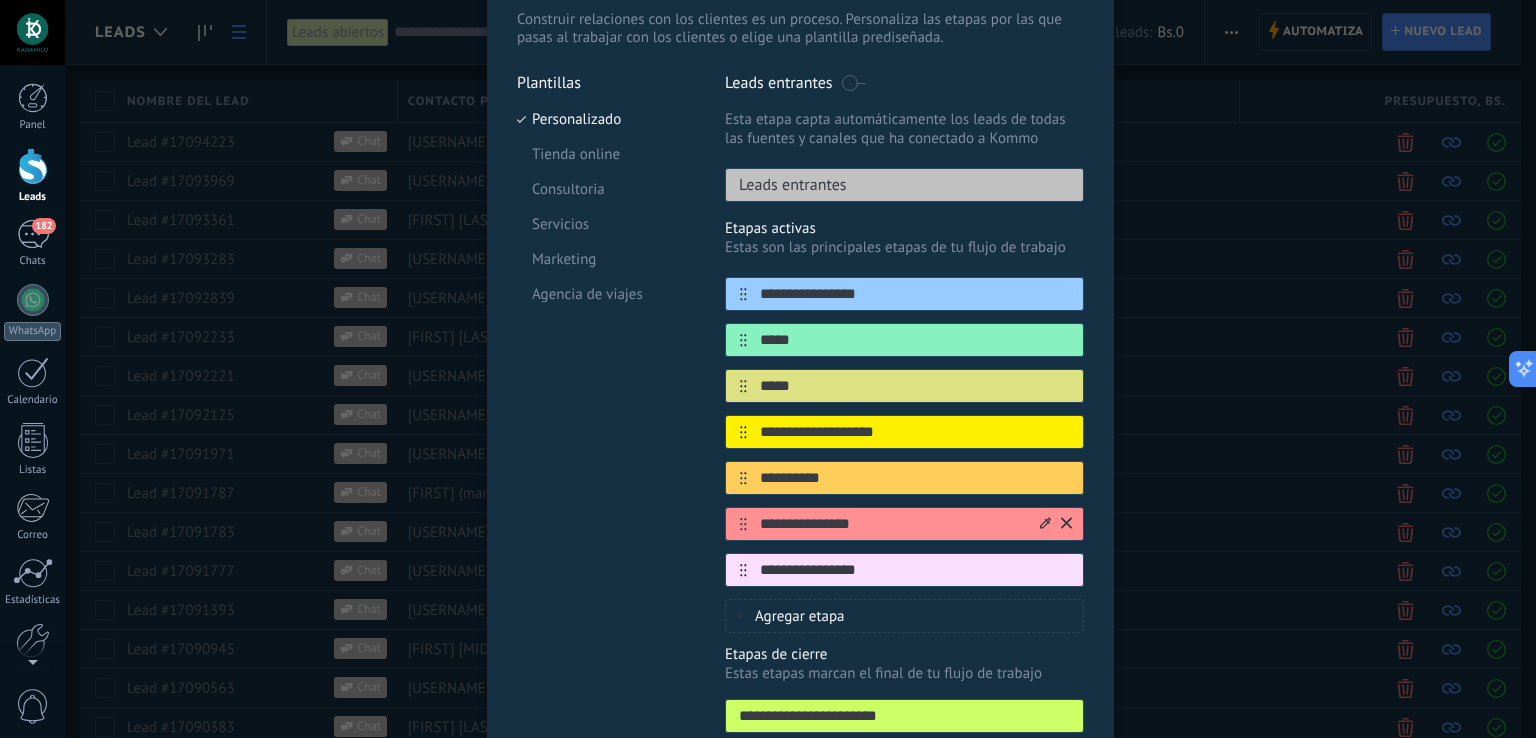 click on "**********" at bounding box center (892, 524) 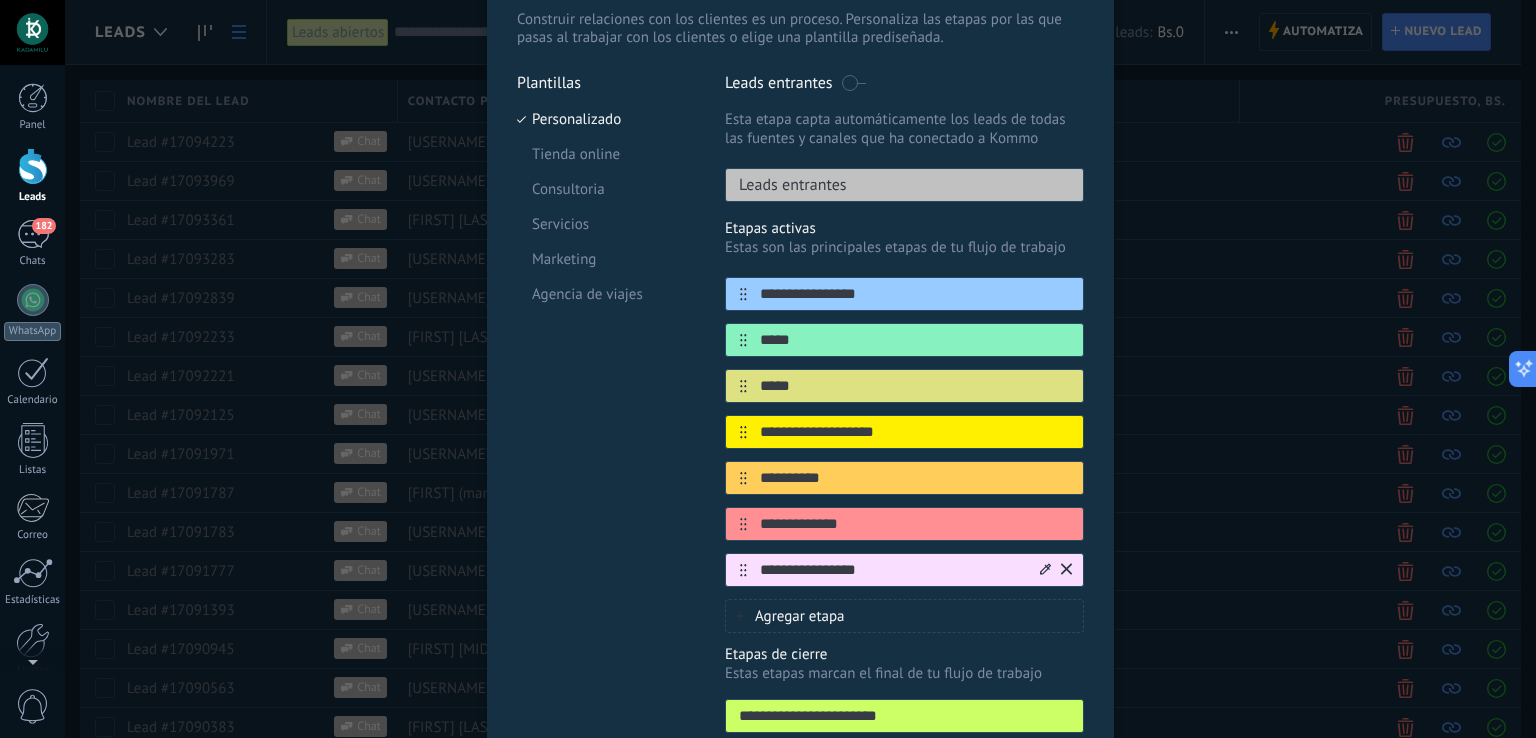 type on "**********" 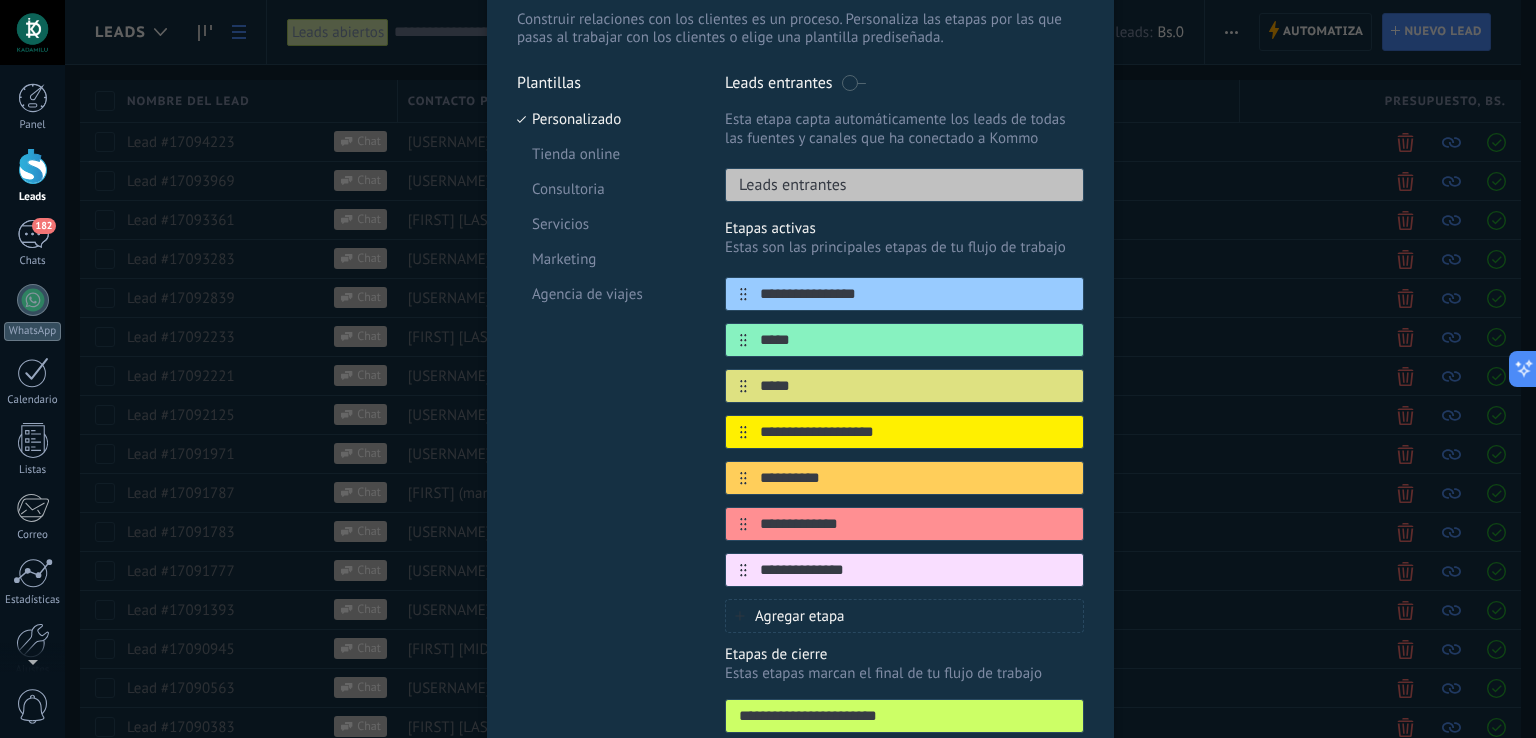 type on "**********" 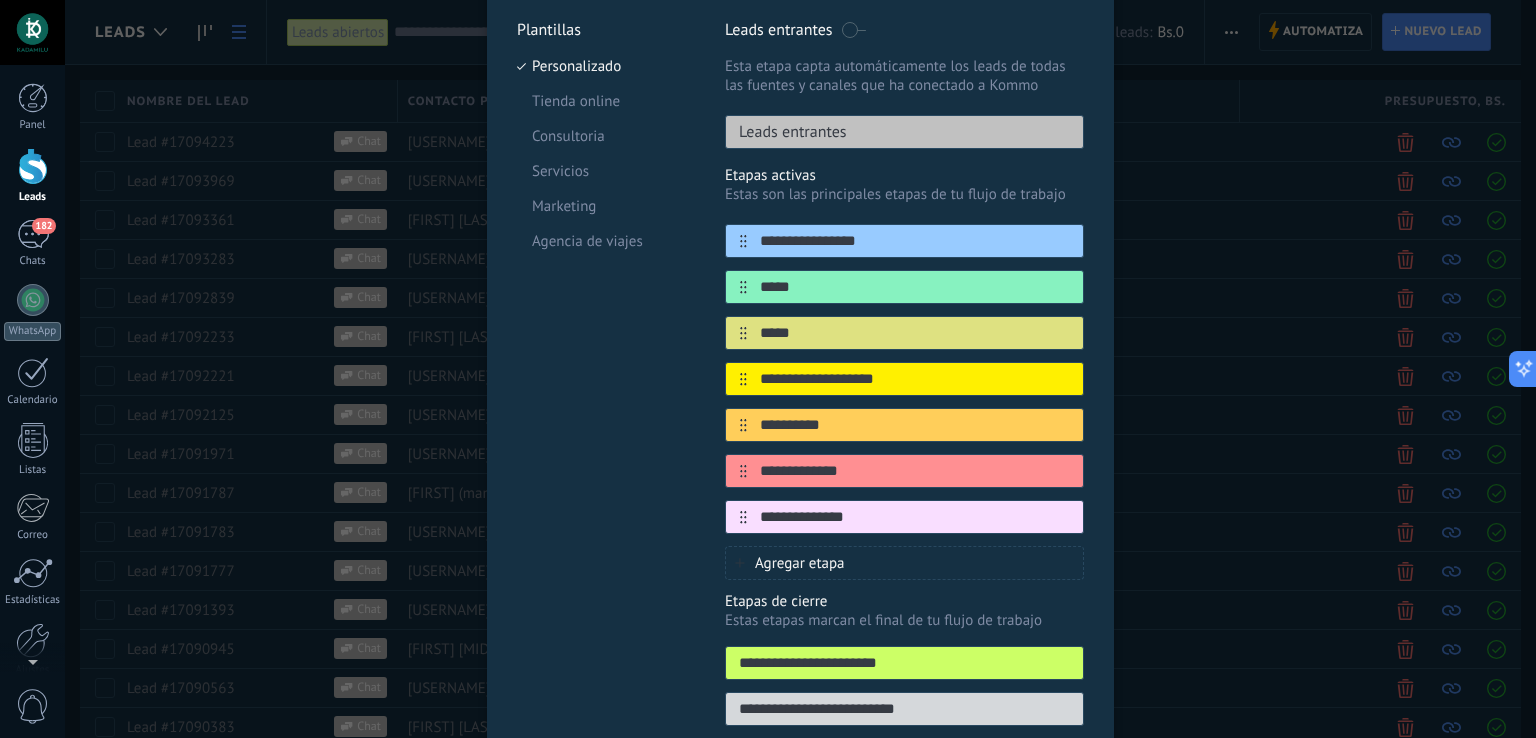 scroll, scrollTop: 236, scrollLeft: 0, axis: vertical 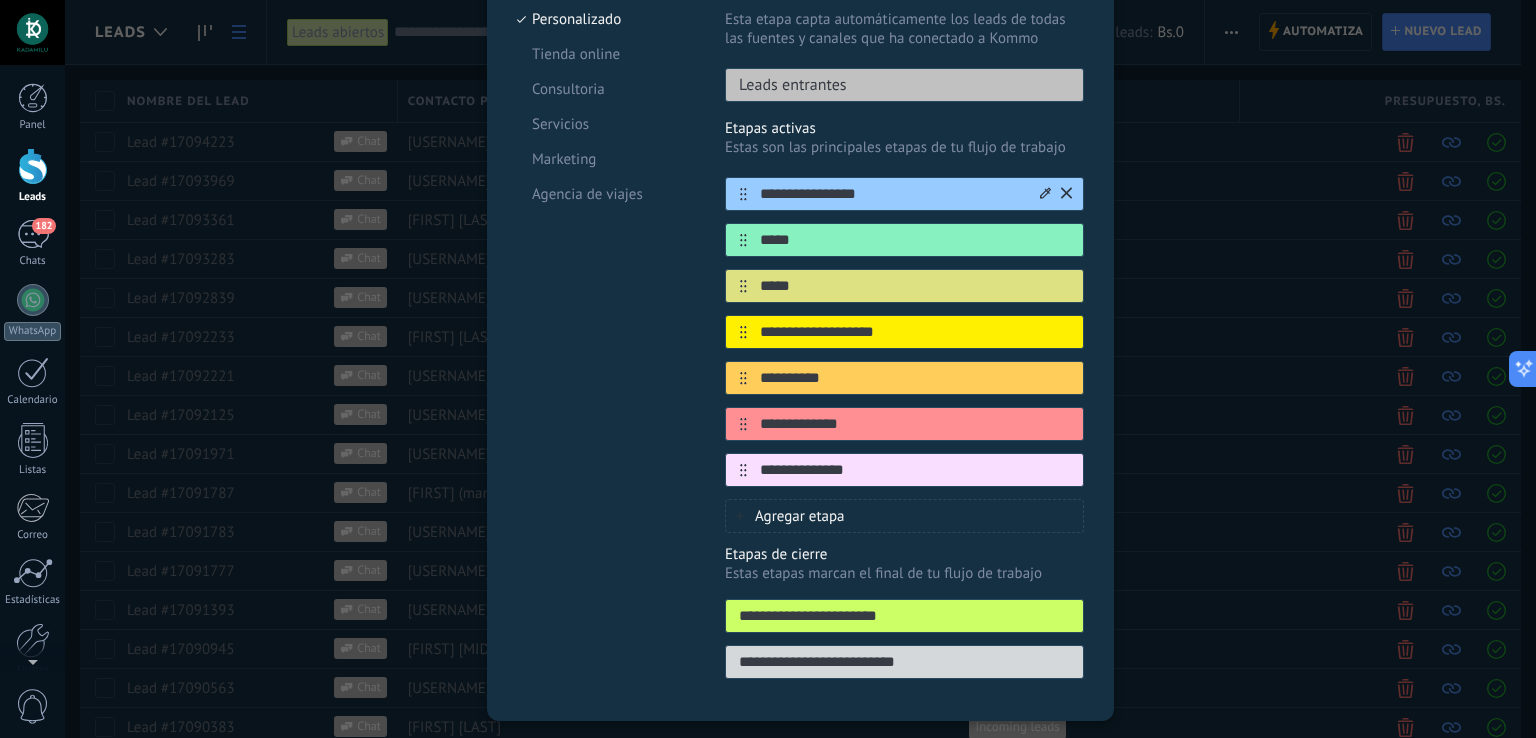 click at bounding box center [736, 194] 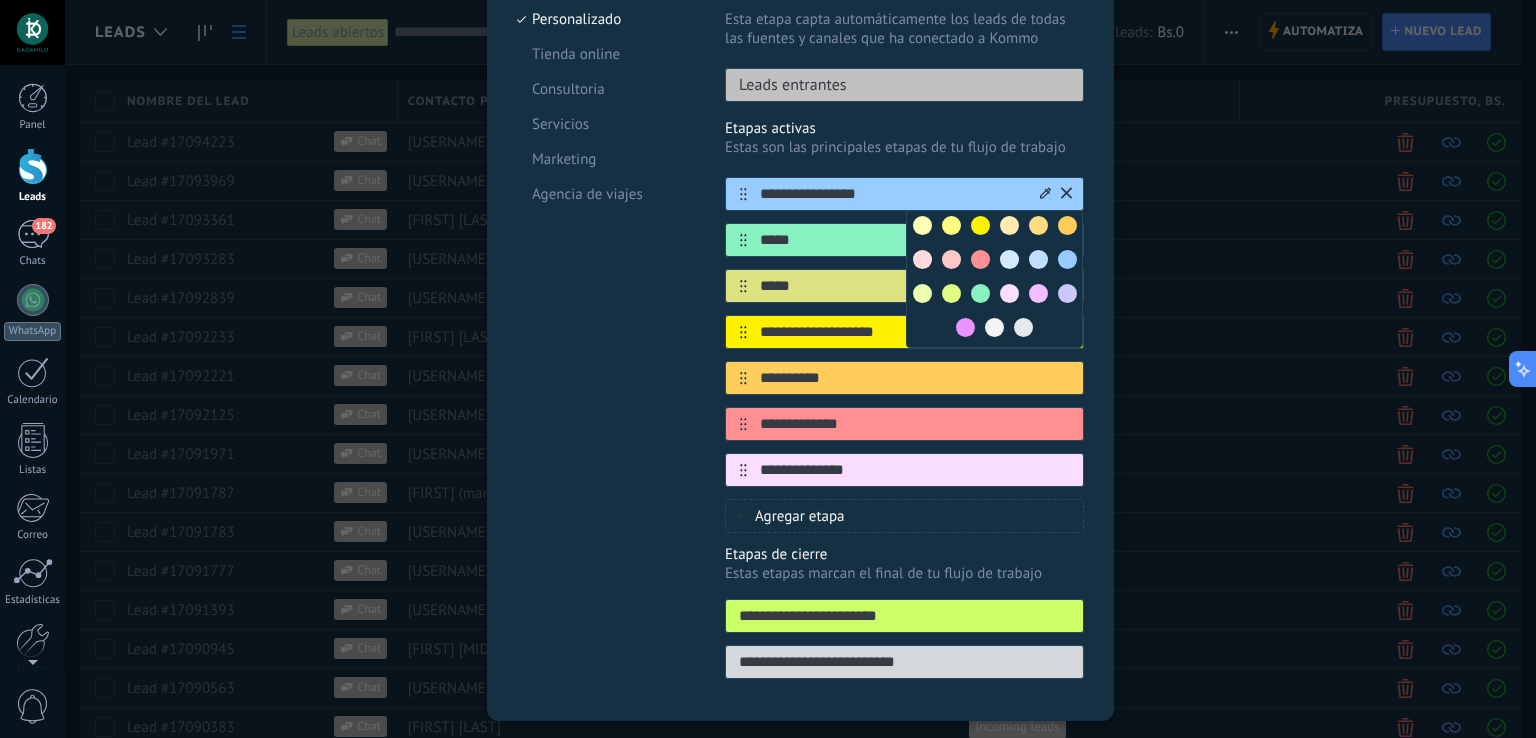 click at bounding box center [980, 293] 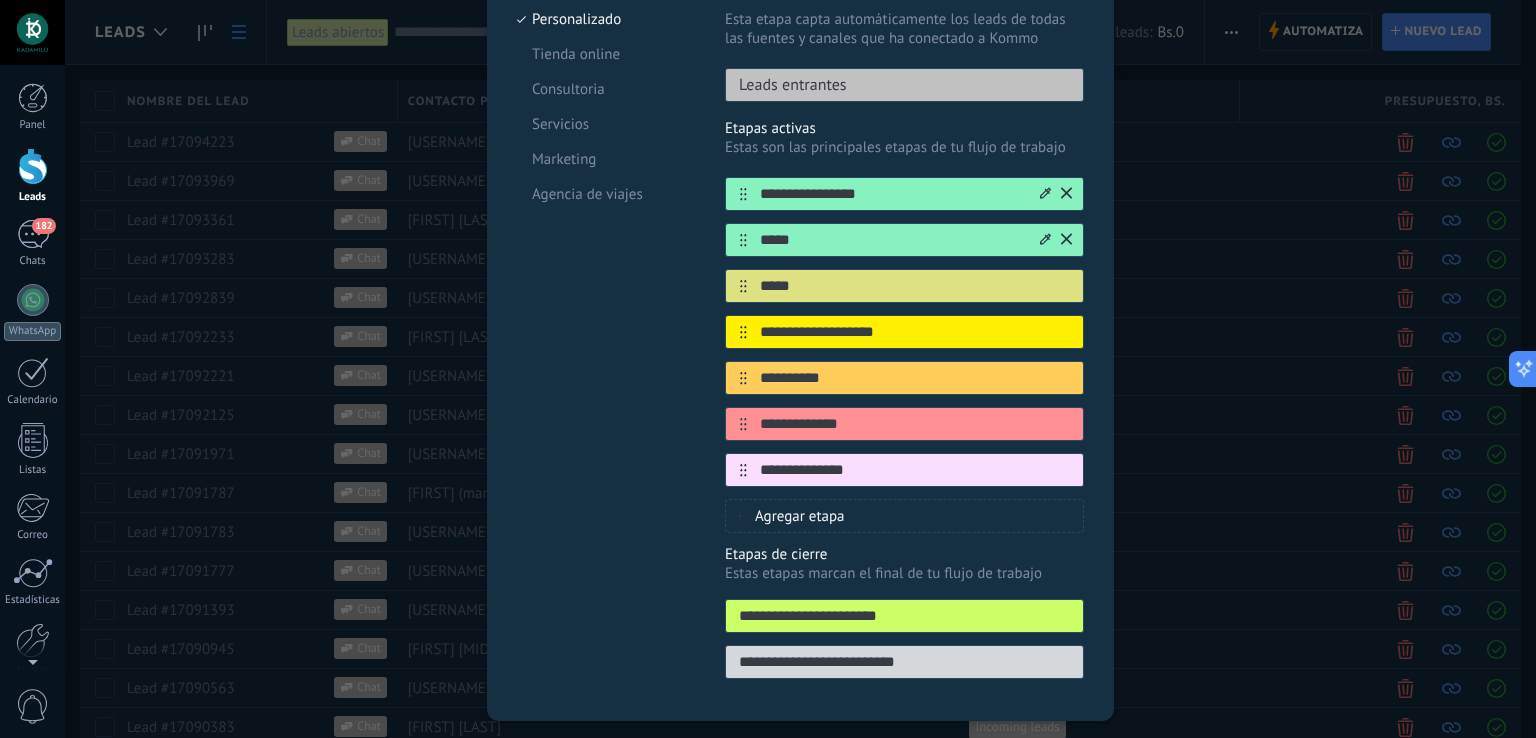 click at bounding box center [1054, 240] 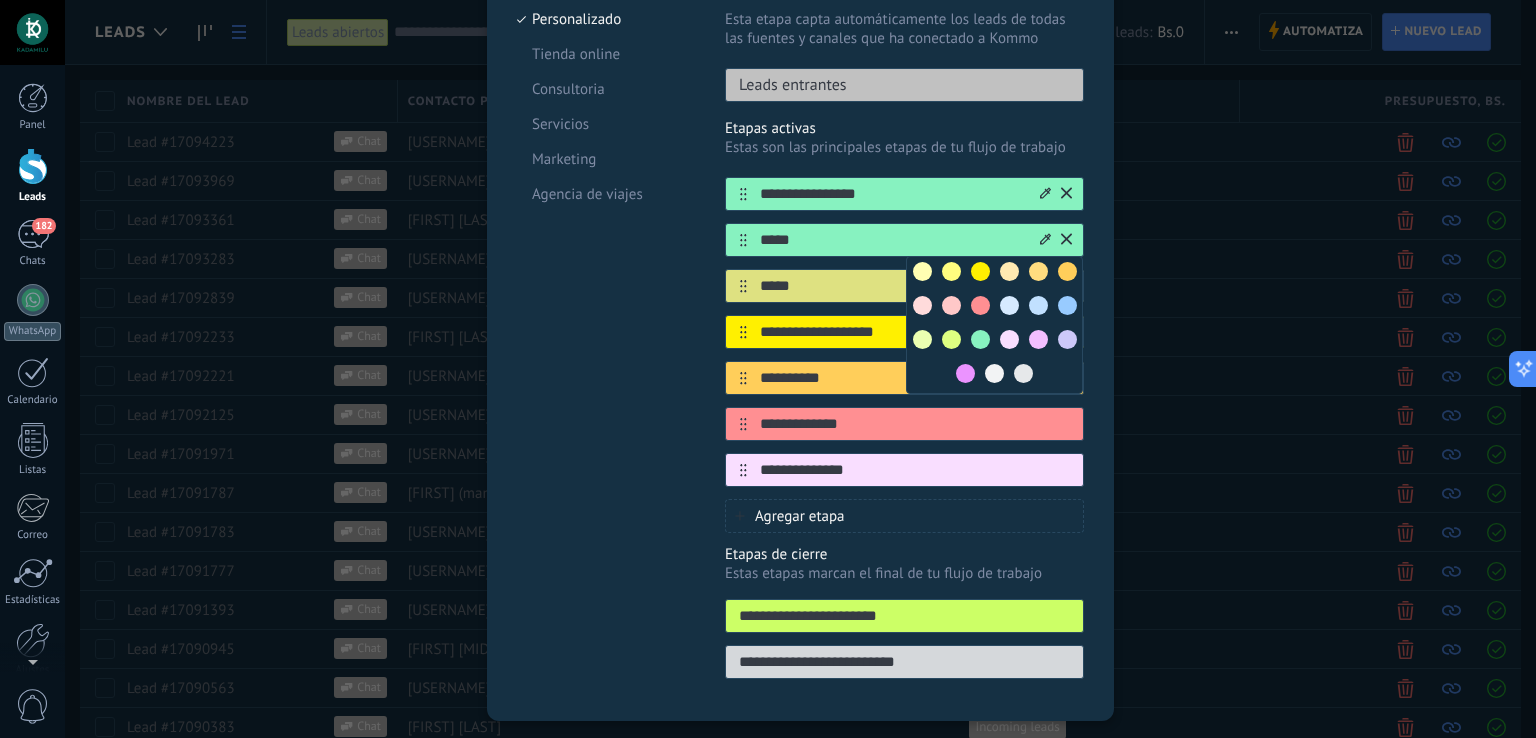 click at bounding box center [951, 339] 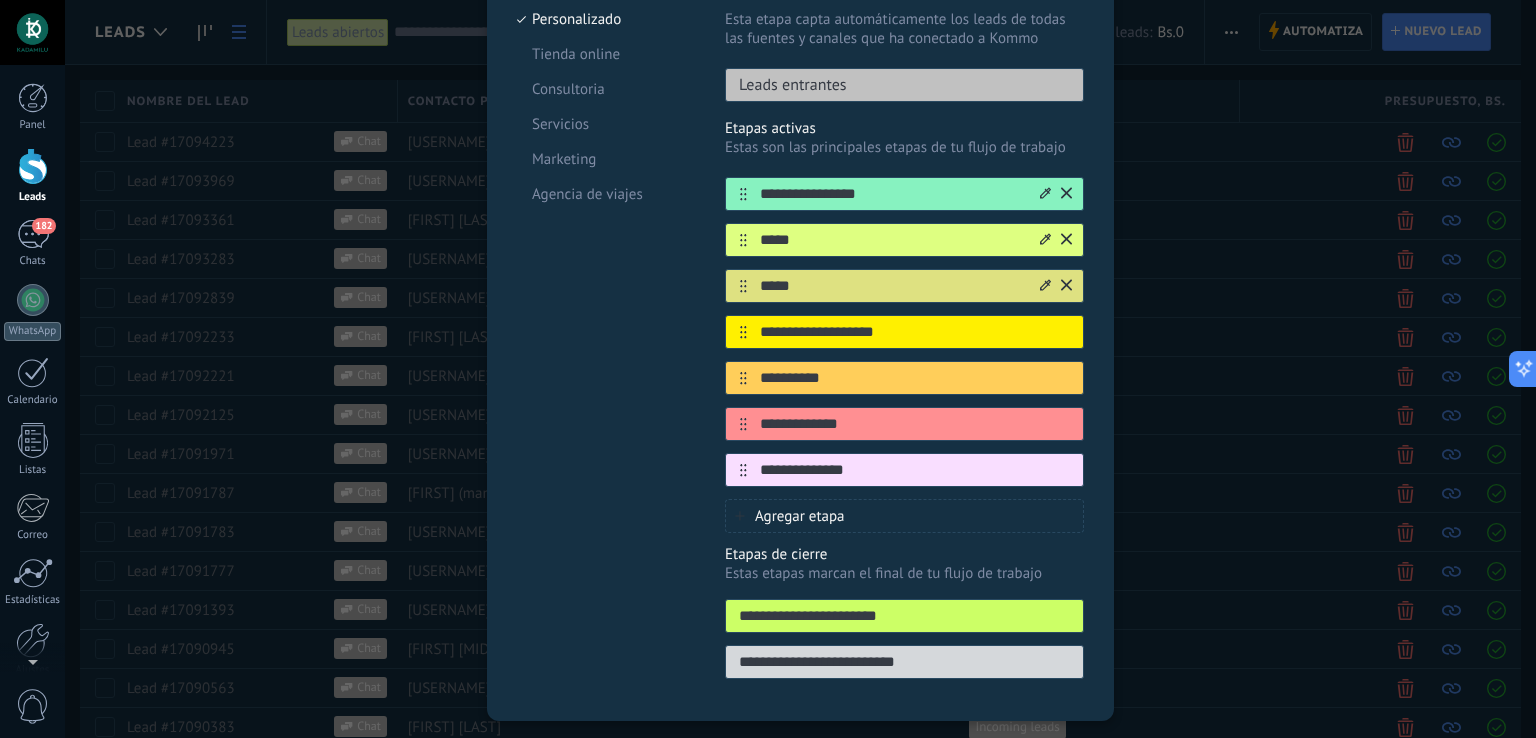 click 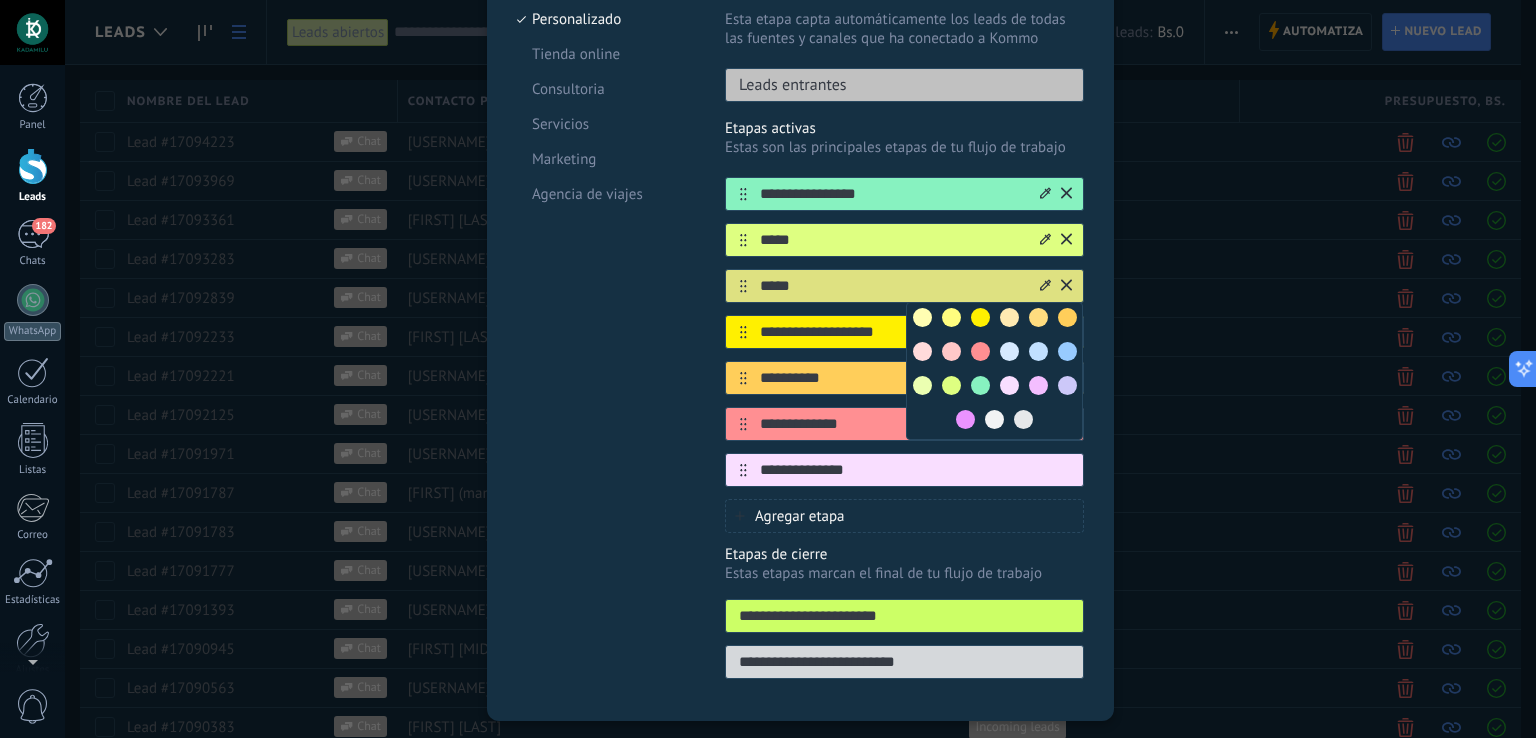 click at bounding box center (951, 317) 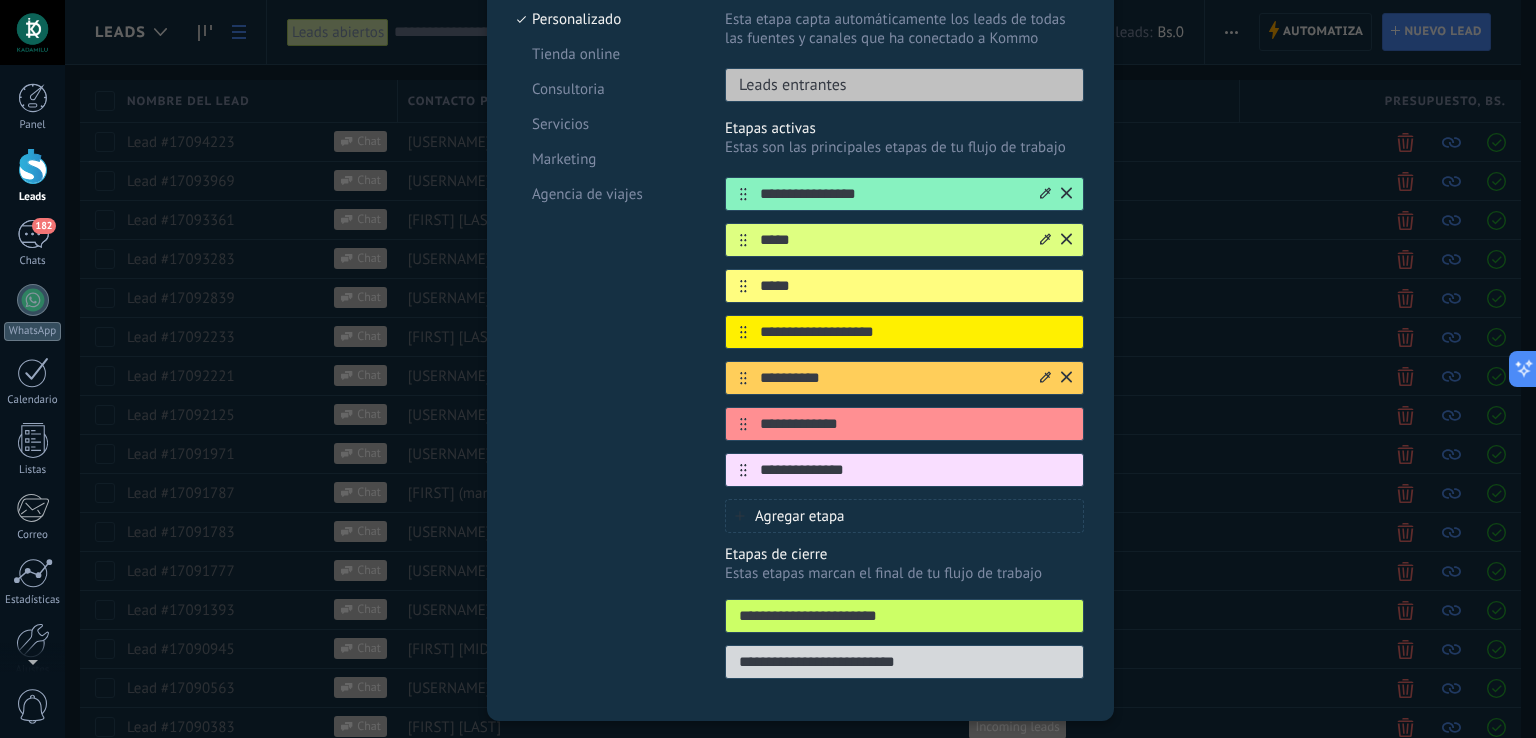 click 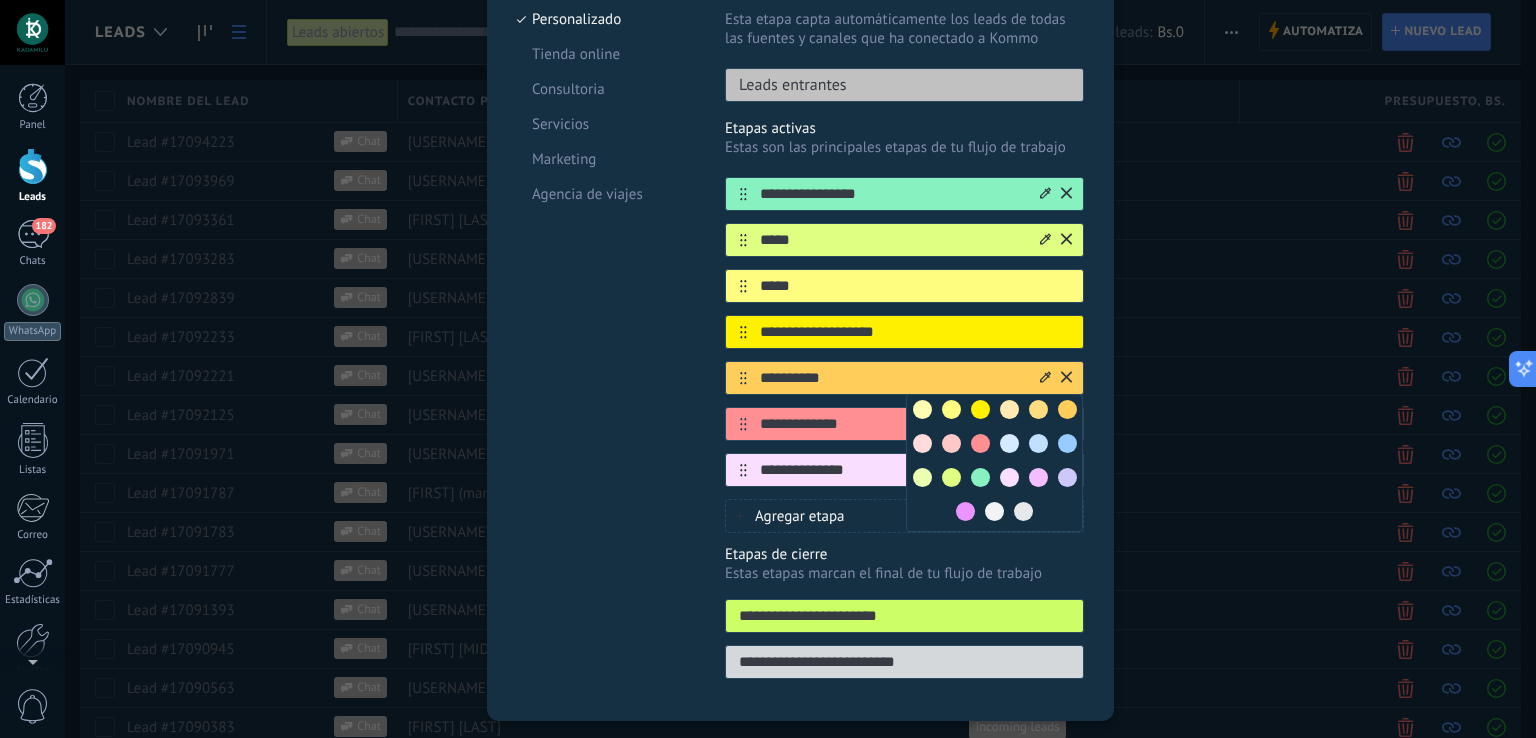 click at bounding box center (951, 443) 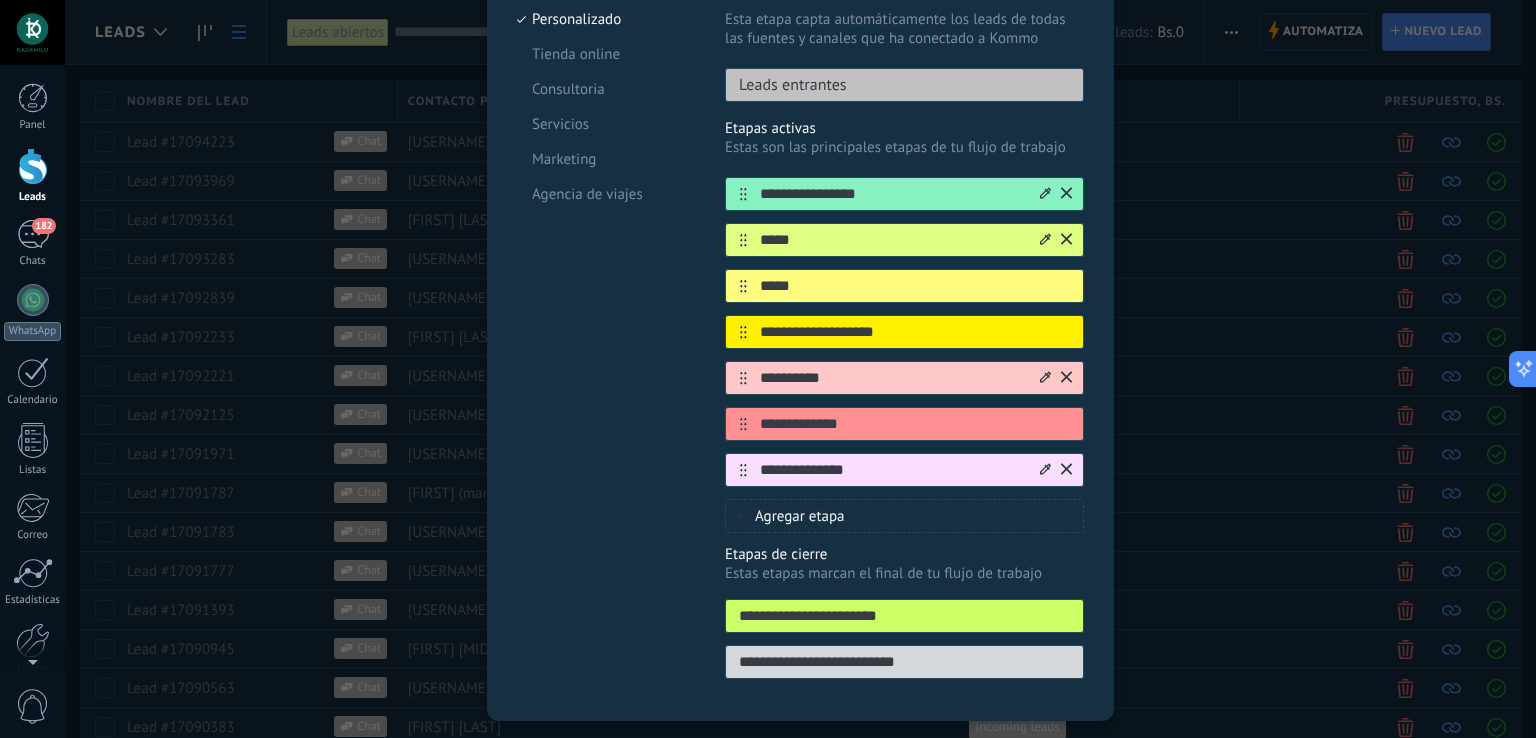click 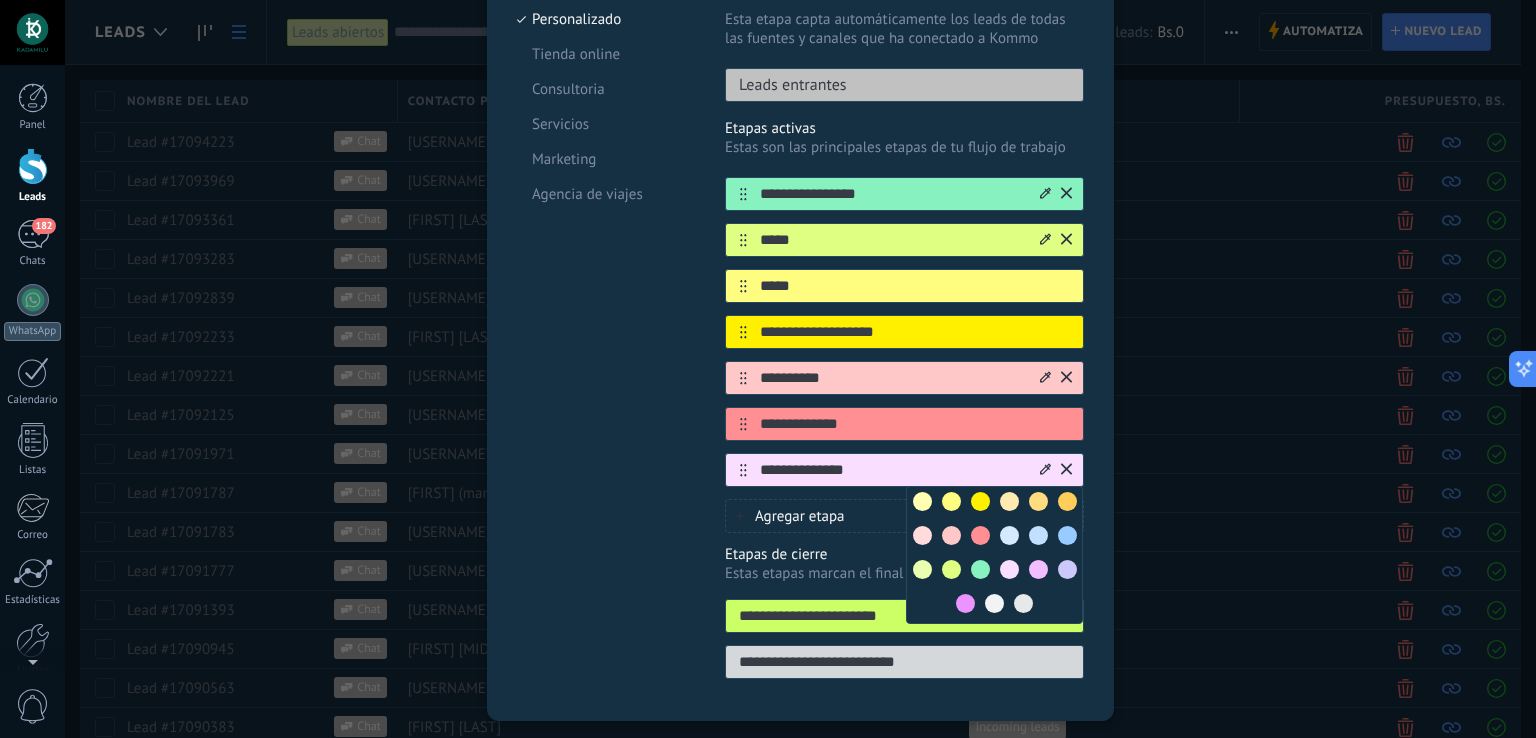 click at bounding box center [965, 603] 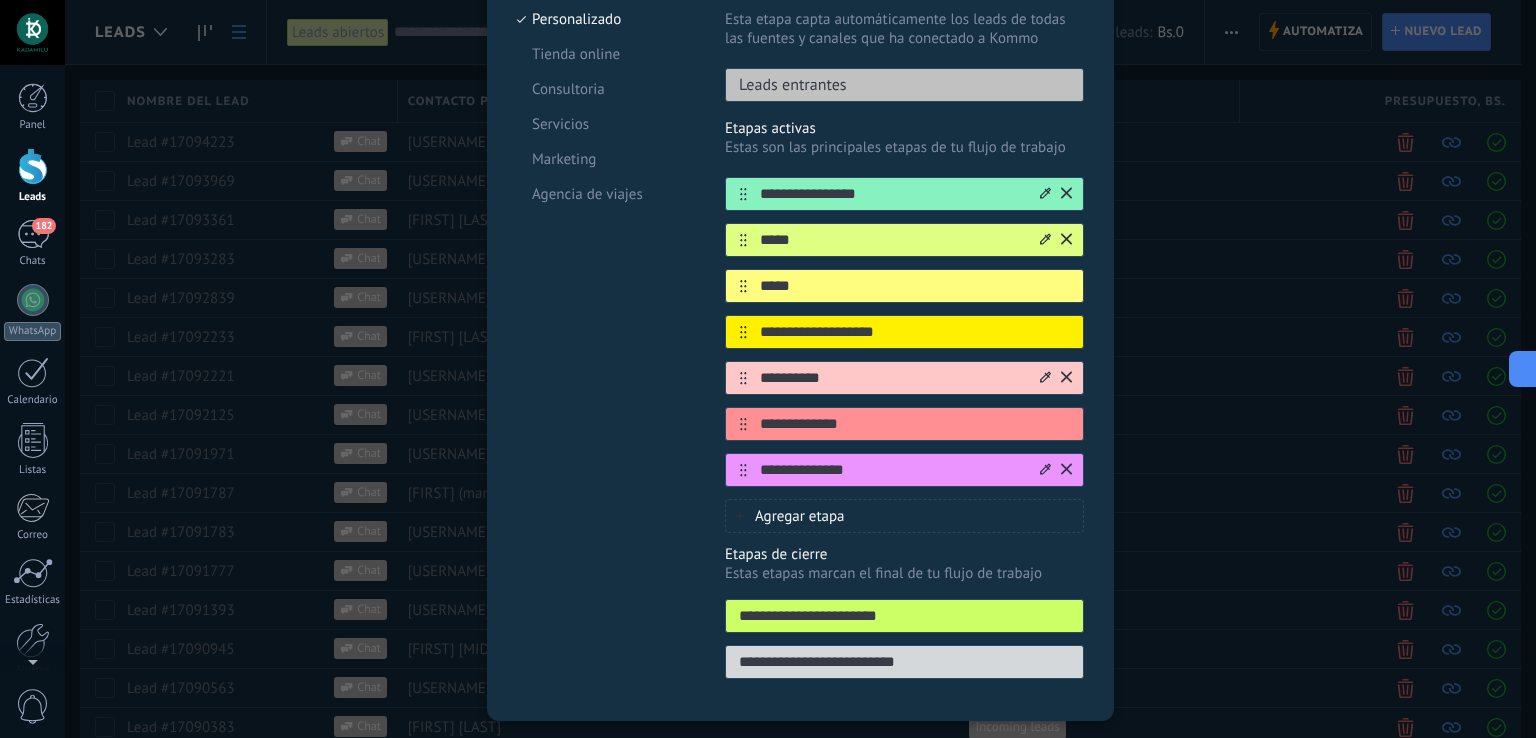 click 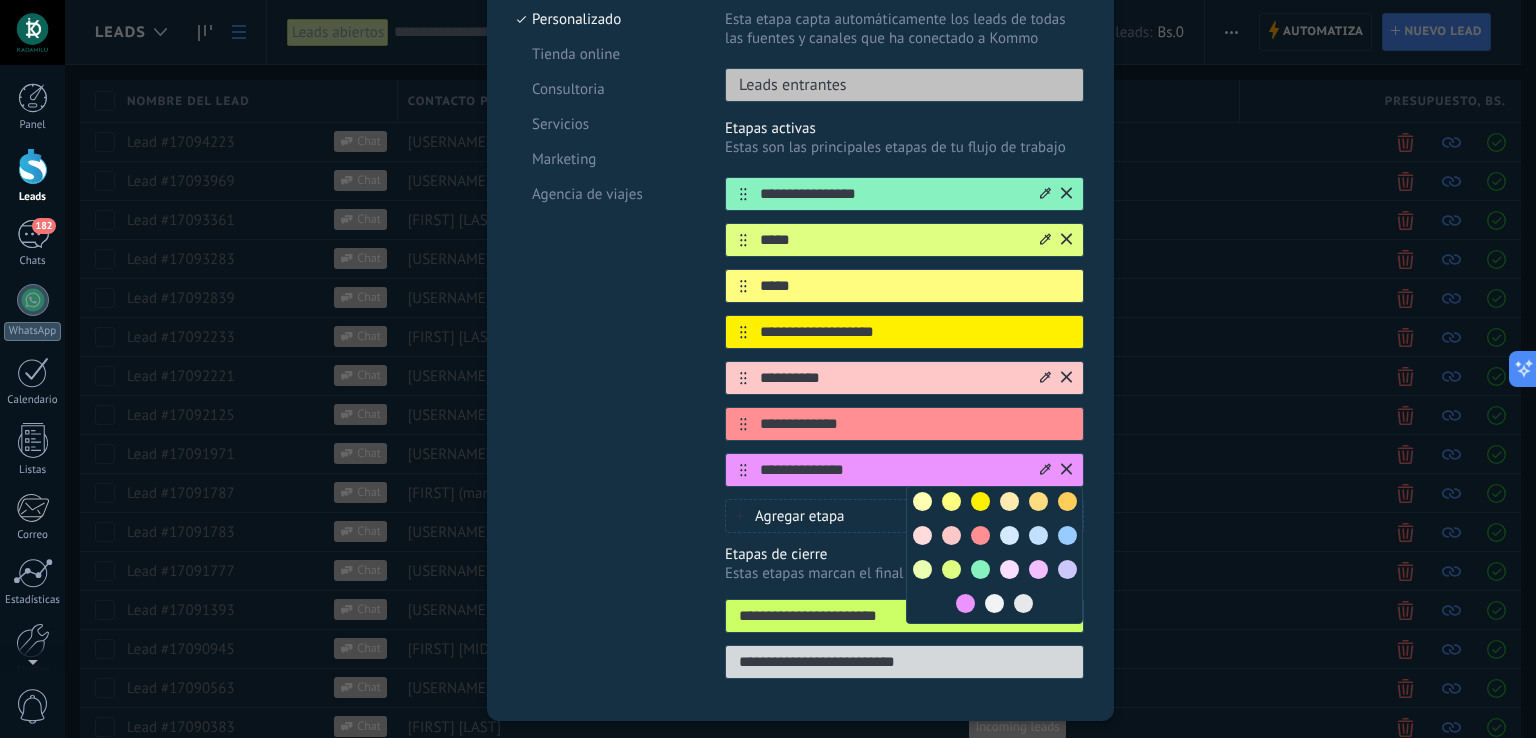 click on "Plantillas Personalizado Tienda online Consultoria Servicios Marketing Agencia de viajes" at bounding box center [606, 332] 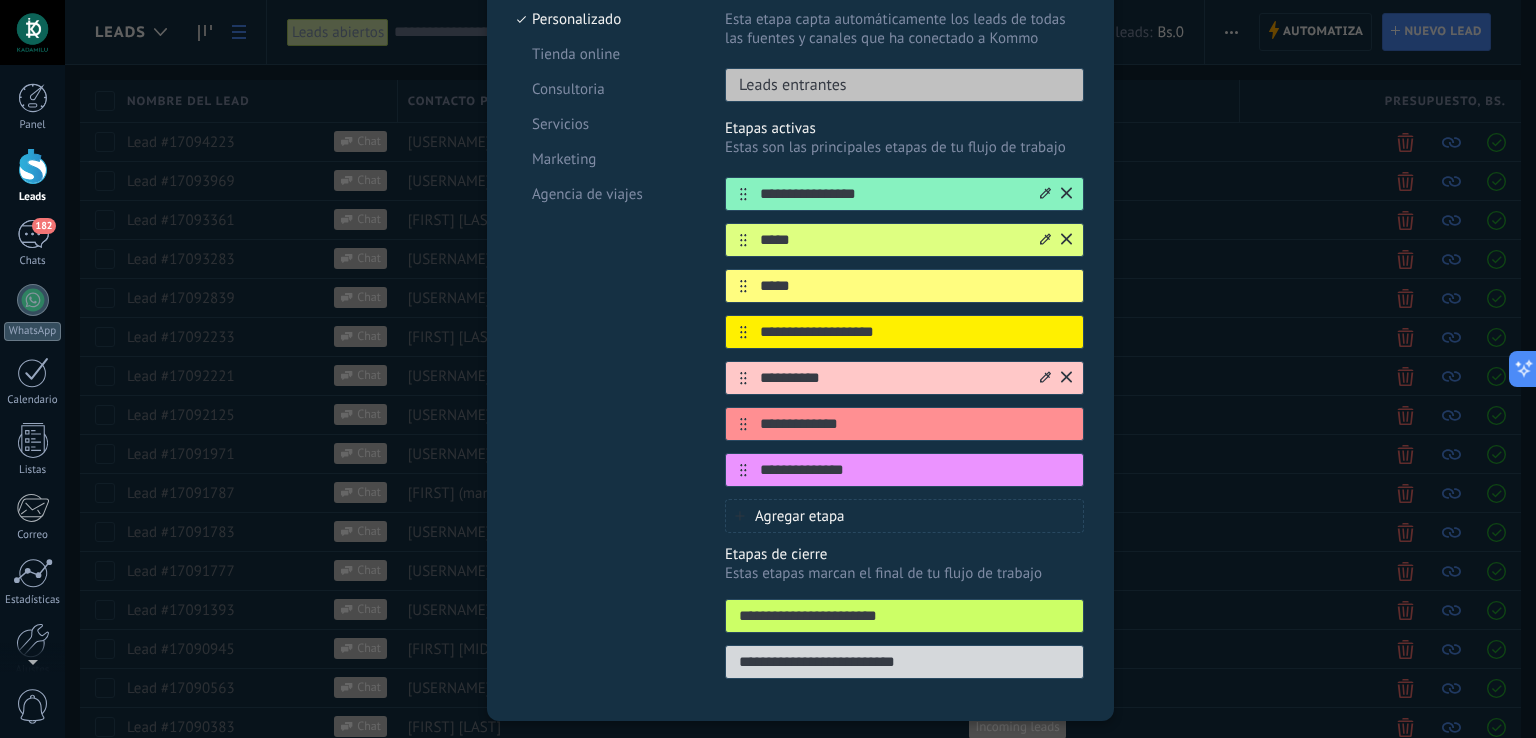 click on "**********" at bounding box center (904, 616) 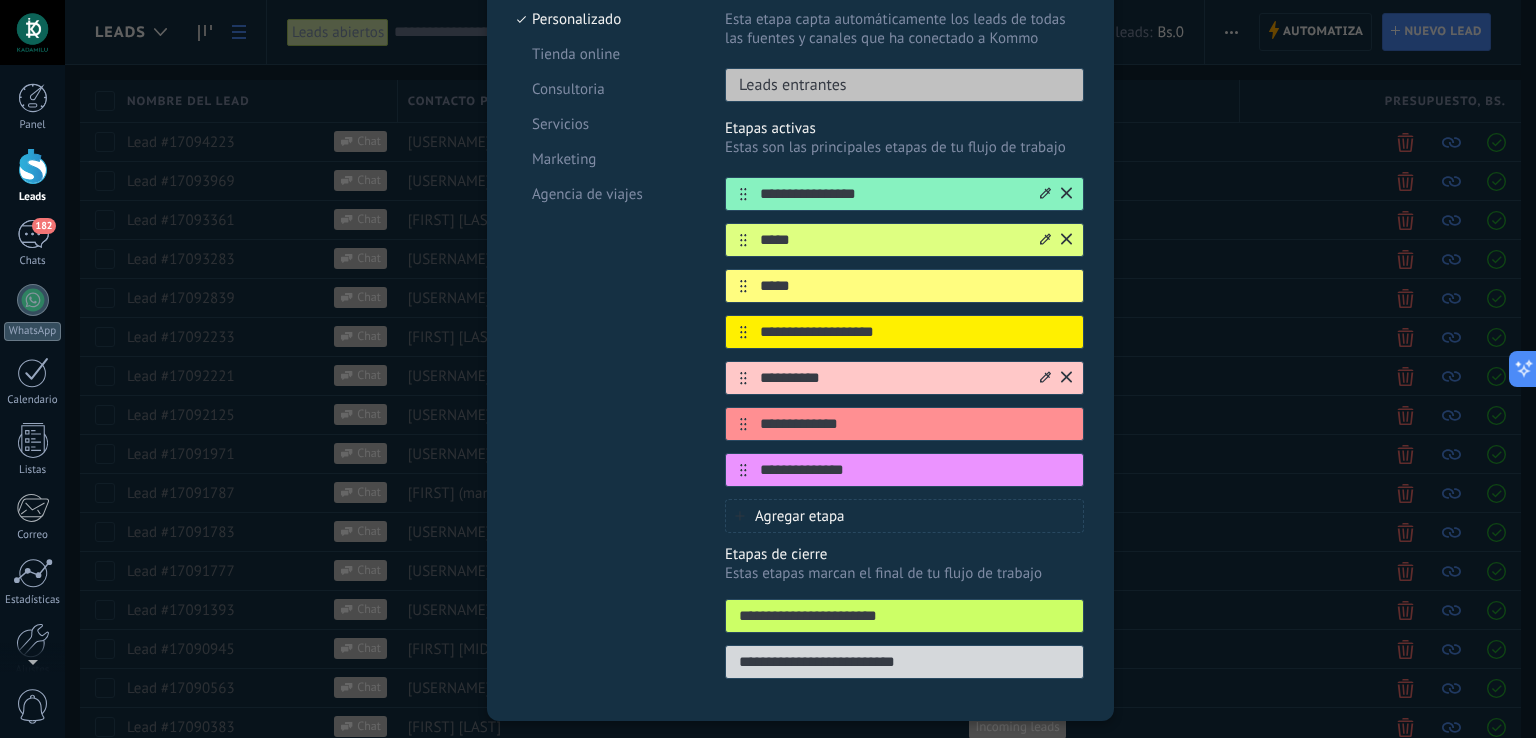 click on "**********" at bounding box center (904, 616) 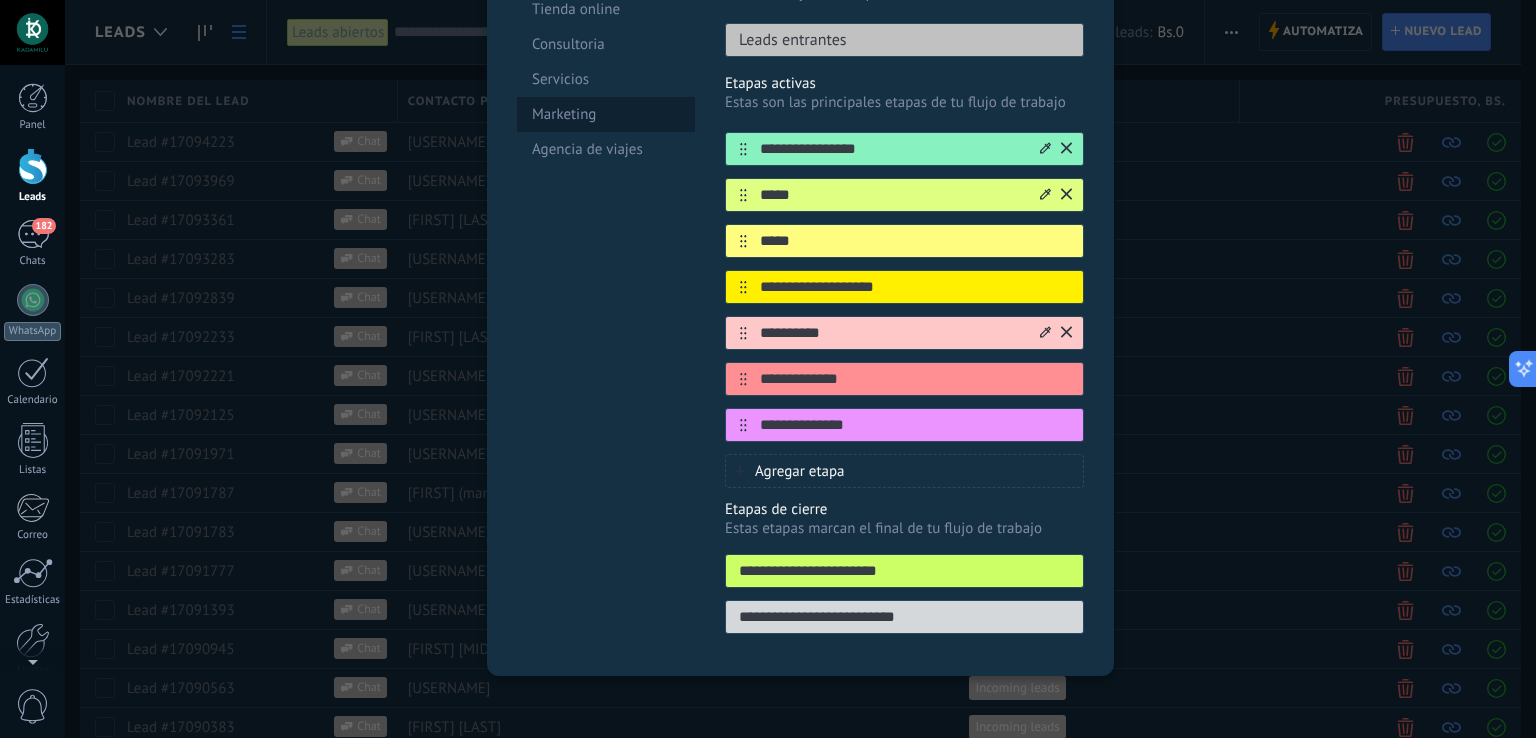scroll, scrollTop: 181, scrollLeft: 0, axis: vertical 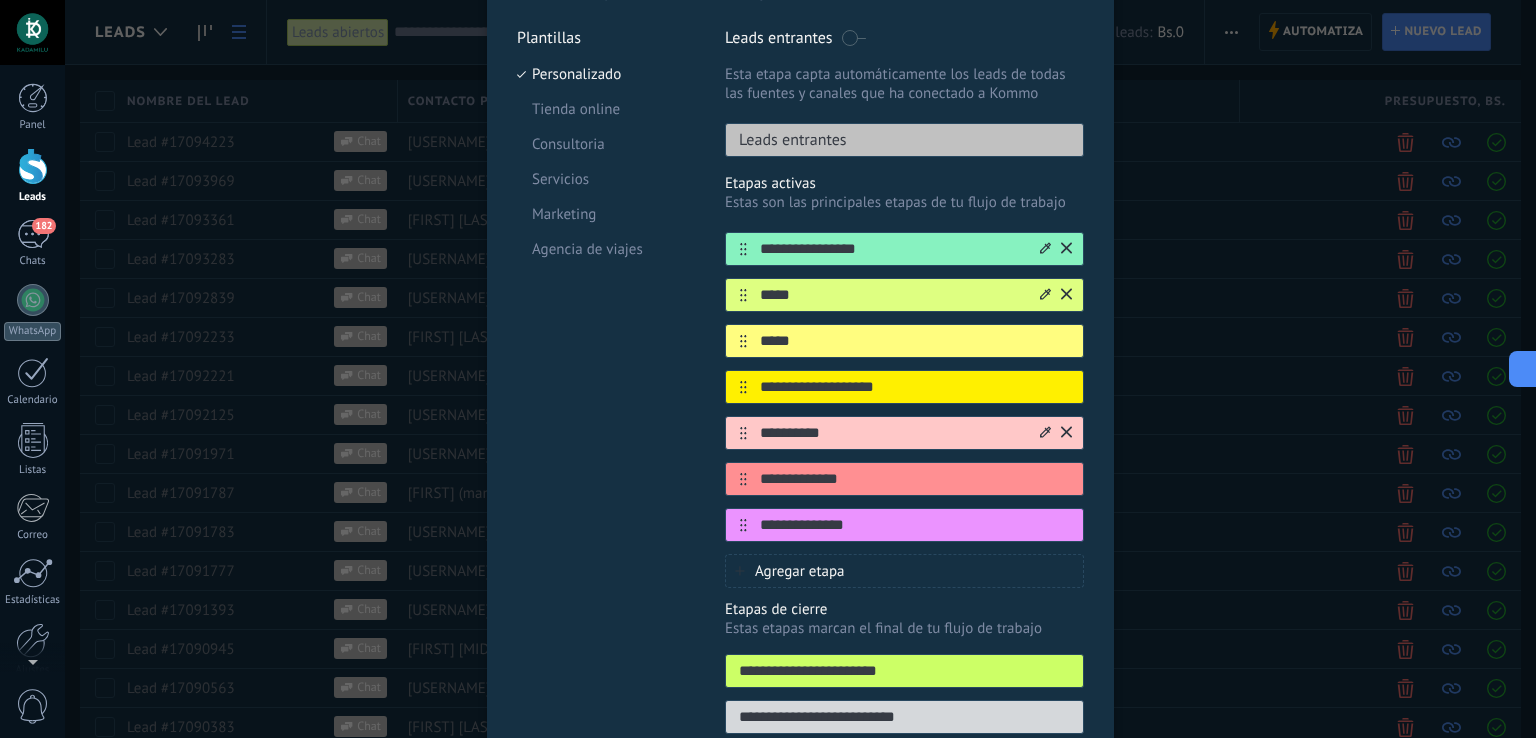 drag, startPoint x: 816, startPoint y: 683, endPoint x: 828, endPoint y: 685, distance: 12.165525 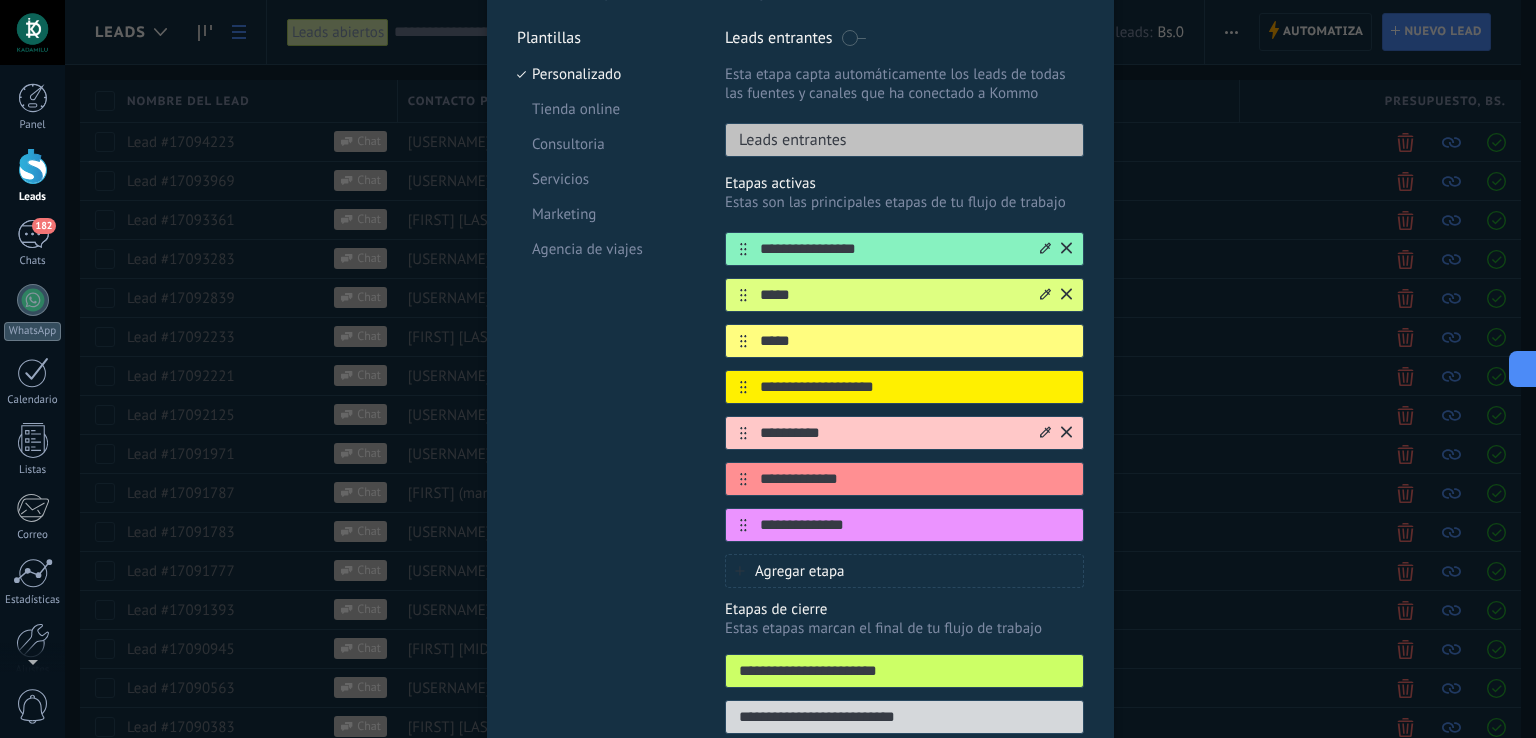click on "**********" at bounding box center (904, 667) 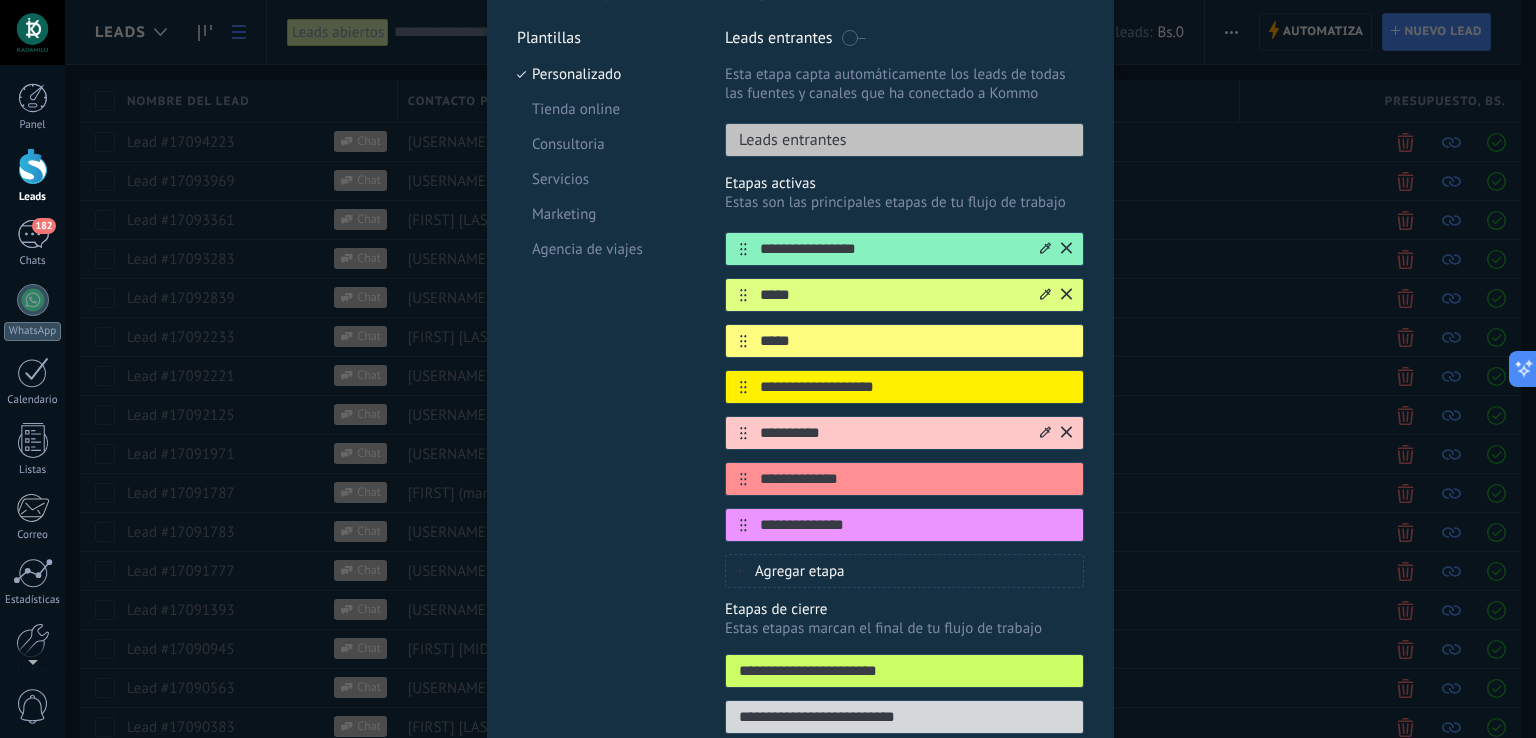 click on "**********" at bounding box center (904, 671) 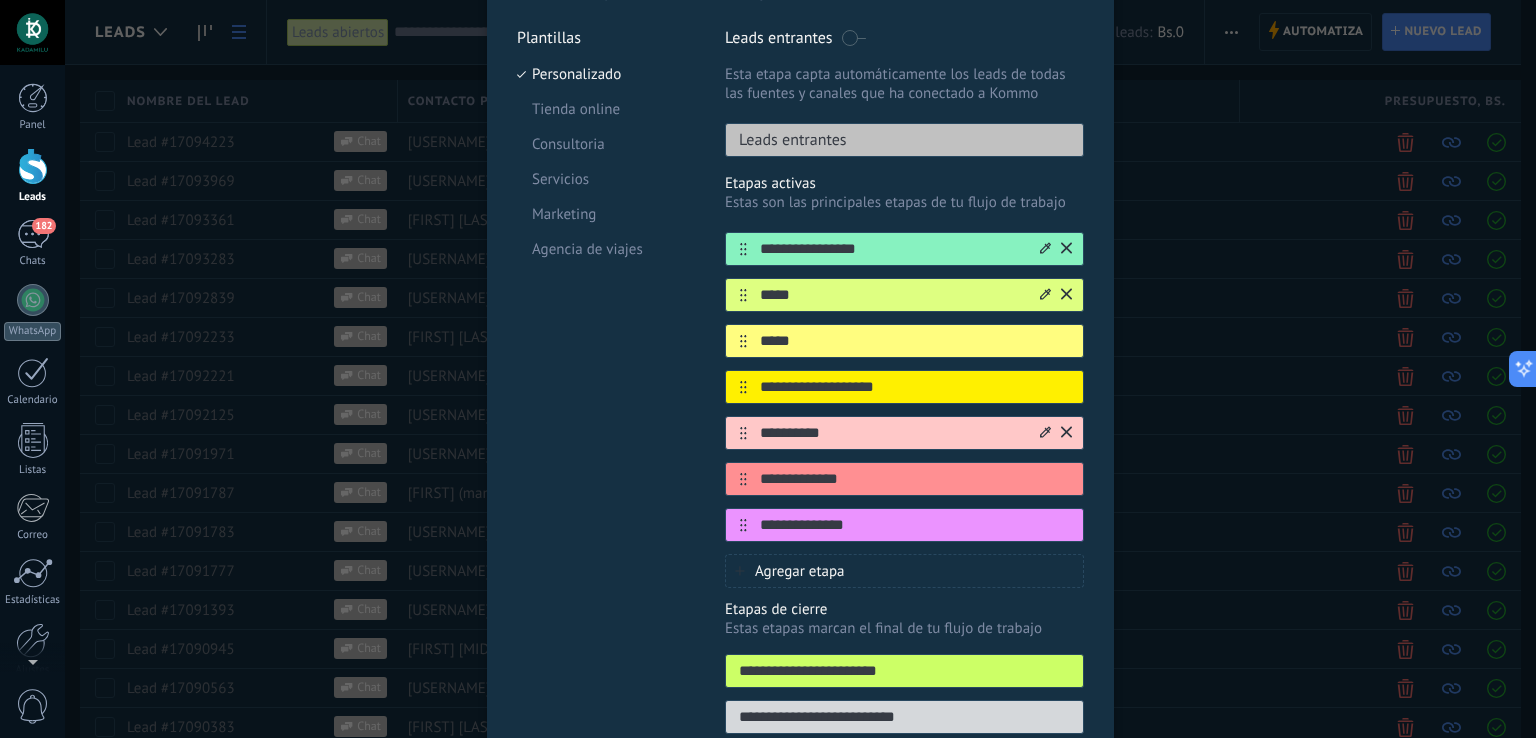 drag, startPoint x: 900, startPoint y: 665, endPoint x: 568, endPoint y: 601, distance: 338.1124 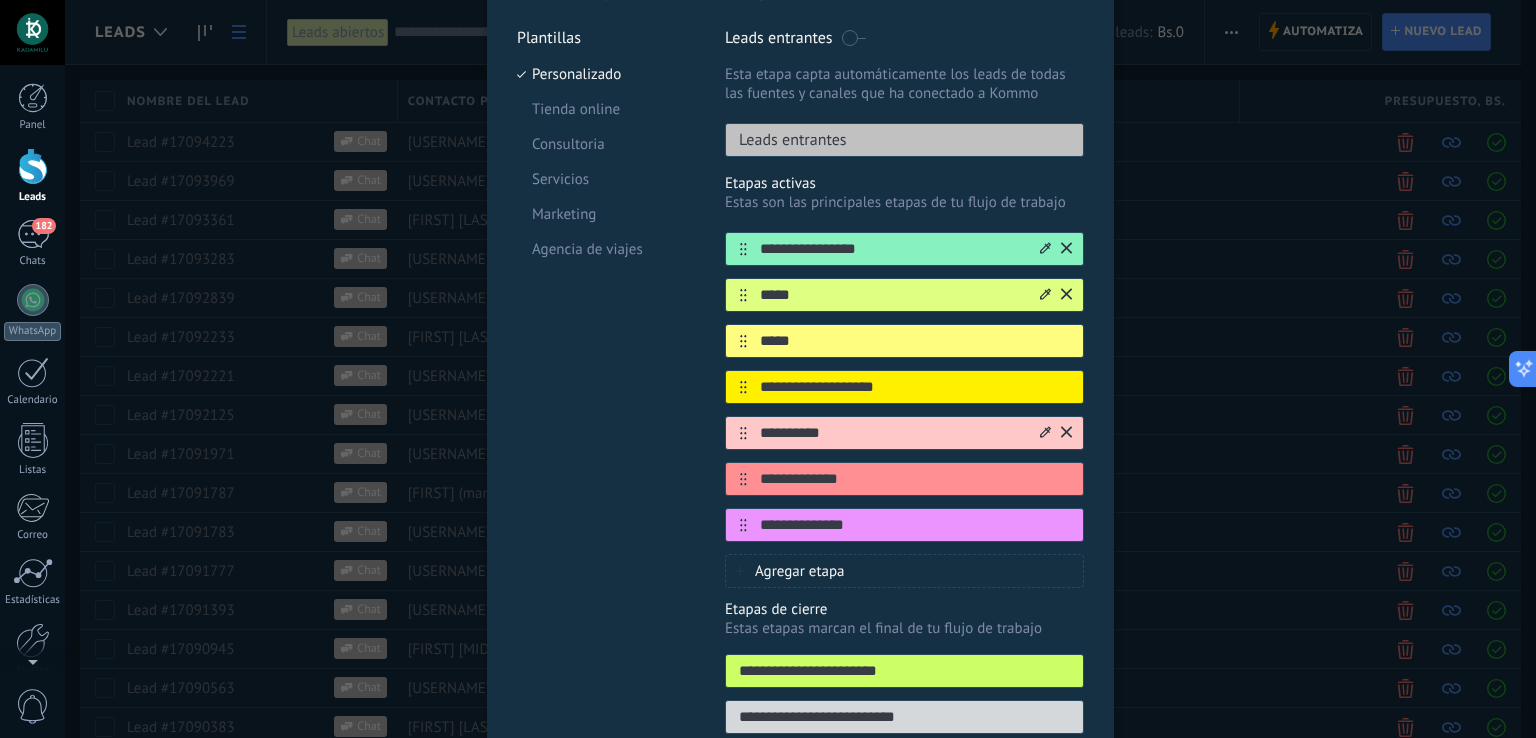 click on "**********" at bounding box center (800, 387) 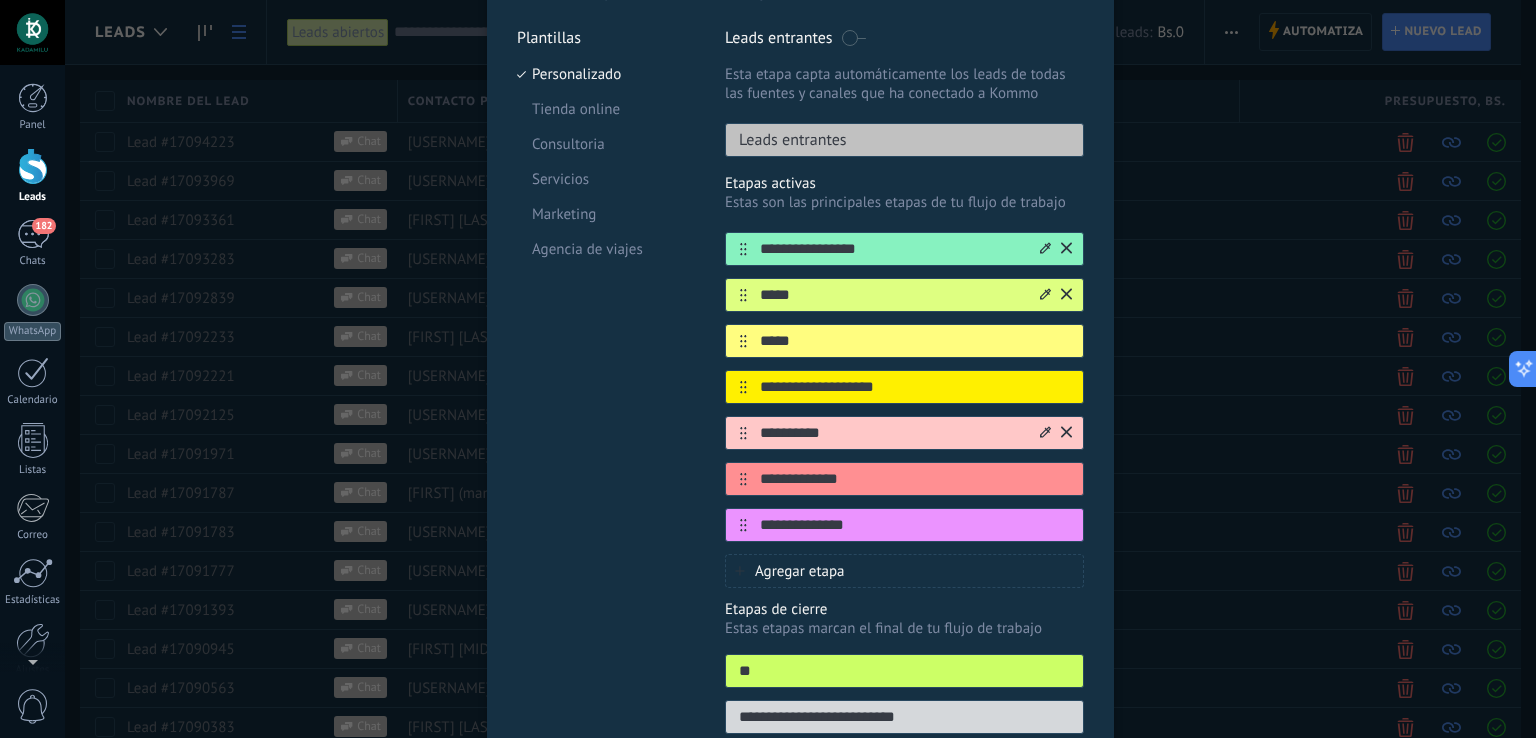 type on "*" 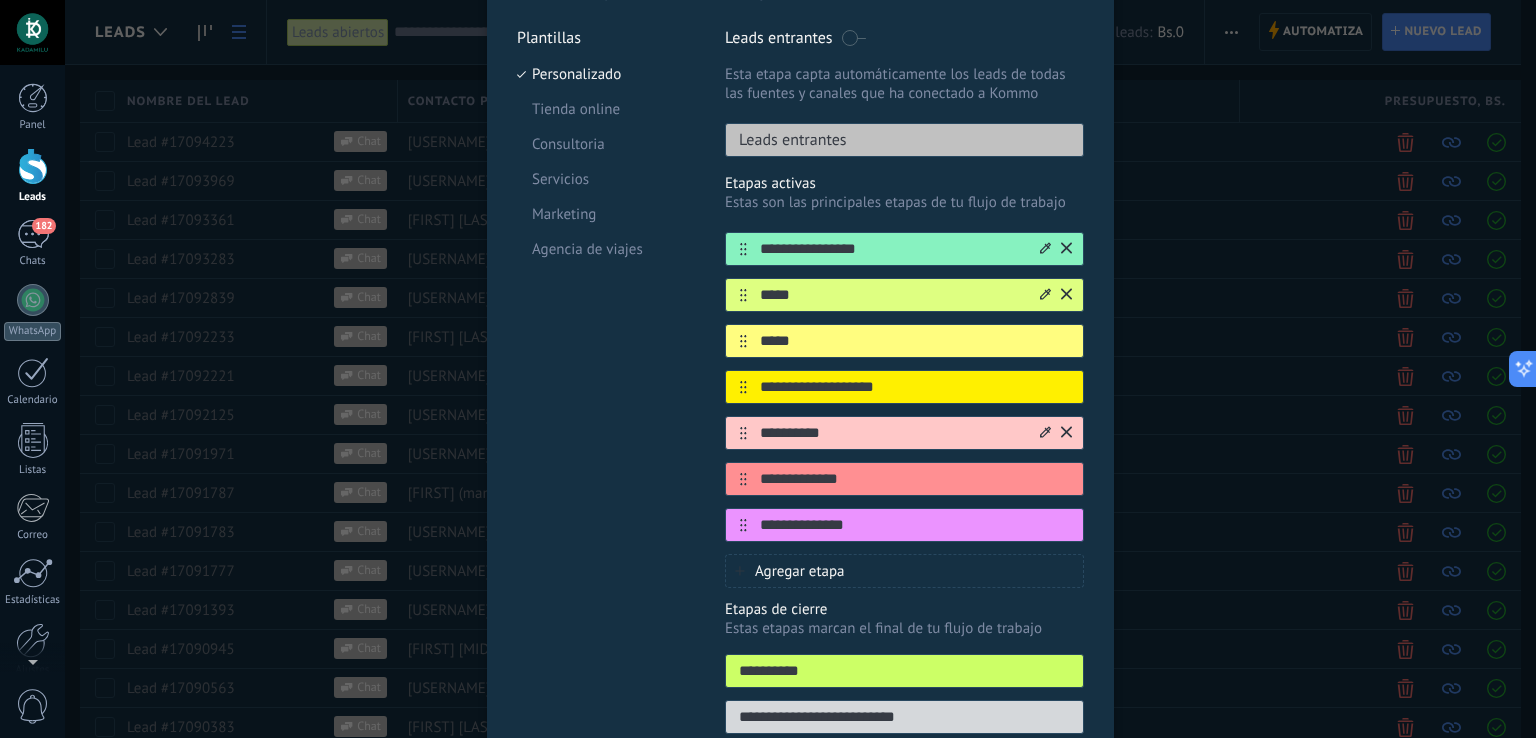 type on "**********" 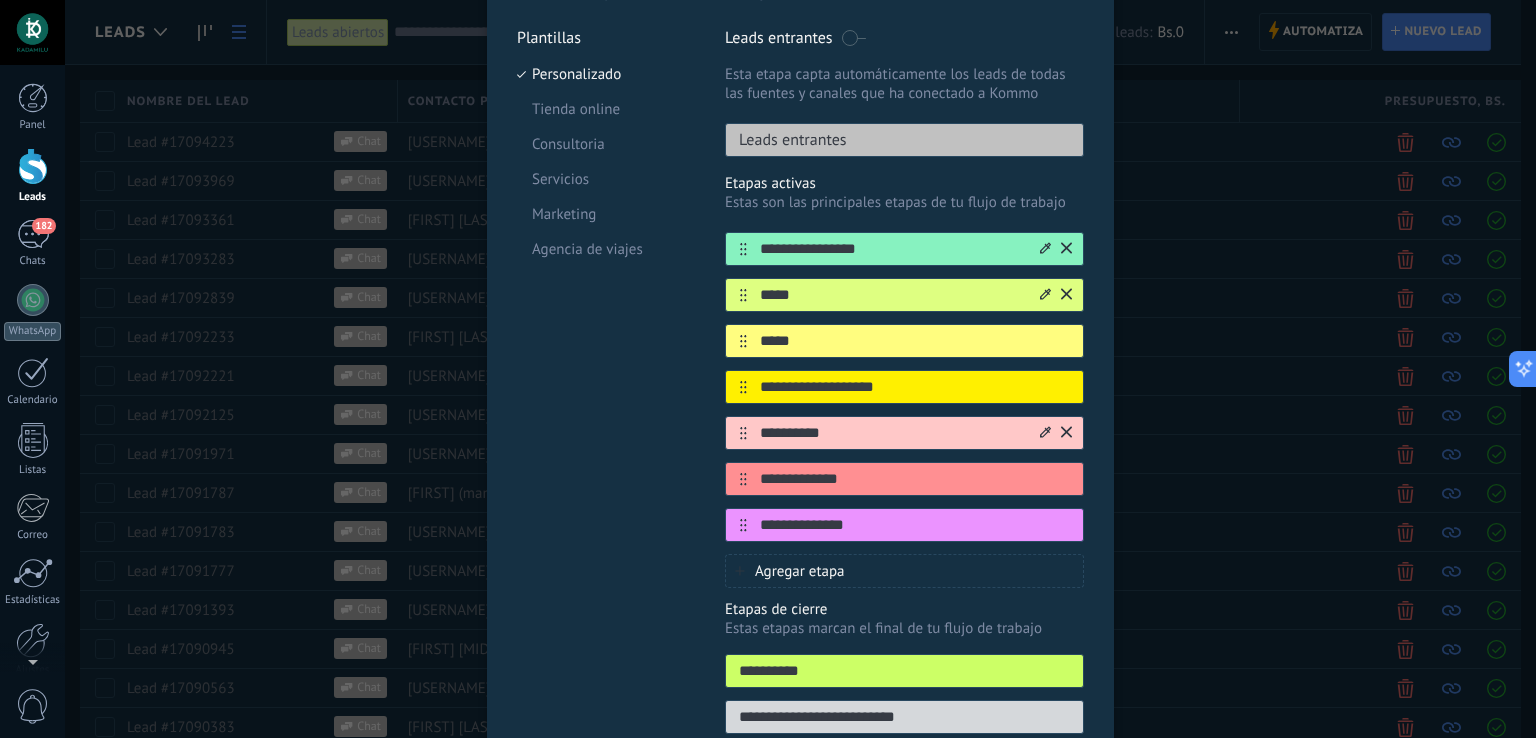 click on "**********" at bounding box center [904, 717] 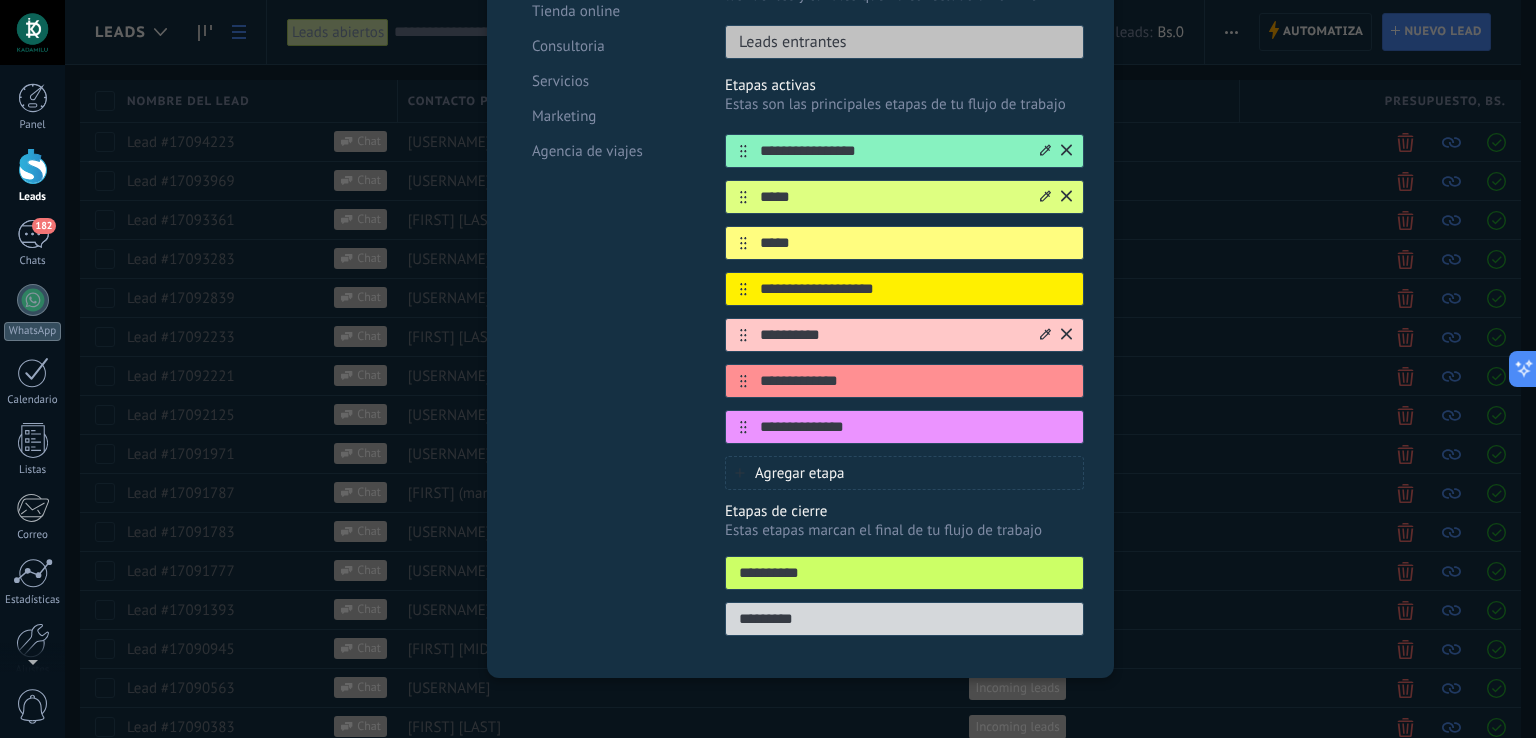 scroll, scrollTop: 281, scrollLeft: 0, axis: vertical 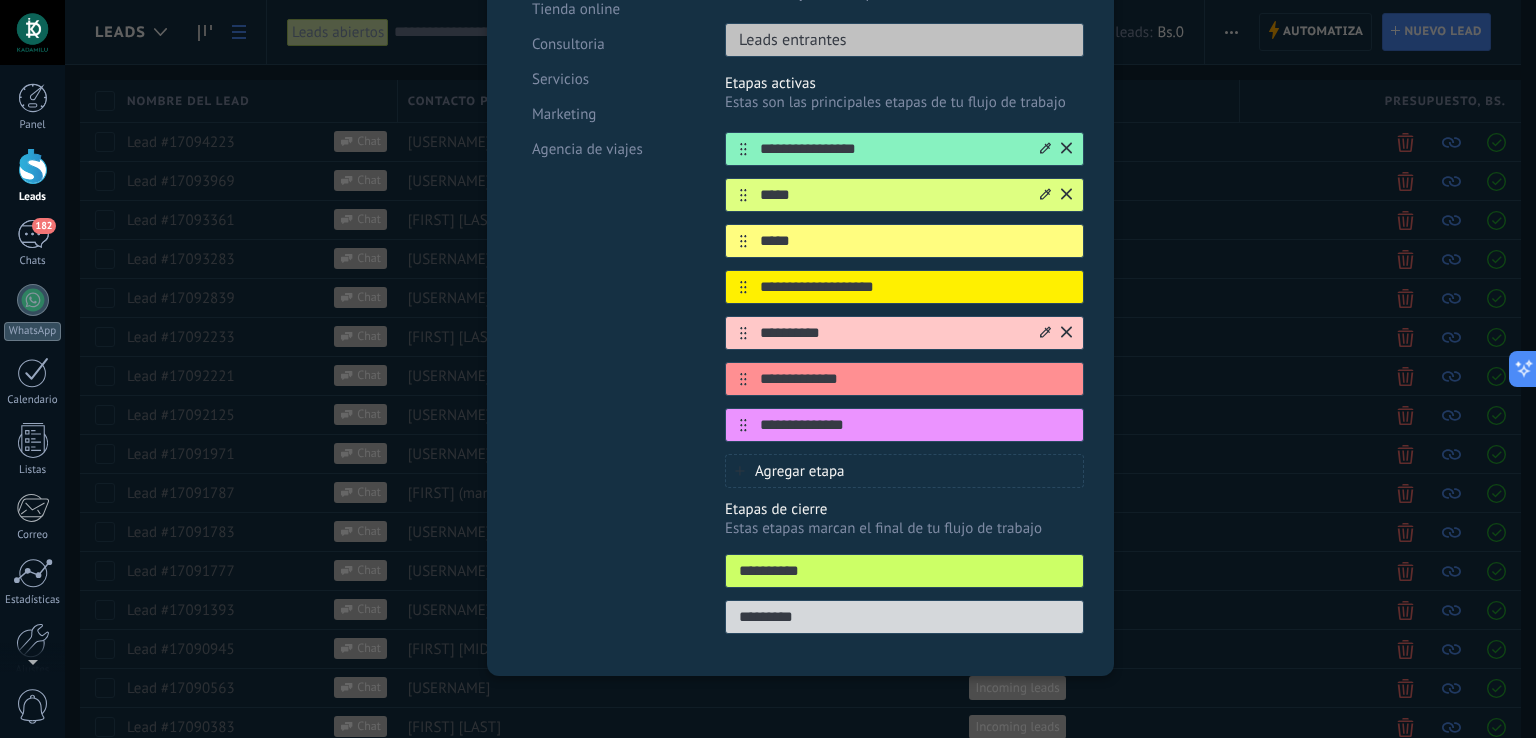type on "*********" 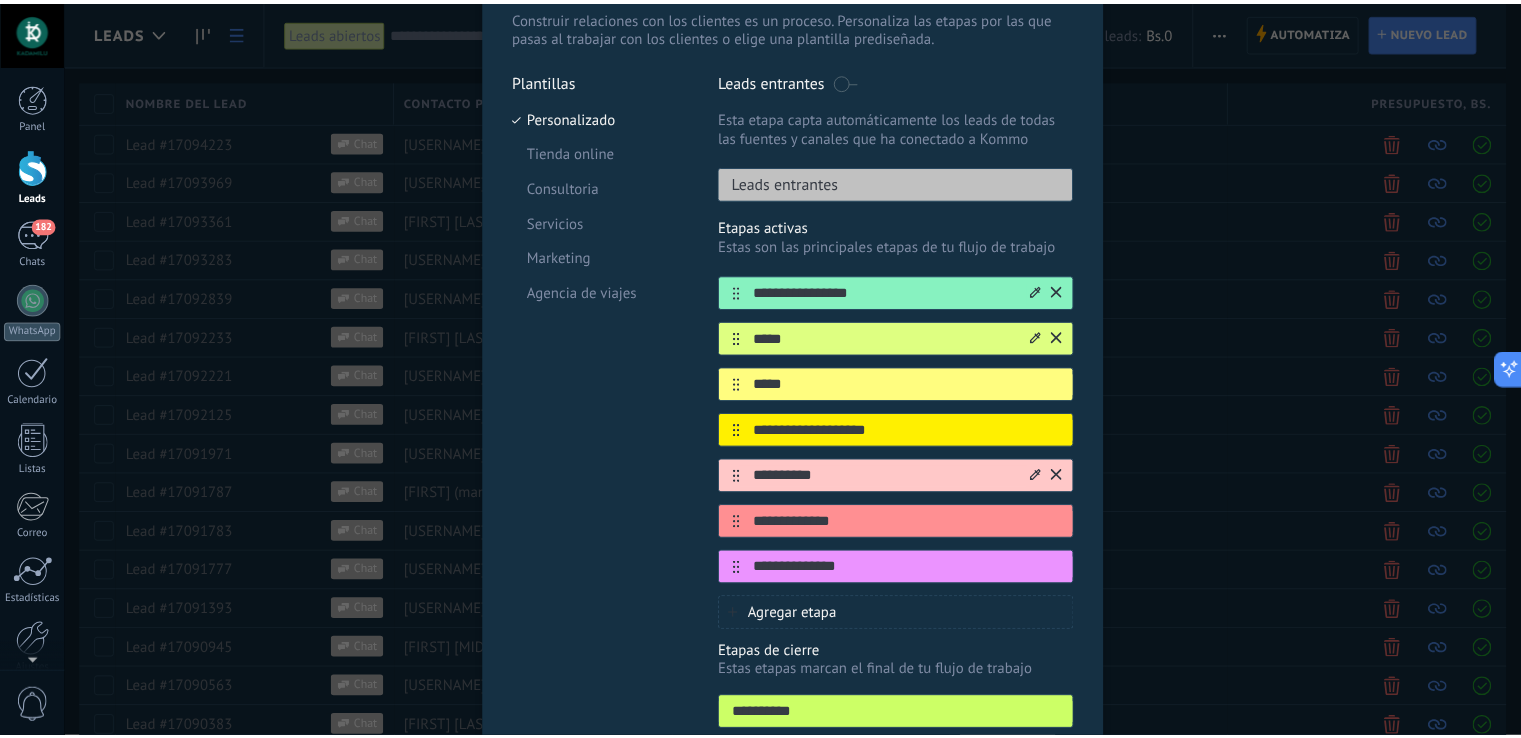 scroll, scrollTop: 0, scrollLeft: 0, axis: both 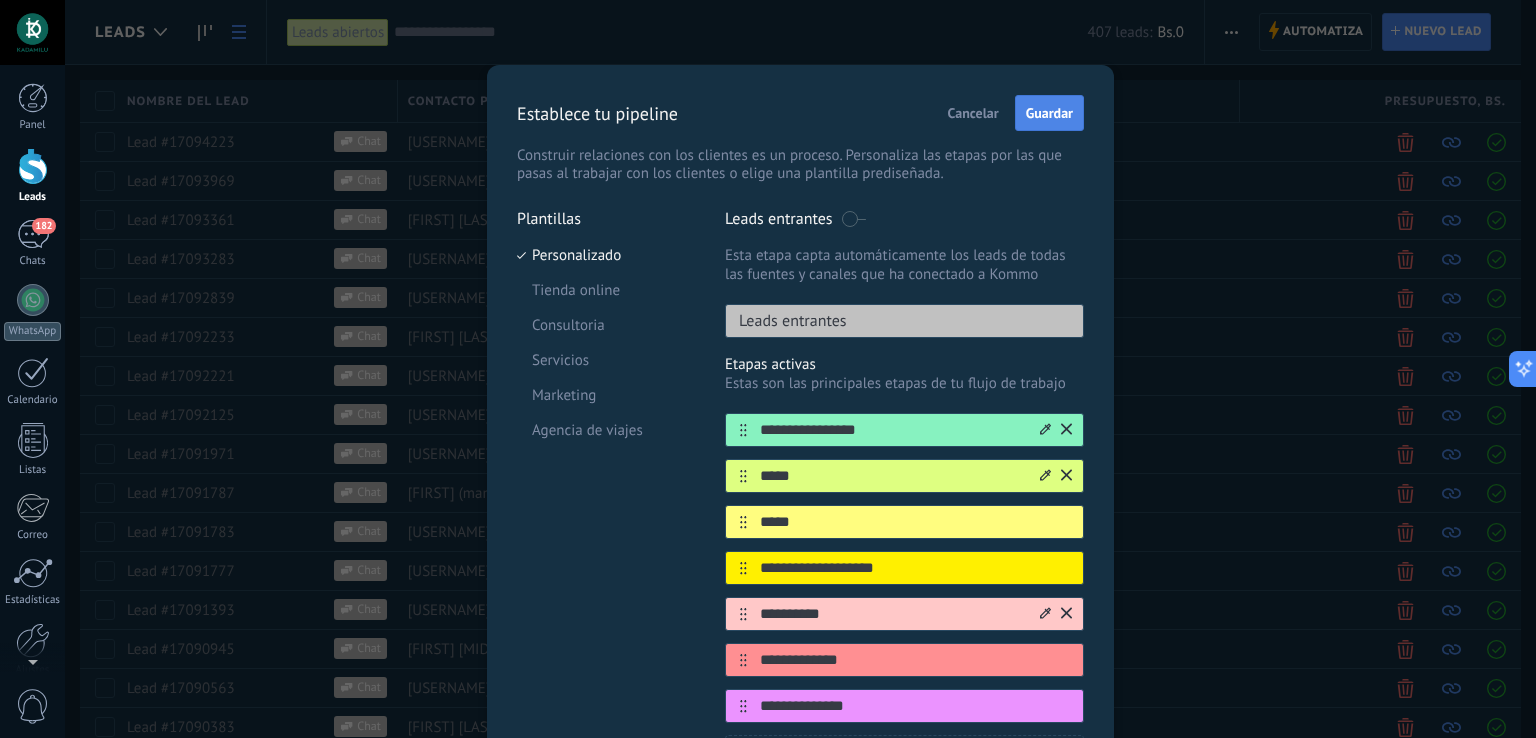 click on "Guardar" at bounding box center (1049, 113) 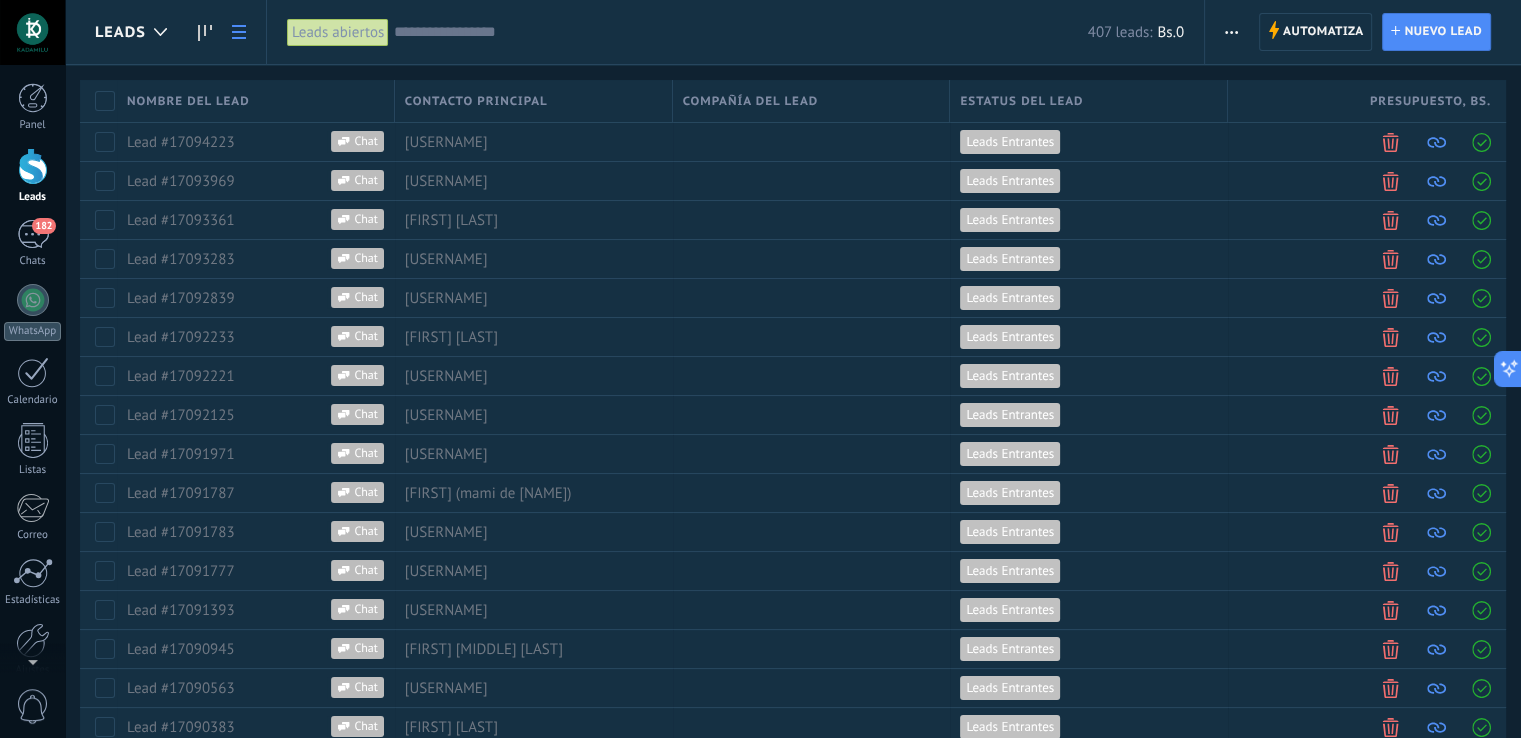 click on "Contacto principal" at bounding box center (533, 101) 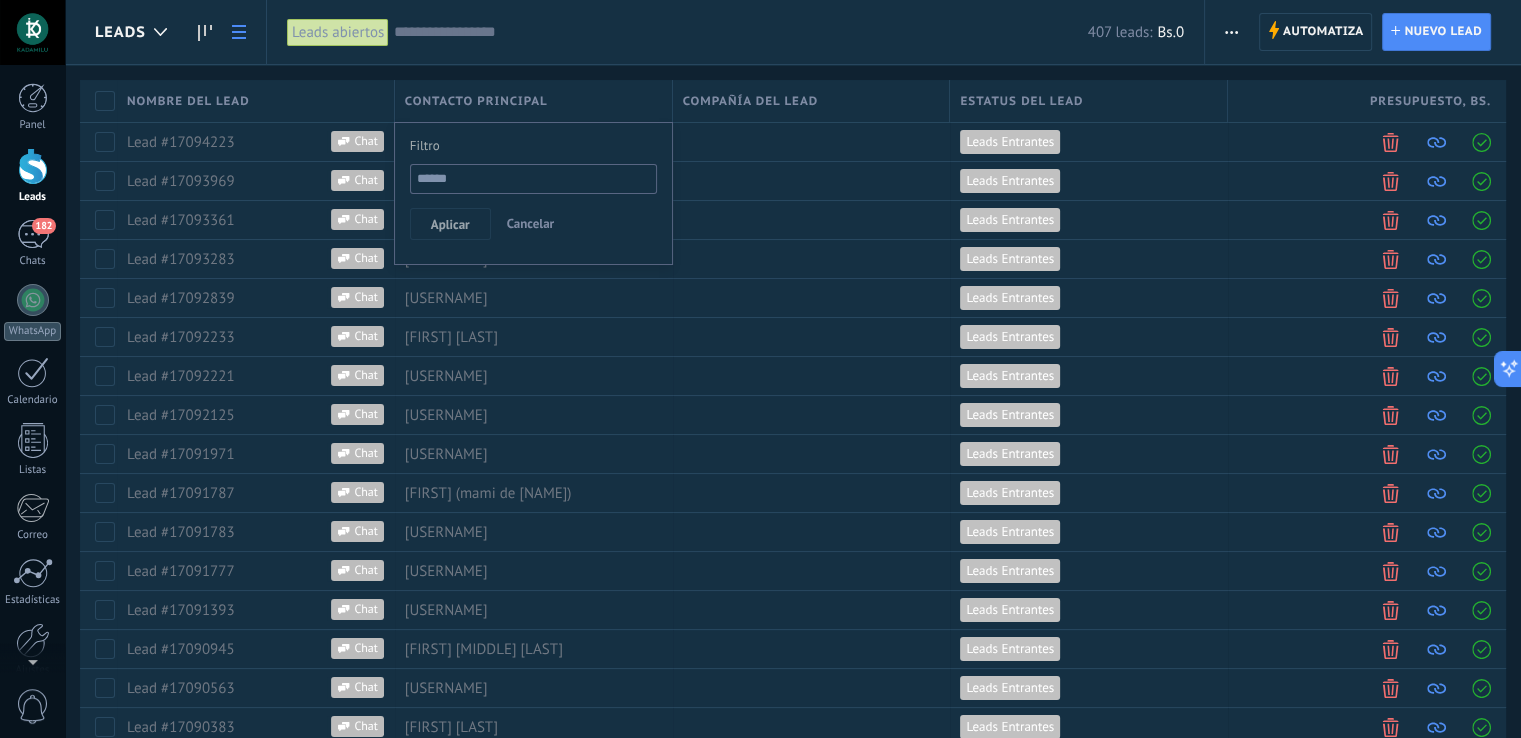 click on "Contacto principal" at bounding box center (533, 101) 